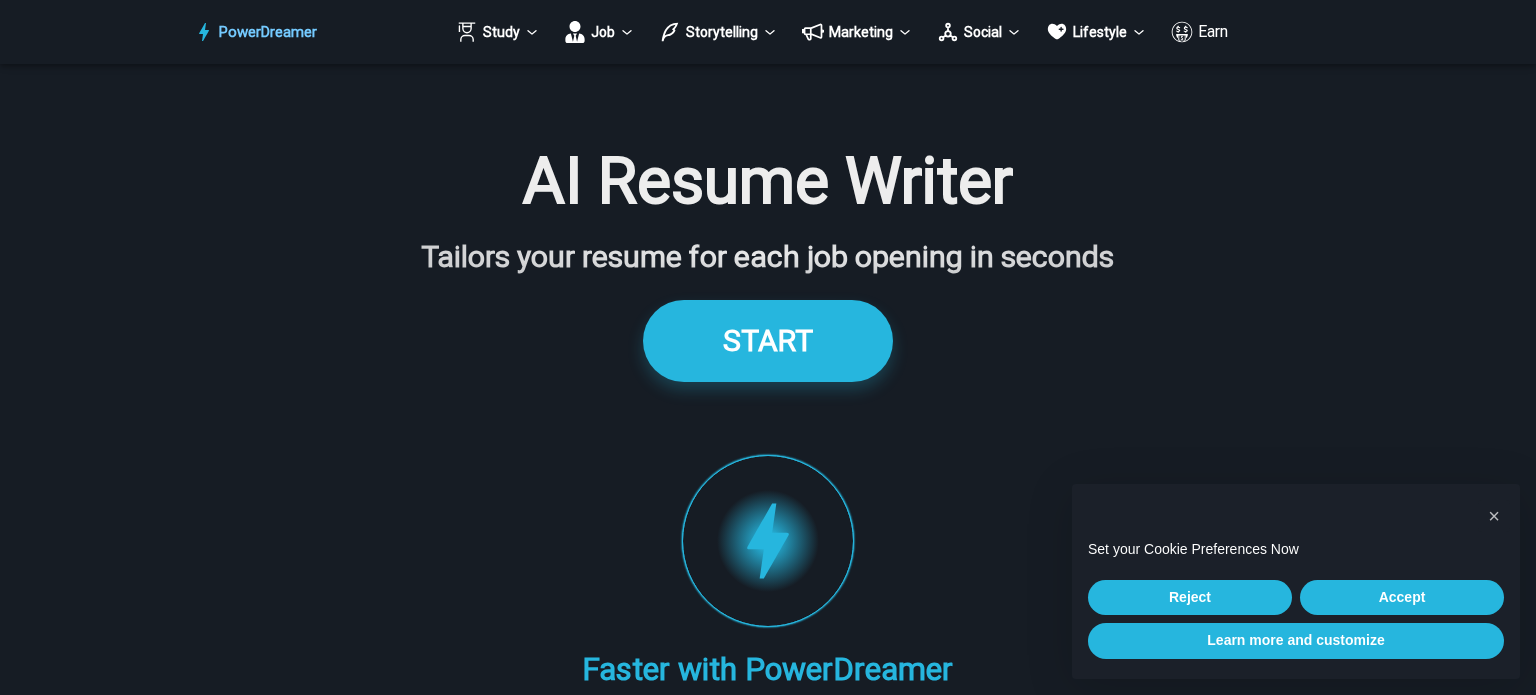 scroll, scrollTop: 0, scrollLeft: 0, axis: both 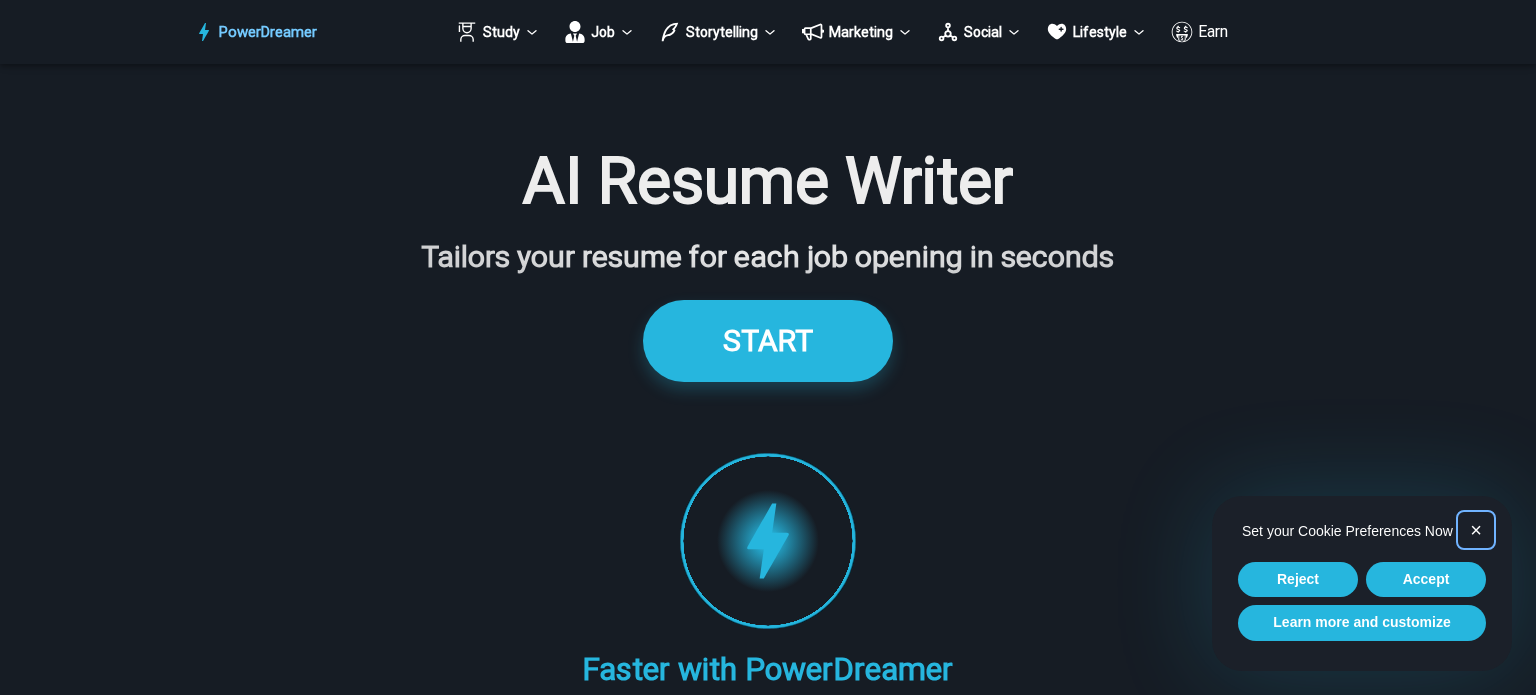 click on "×" at bounding box center (1476, 530) 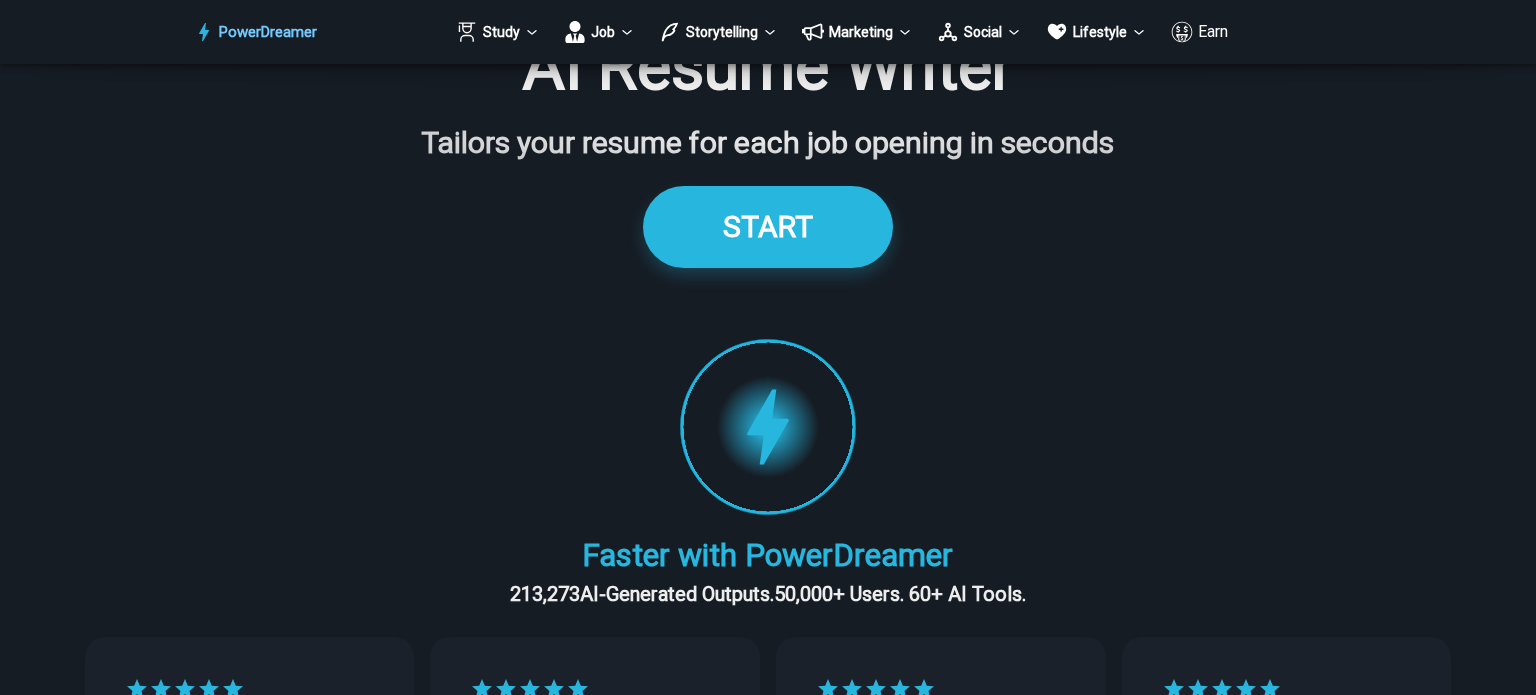 scroll, scrollTop: 0, scrollLeft: 0, axis: both 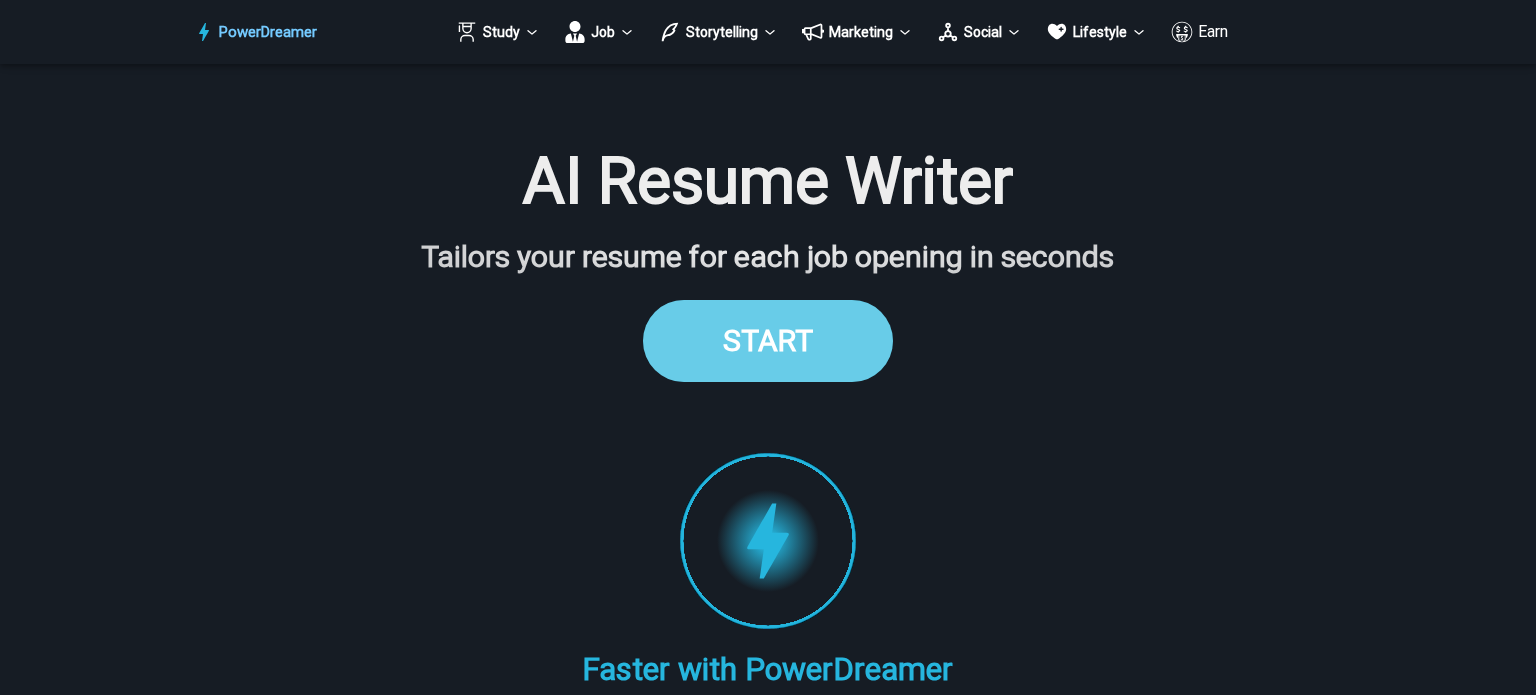 click on "START" at bounding box center (768, 340) 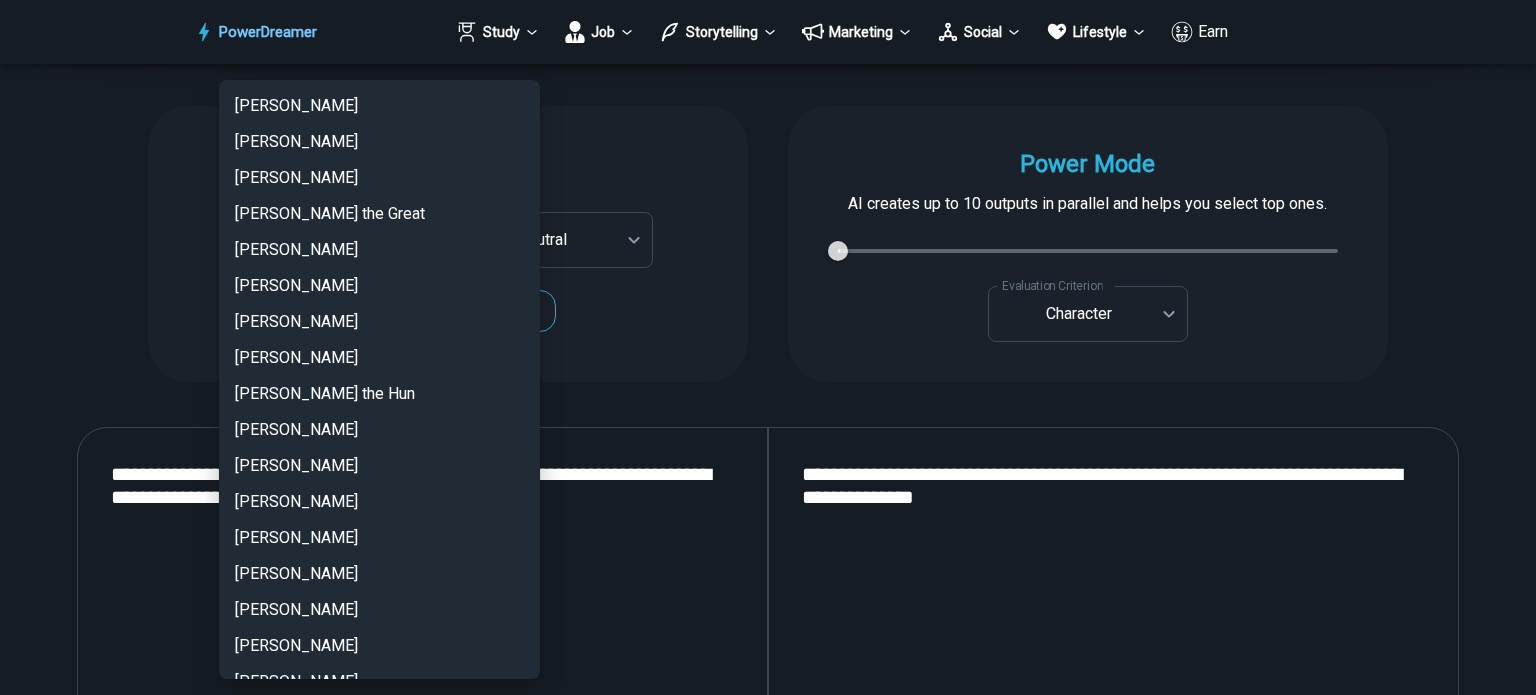 click on "PowerDreamer Study Job Storytelling Marketing Social Lifestyle Earn AI Resume Writer Tailors your resume for each job opening in seconds START Faster with PowerDreamer 213,273  AI-Generated Outputs.  50,000+ Users. 60+ AI Tools. PowerDreamer saved me a ton of stress and even more time. Highly recommend. Bailey Vogt is a writer and producer with experience at Morning Rush, Arizona PBS, Metro Weekly and The Washington Times I received a job offer today that your awesome website helped me get. Thank you! I will be singing your praises. Matt S. signed up to PowerDreamer November 30th 2023 and received his job offer February 1st 2024 Absolutely love this program!! I'm usually hesitant to pay for anything without being able to try it for free first. However, I was desperate to get resume writing help and this program far exceeded my expectations! I have been telling anyone I know looking for a job to try it. Maura Duffy Tyler D., Product Manager in E-Commerce Kyle Kimball Alix Harvey Jess B. Personalization AI Tone" at bounding box center (768, 2714) 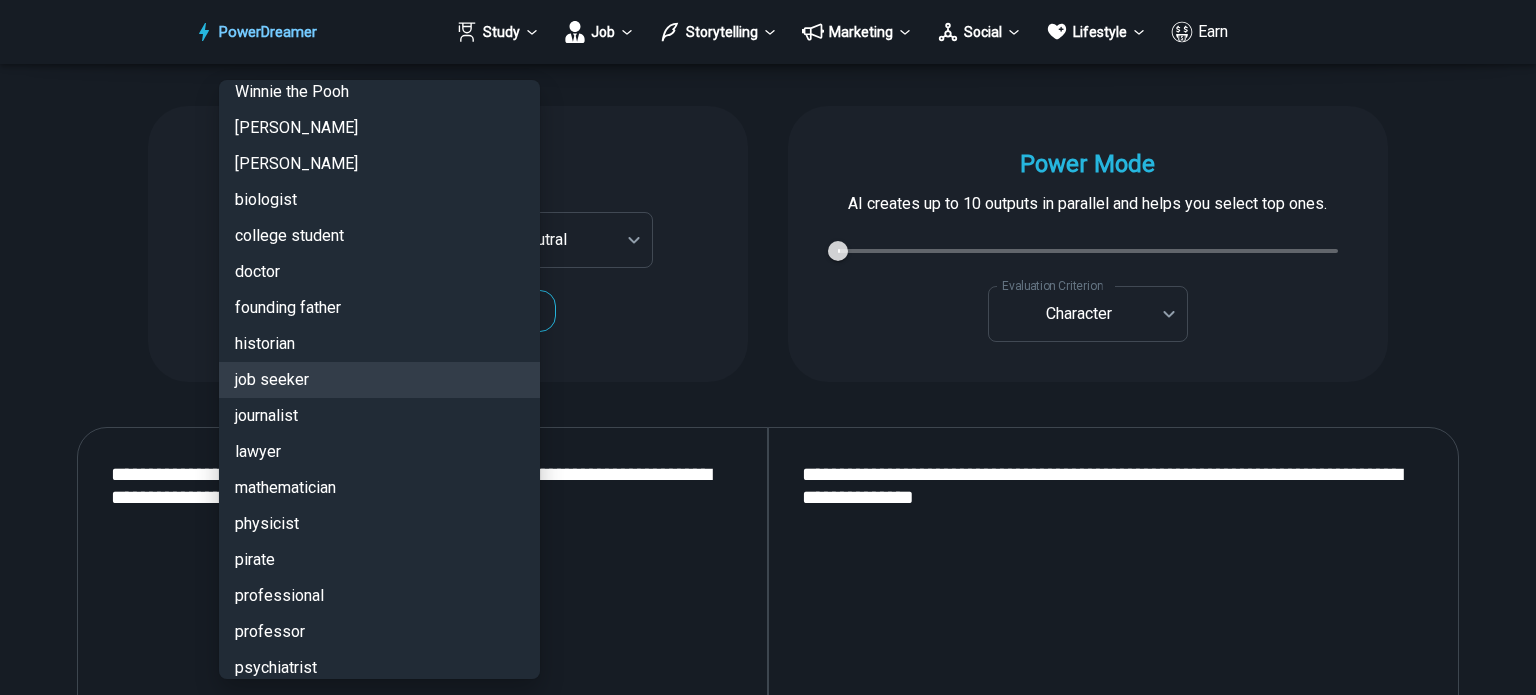 click at bounding box center [768, 347] 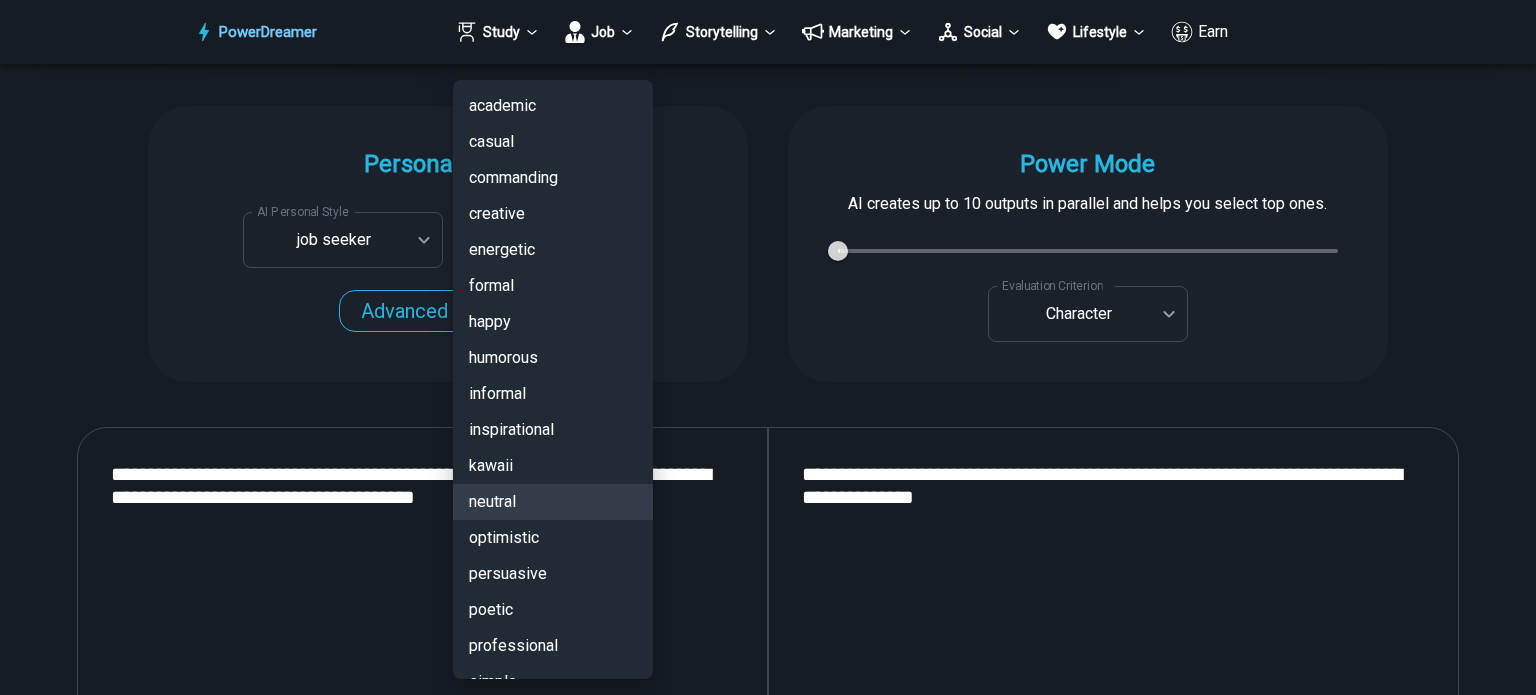 click on "PowerDreamer Study Job Storytelling Marketing Social Lifestyle Earn AI Resume Writer Tailors your resume for each job opening in seconds START Faster with PowerDreamer 213,273  AI-Generated Outputs.  50,000+ Users. 60+ AI Tools. PowerDreamer saved me a ton of stress and even more time. Highly recommend. Bailey Vogt is a writer and producer with experience at Morning Rush, Arizona PBS, Metro Weekly and The Washington Times I received a job offer today that your awesome website helped me get. Thank you! I will be singing your praises. Matt S. signed up to PowerDreamer November 30th 2023 and received his job offer February 1st 2024 Absolutely love this program!! I'm usually hesitant to pay for anything without being able to try it for free first. However, I was desperate to get resume writing help and this program far exceeded my expectations! I have been telling anyone I know looking for a job to try it. Maura Duffy Tyler D., Product Manager in E-Commerce Kyle Kimball Alix Harvey Jess B. Personalization AI Tone" at bounding box center [768, 2714] 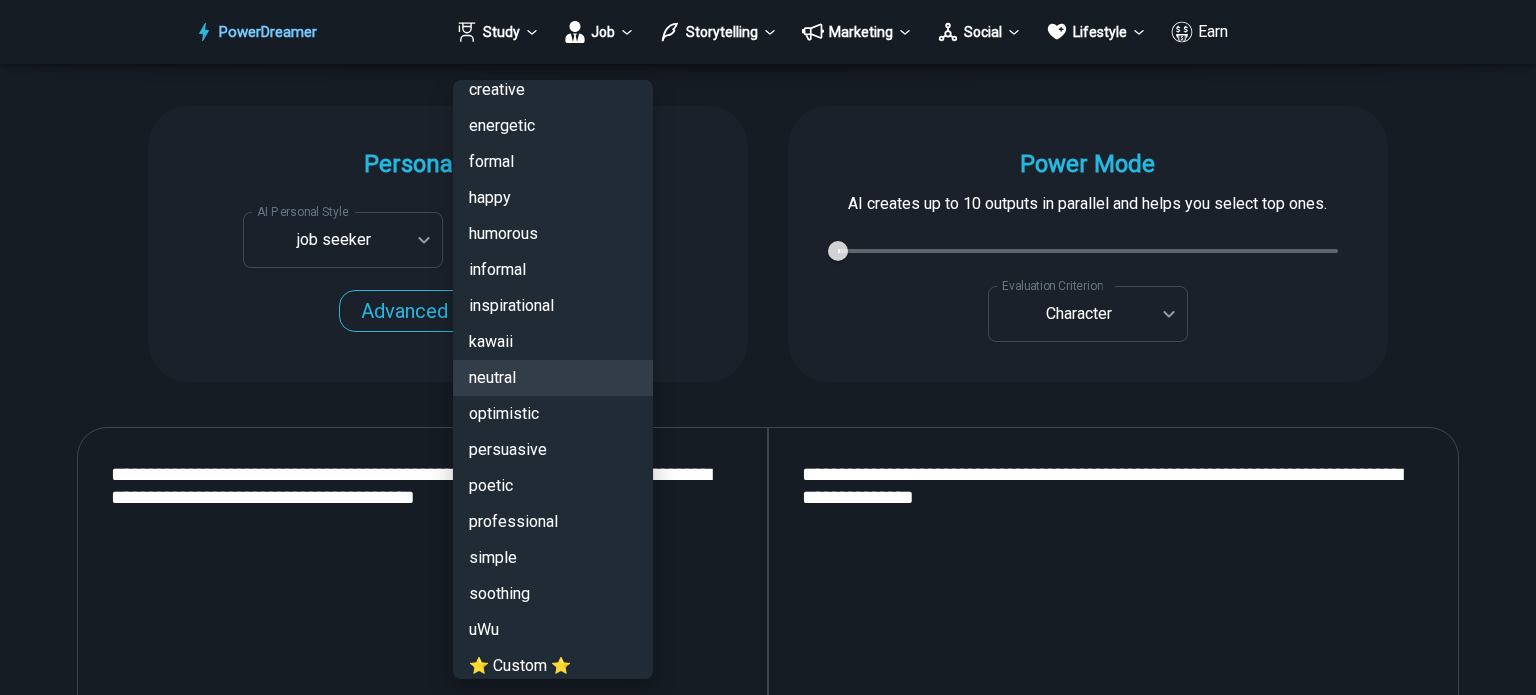 scroll, scrollTop: 136, scrollLeft: 0, axis: vertical 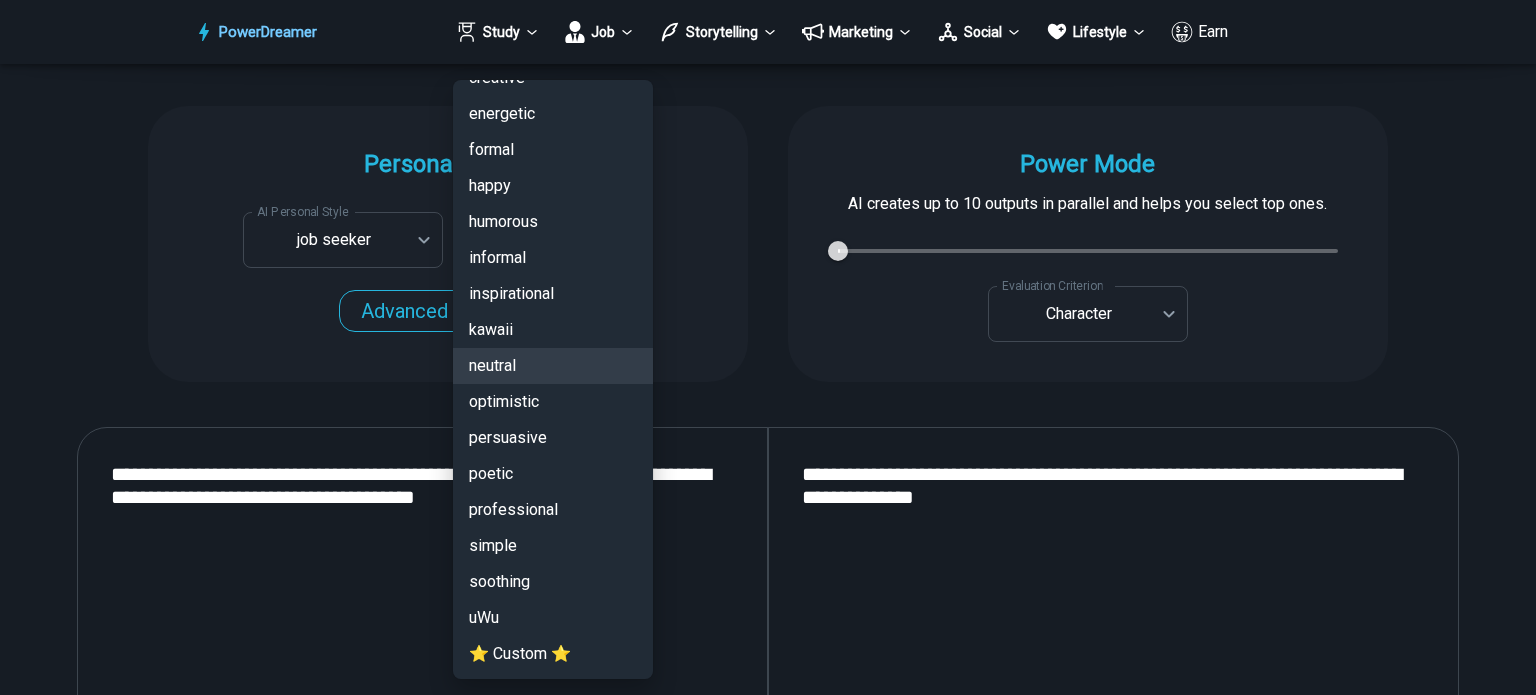 click on "professional" at bounding box center (553, 510) 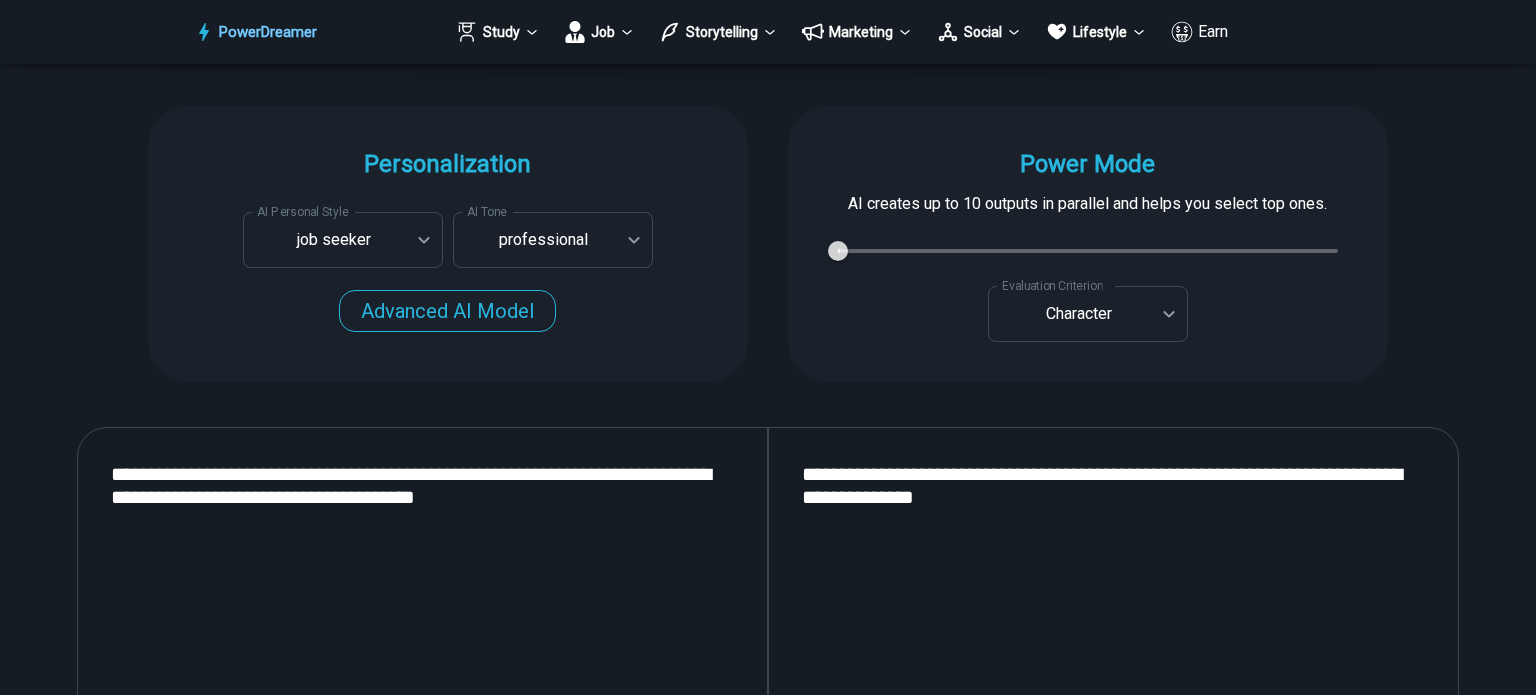 click on "Standard AI Model Advanced AI Model" at bounding box center (448, 306) 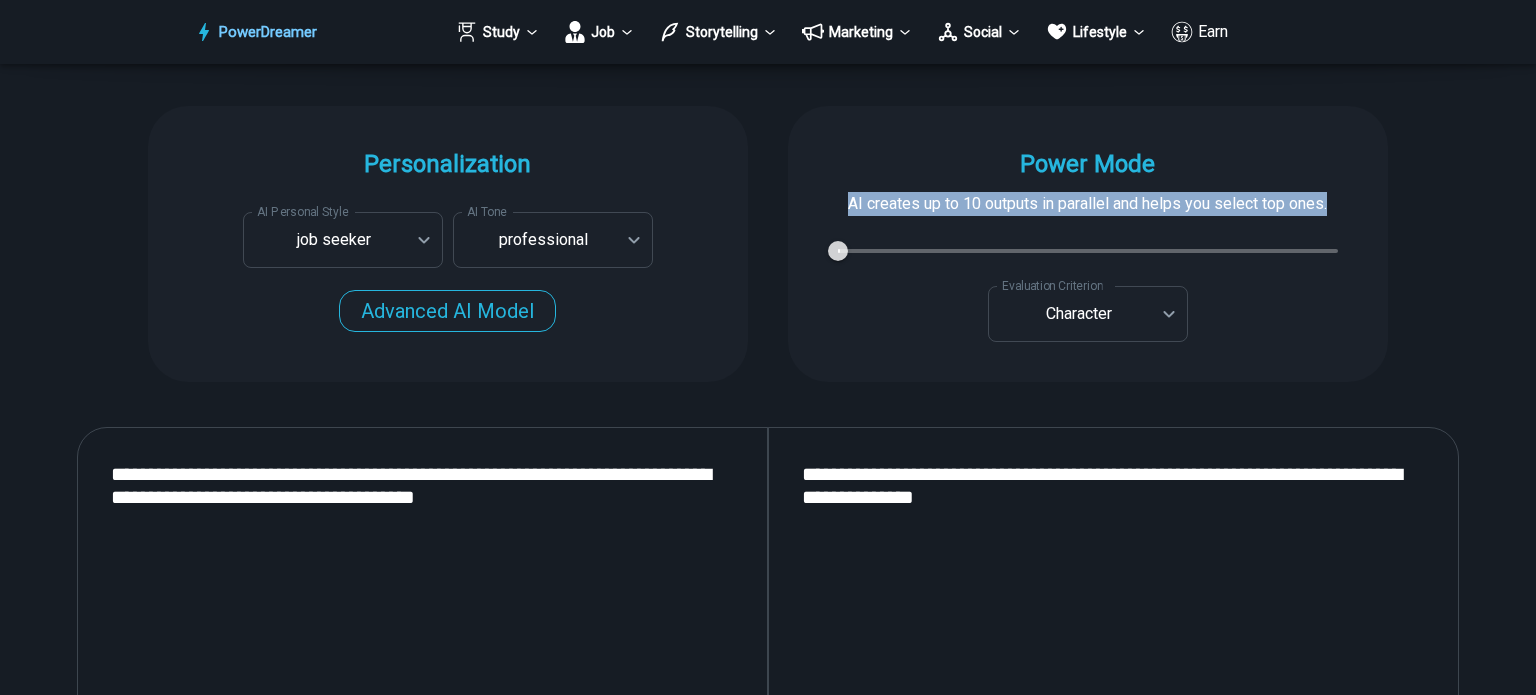 drag, startPoint x: 845, startPoint y: 202, endPoint x: 1360, endPoint y: 203, distance: 515.001 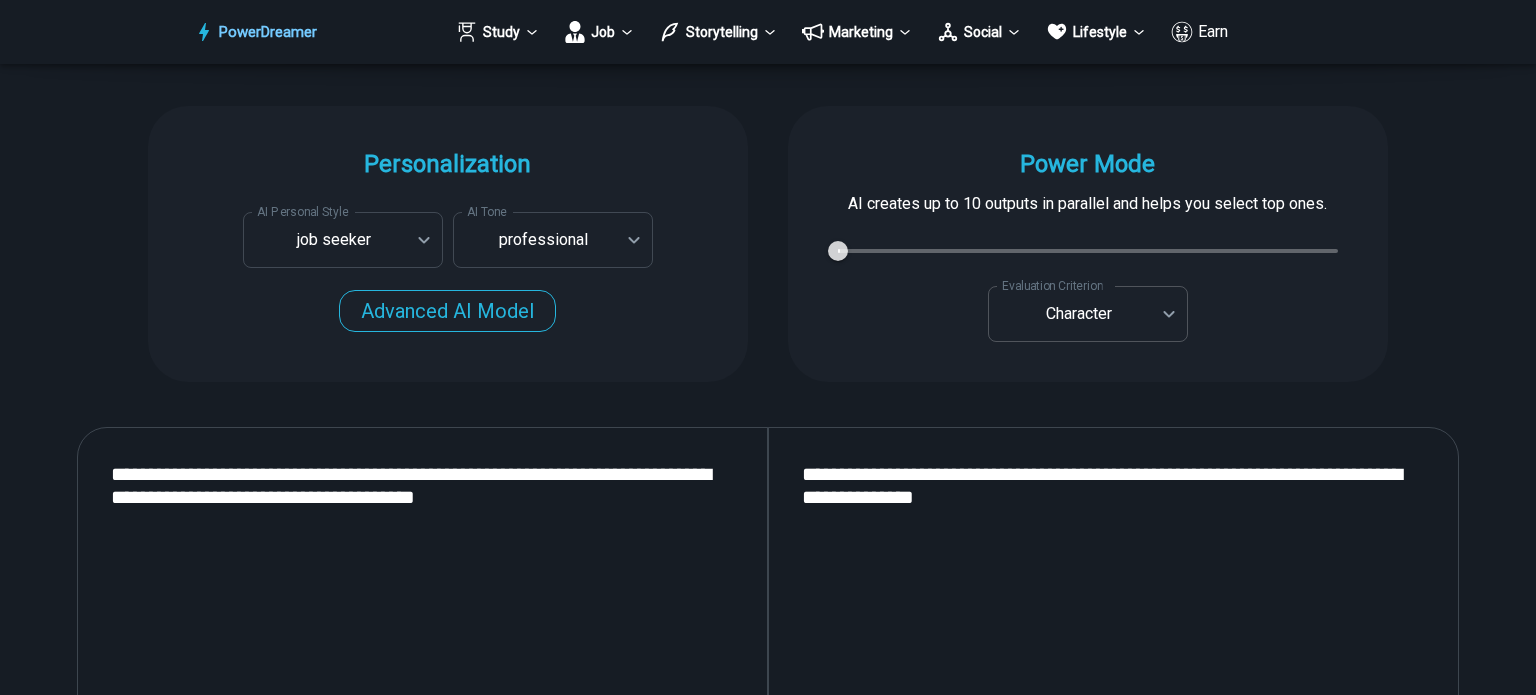 click on "PowerDreamer Study Job Storytelling Marketing Social Lifestyle Earn AI Resume Writer Tailors your resume for each job opening in seconds START Faster with PowerDreamer 213,273  AI-Generated Outputs.  50,000+ Users. 60+ AI Tools. PowerDreamer saved me a ton of stress and even more time. Highly recommend. Bailey Vogt is a writer and producer with experience at Morning Rush, Arizona PBS, Metro Weekly and The Washington Times I received a job offer today that your awesome website helped me get. Thank you! I will be singing your praises. Matt S. signed up to PowerDreamer November 30th 2023 and received his job offer February 1st 2024 Absolutely love this program!! I'm usually hesitant to pay for anything without being able to try it for free first. However, I was desperate to get resume writing help and this program far exceeded my expectations! I have been telling anyone I know looking for a job to try it. Maura Duffy Tyler D., Product Manager in E-Commerce Kyle Kimball Alix Harvey Jess B. Personalization AI Tone" at bounding box center (768, 2714) 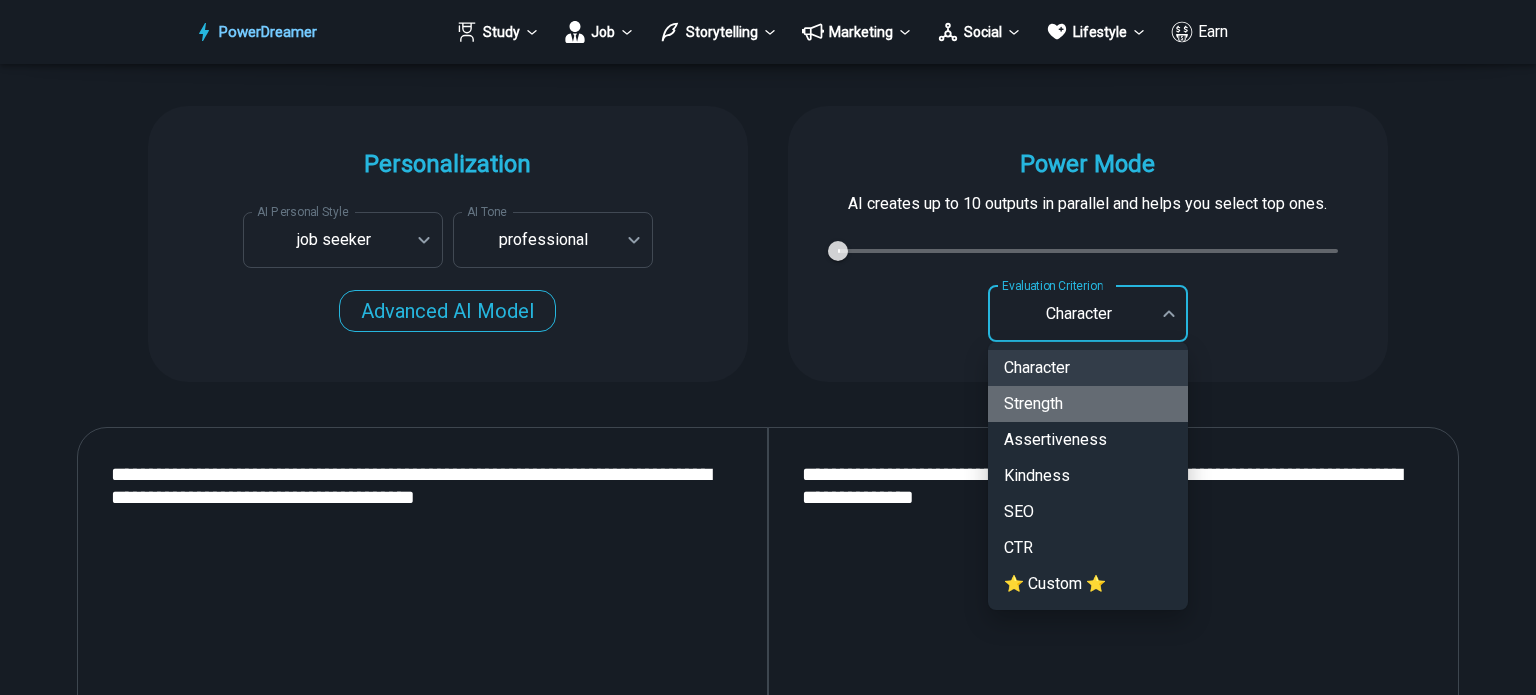 click on "Strength" at bounding box center [1088, 404] 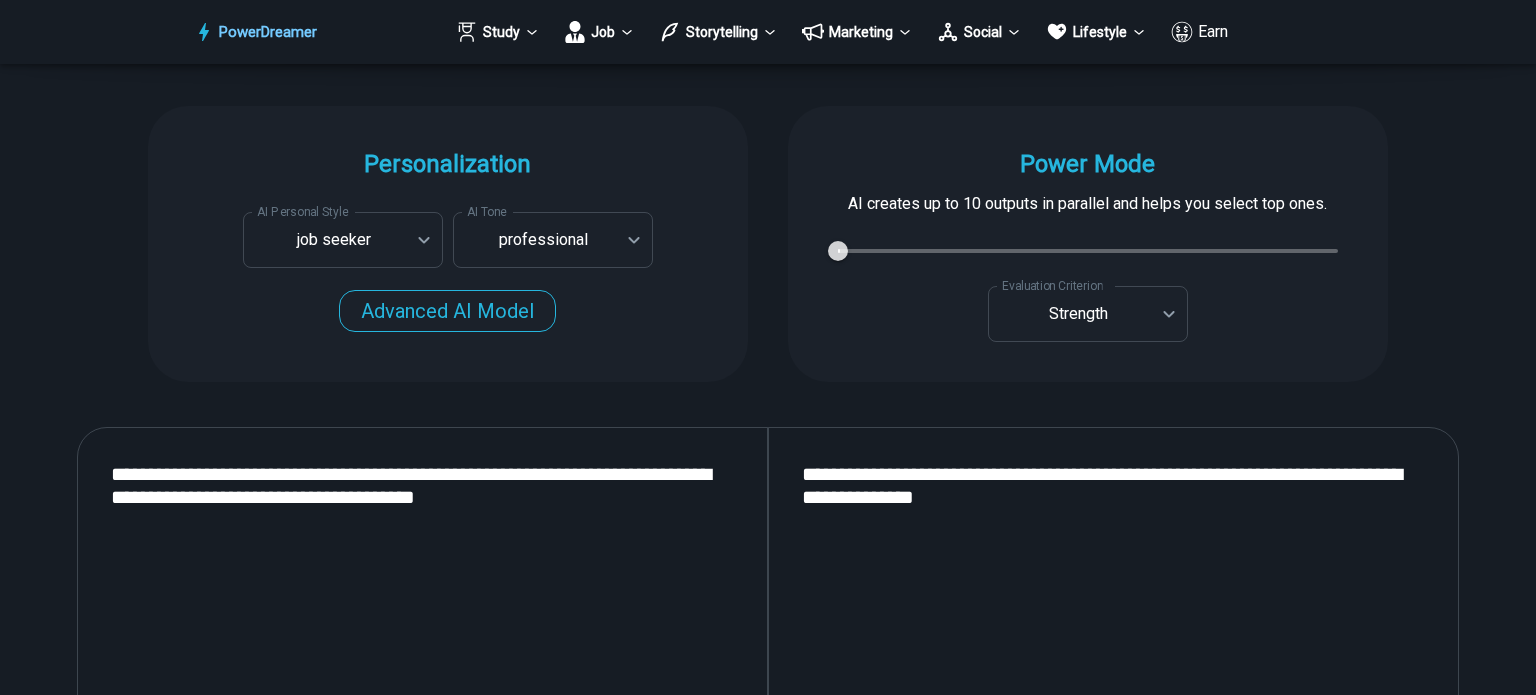 click on "Power Mode AI creates up to 10 outputs in parallel and helps you select top ones. 1 1 Evaluation Criterion Strength ******** Evaluation Criterion Custom Evaluation Criterion Custom Evaluation Criterion" at bounding box center (1088, 244) 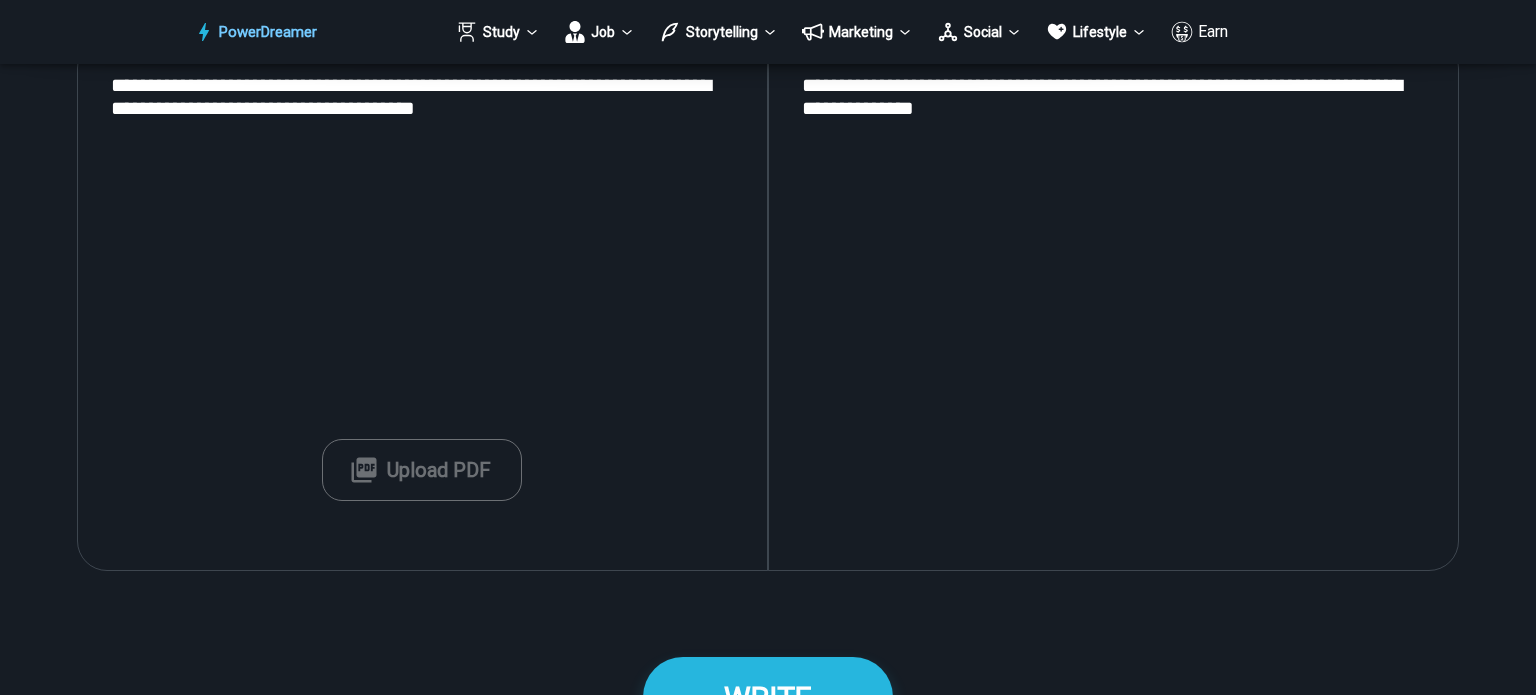 scroll, scrollTop: 2227, scrollLeft: 0, axis: vertical 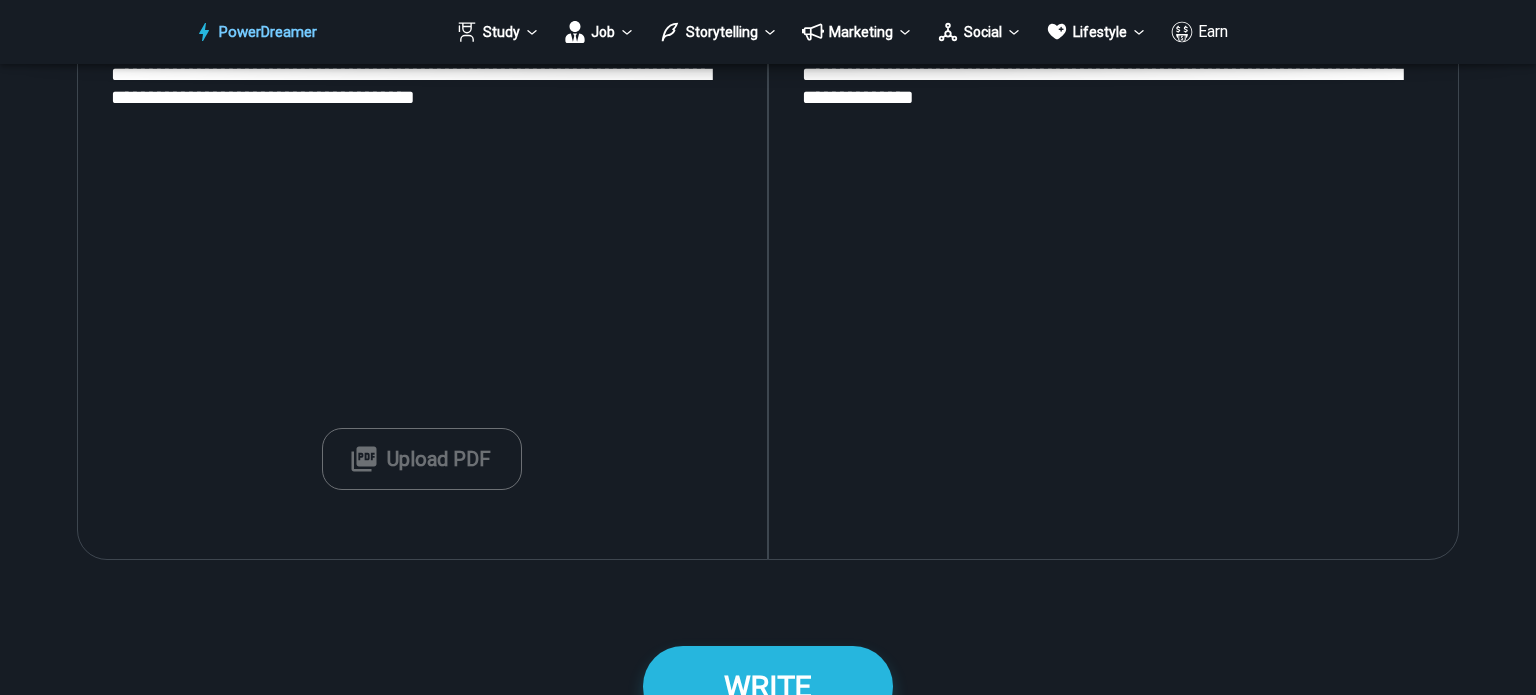 click on "Upload PDF" at bounding box center [422, 459] 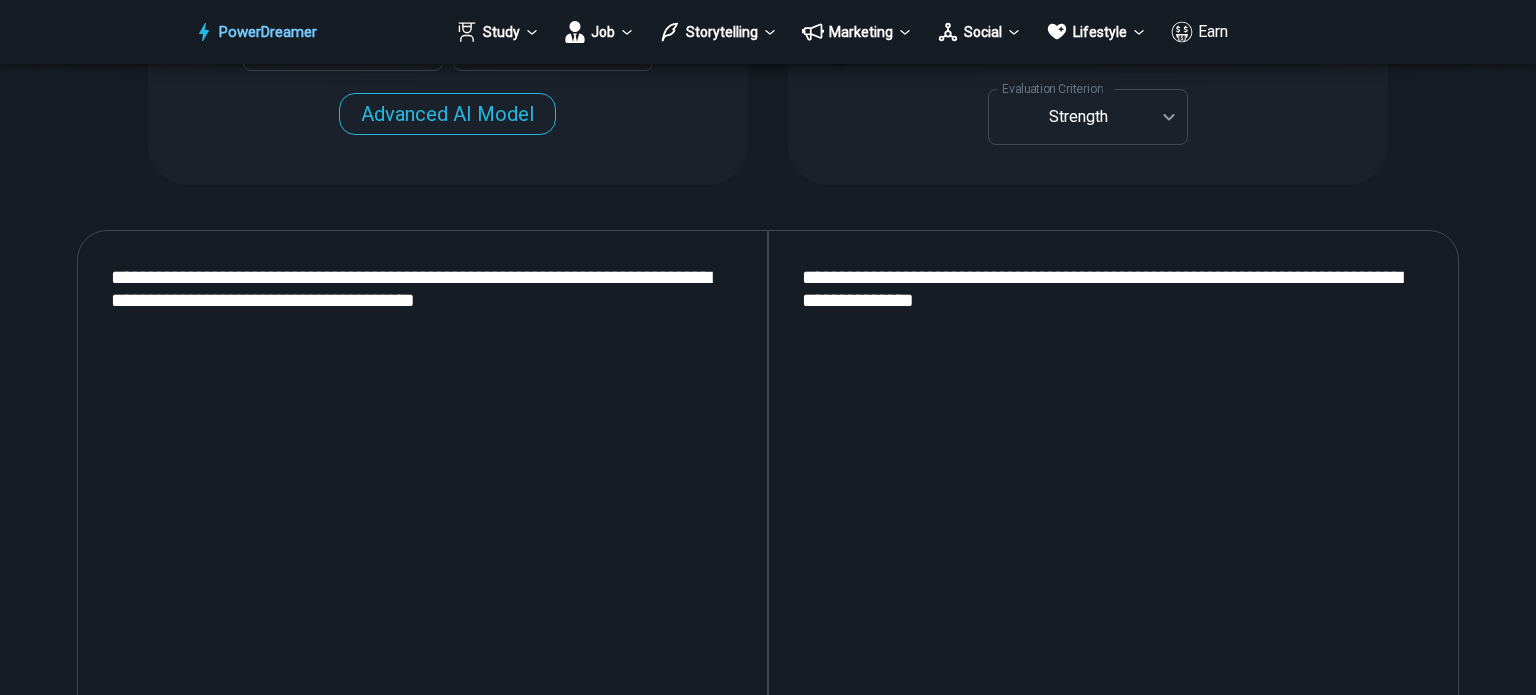 scroll, scrollTop: 1927, scrollLeft: 0, axis: vertical 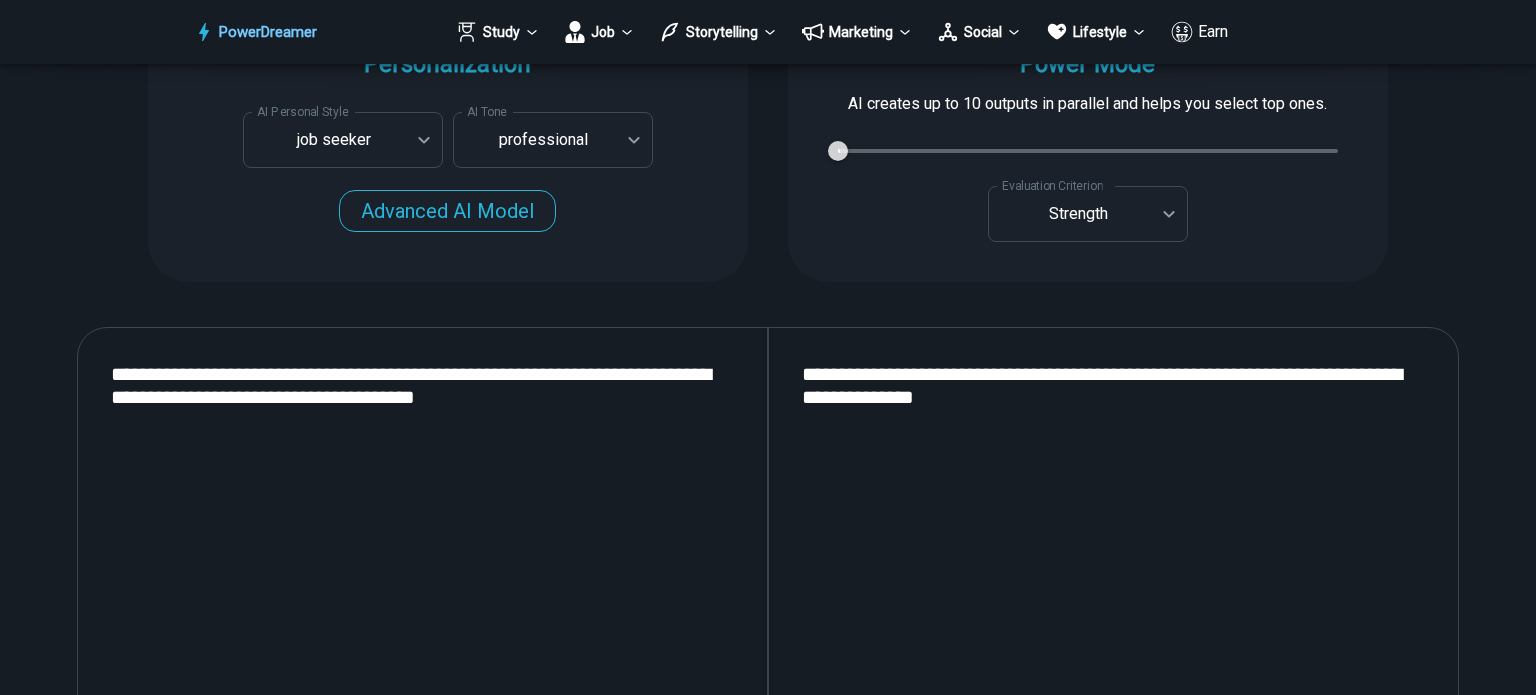 click on "**********" at bounding box center [1113, 593] 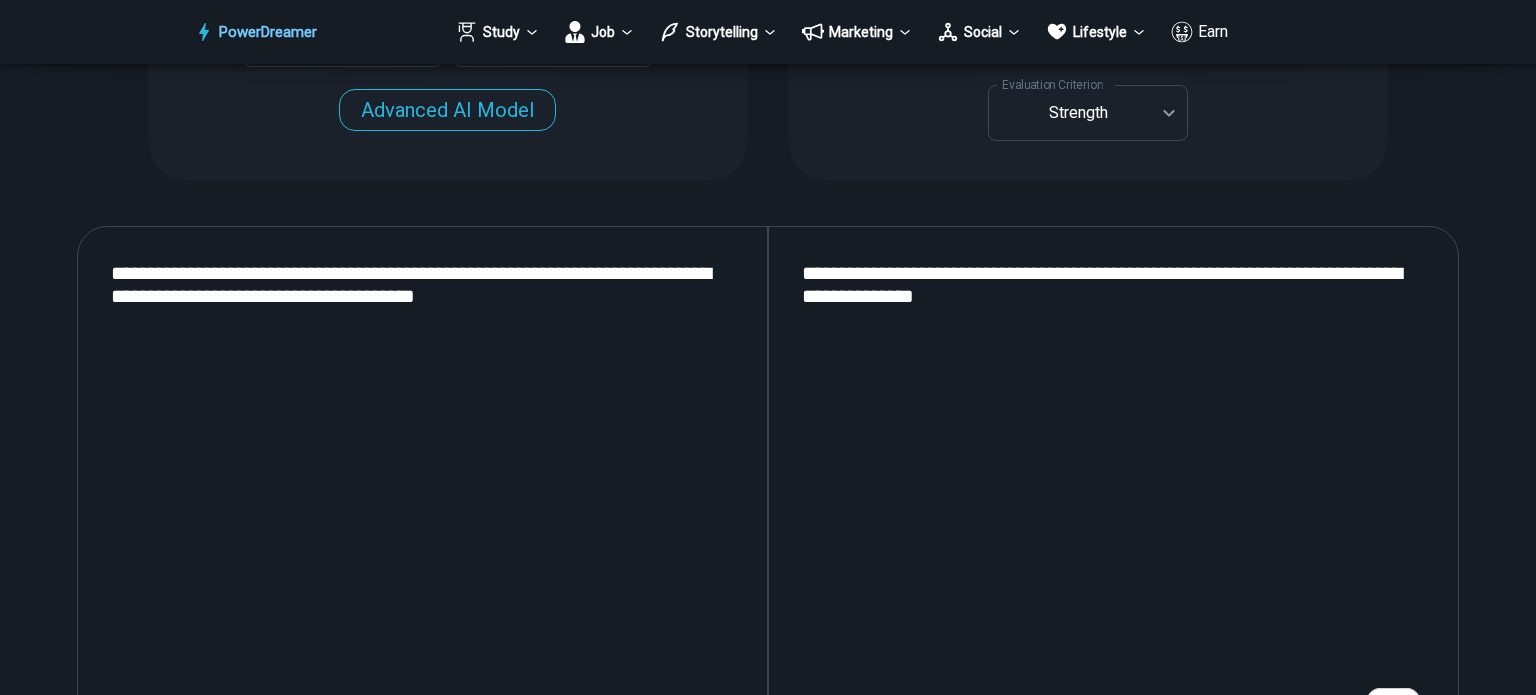 scroll, scrollTop: 2027, scrollLeft: 0, axis: vertical 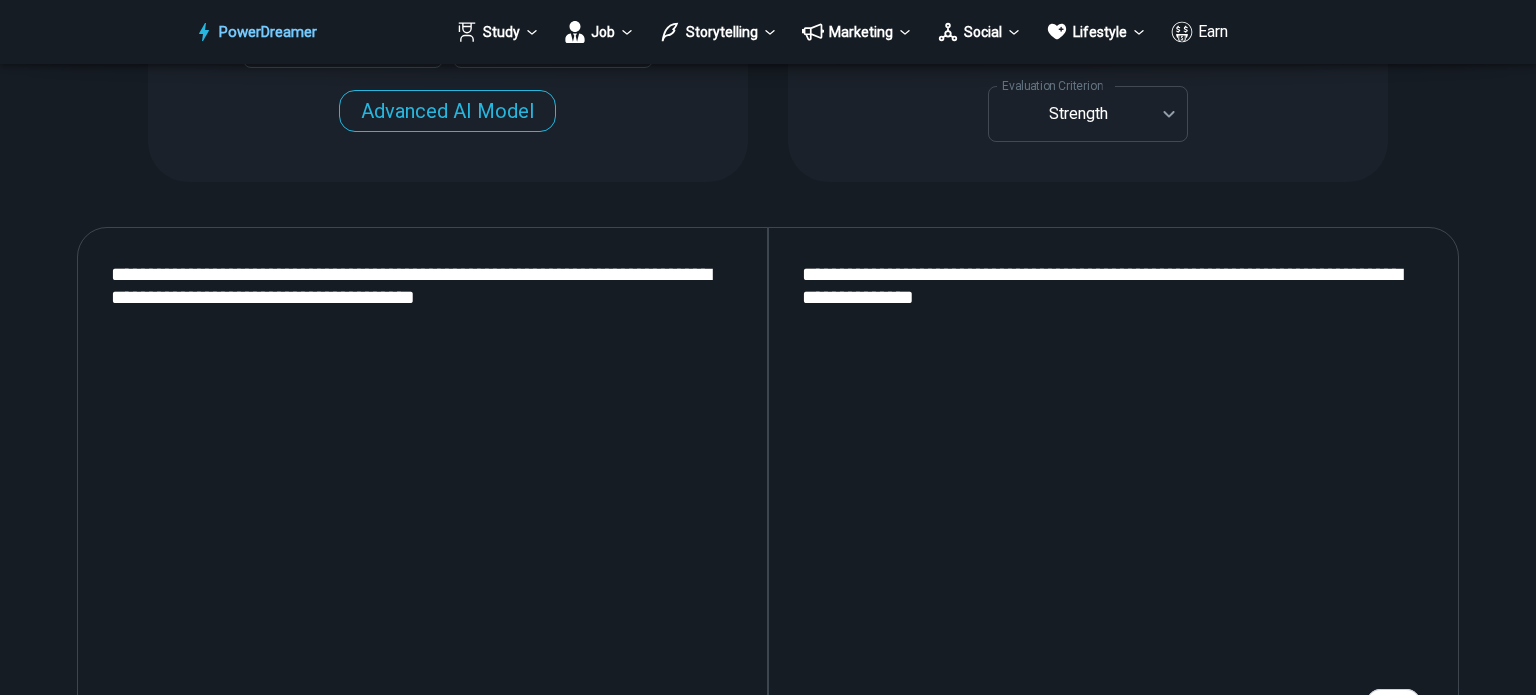 click on "**********" at bounding box center (1113, 493) 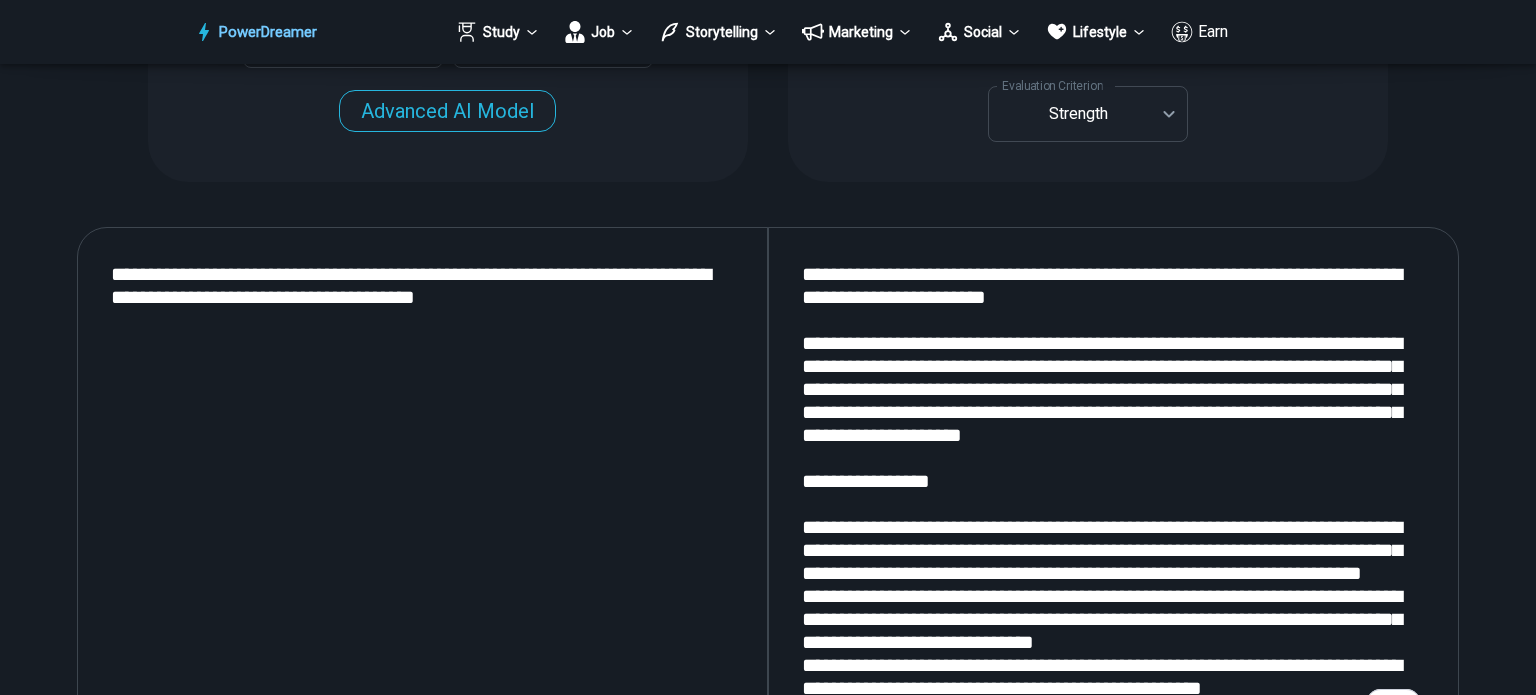 scroll, scrollTop: 2075, scrollLeft: 0, axis: vertical 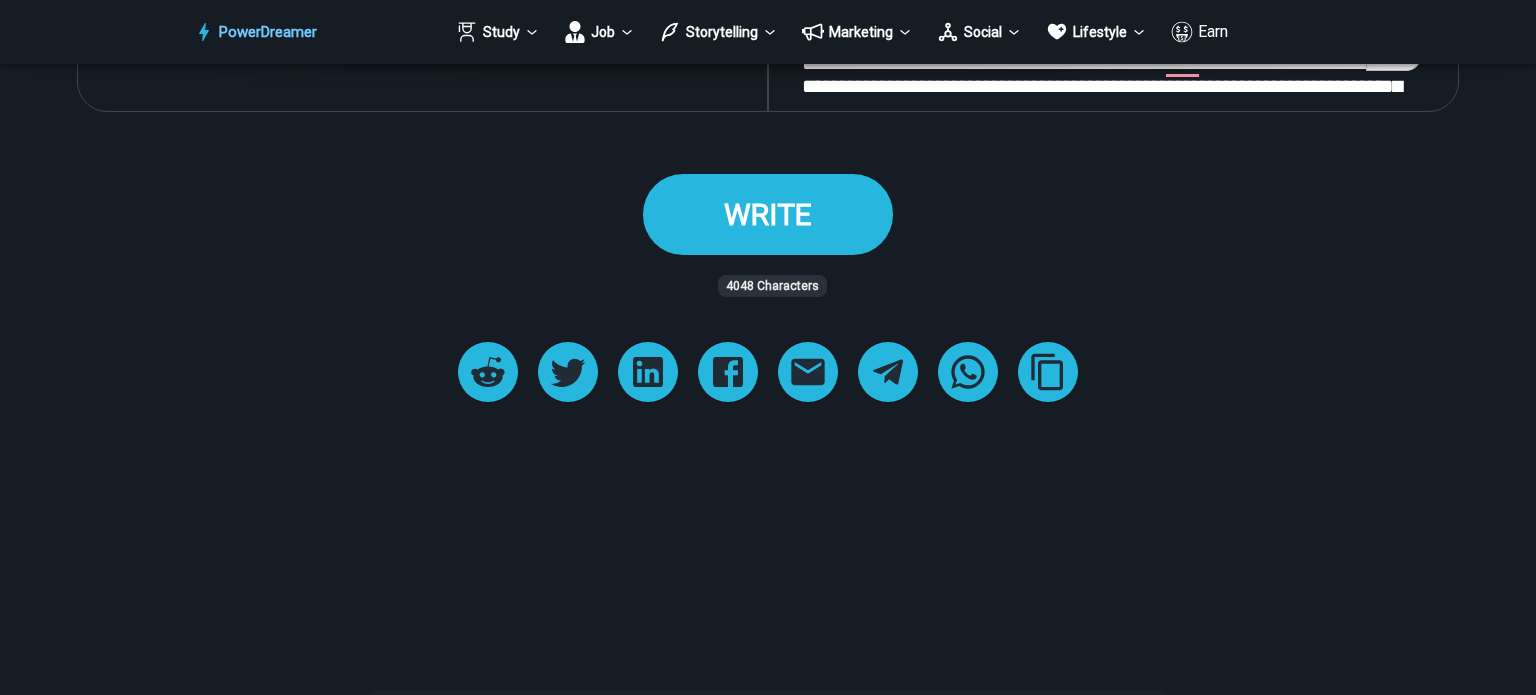 type on "**********" 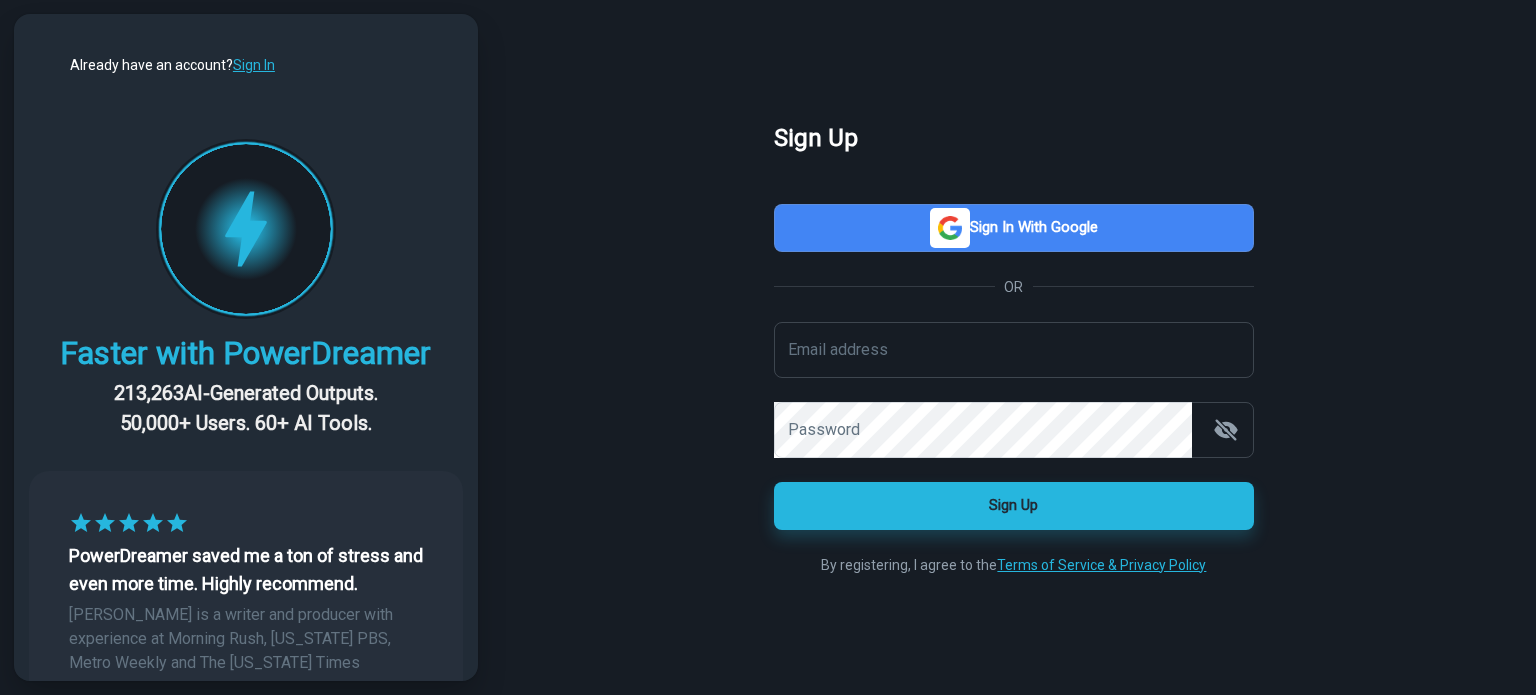 click on "Sign in with Google" at bounding box center [1014, 228] 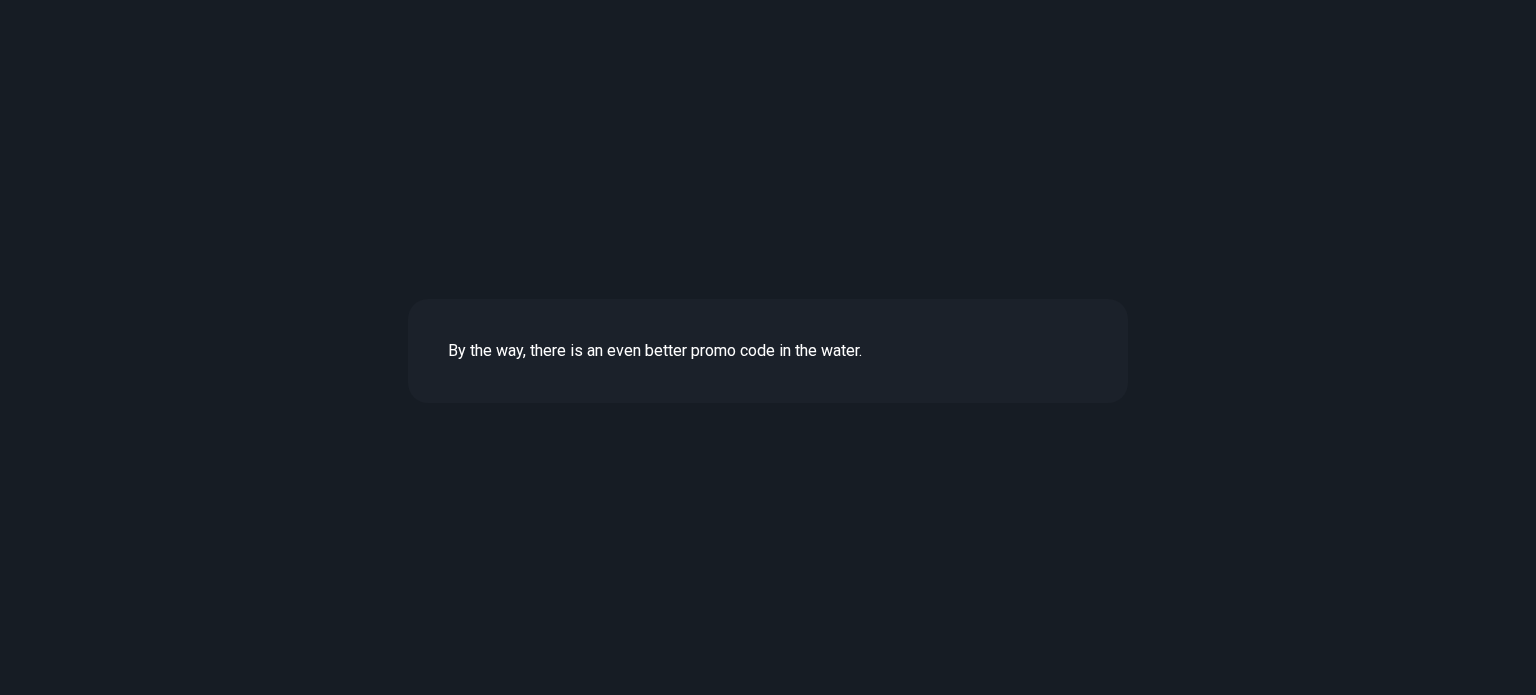 click on "By the way, there is an even better promo code in the water." at bounding box center (768, 351) 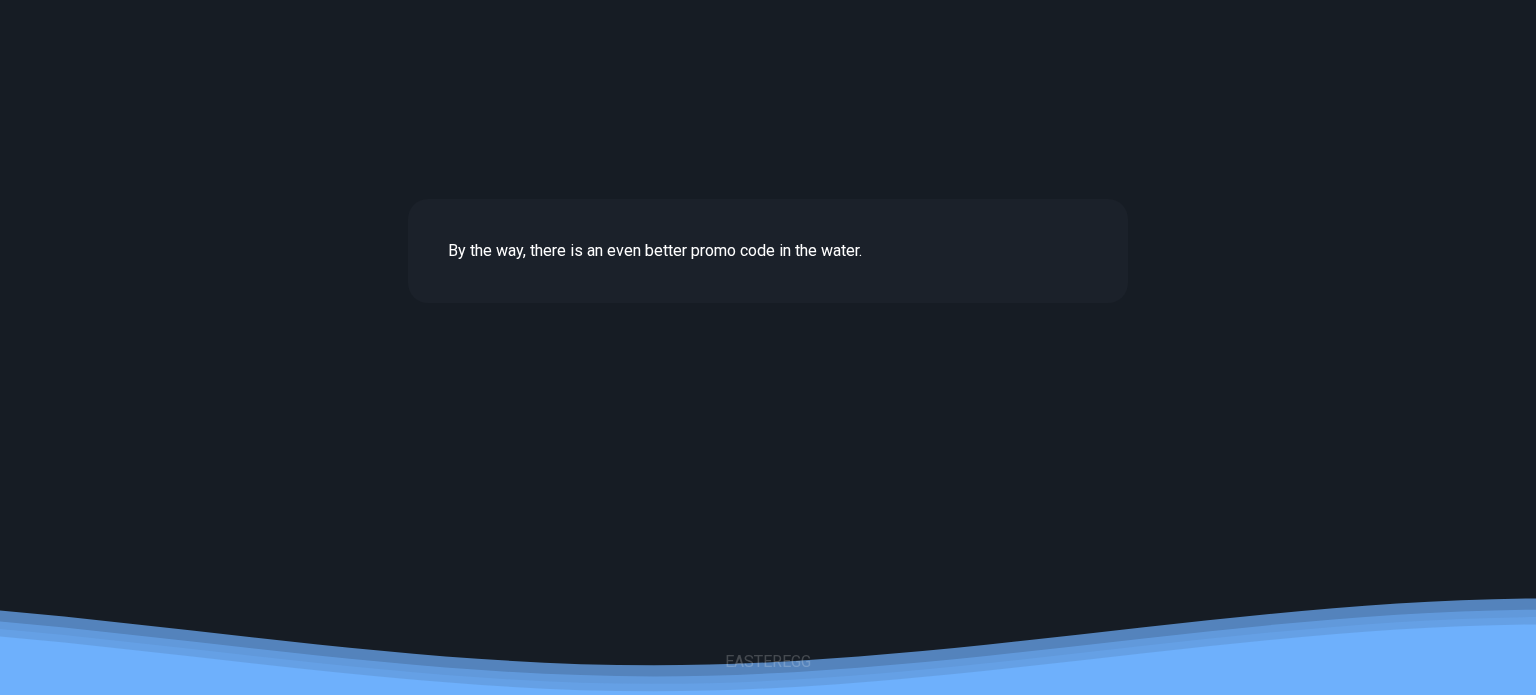 click on "EASTEREGG" at bounding box center [768, 662] 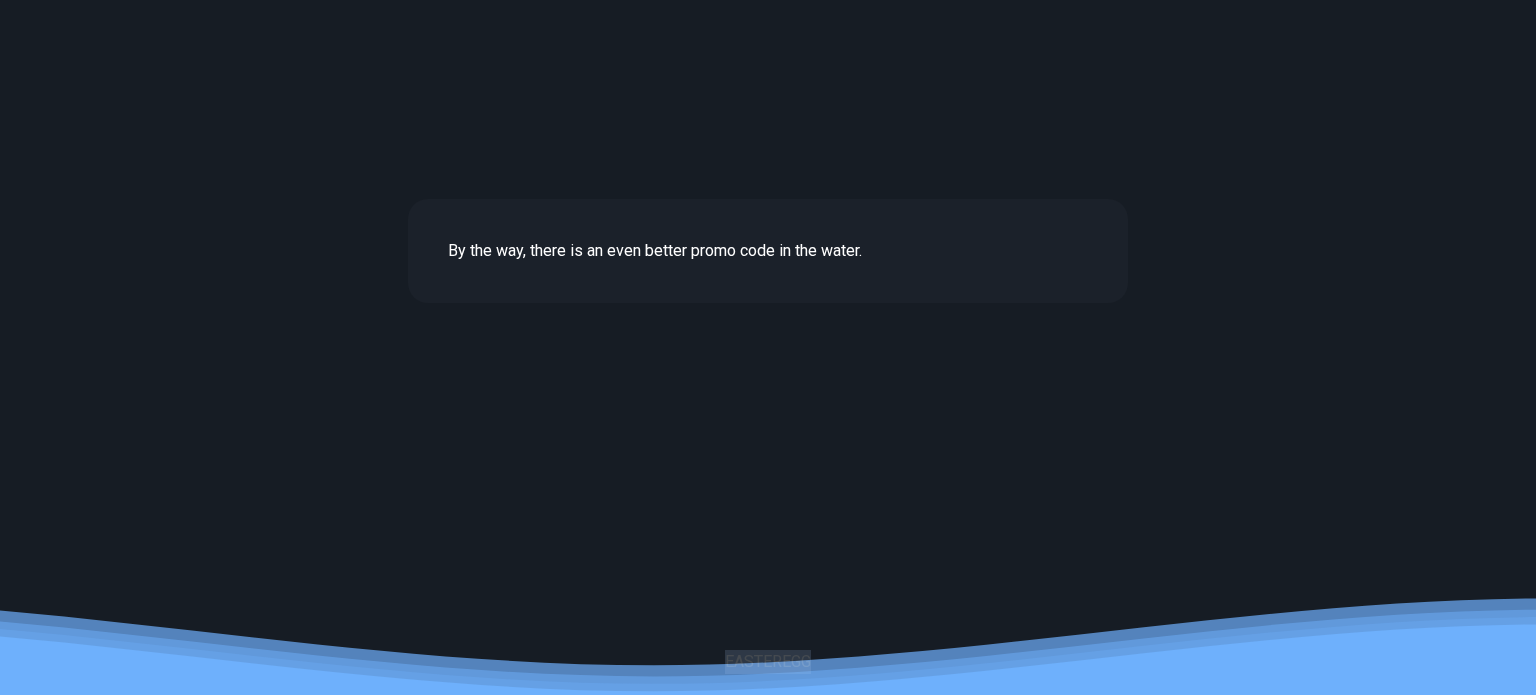 drag, startPoint x: 807, startPoint y: 659, endPoint x: 714, endPoint y: 661, distance: 93.0215 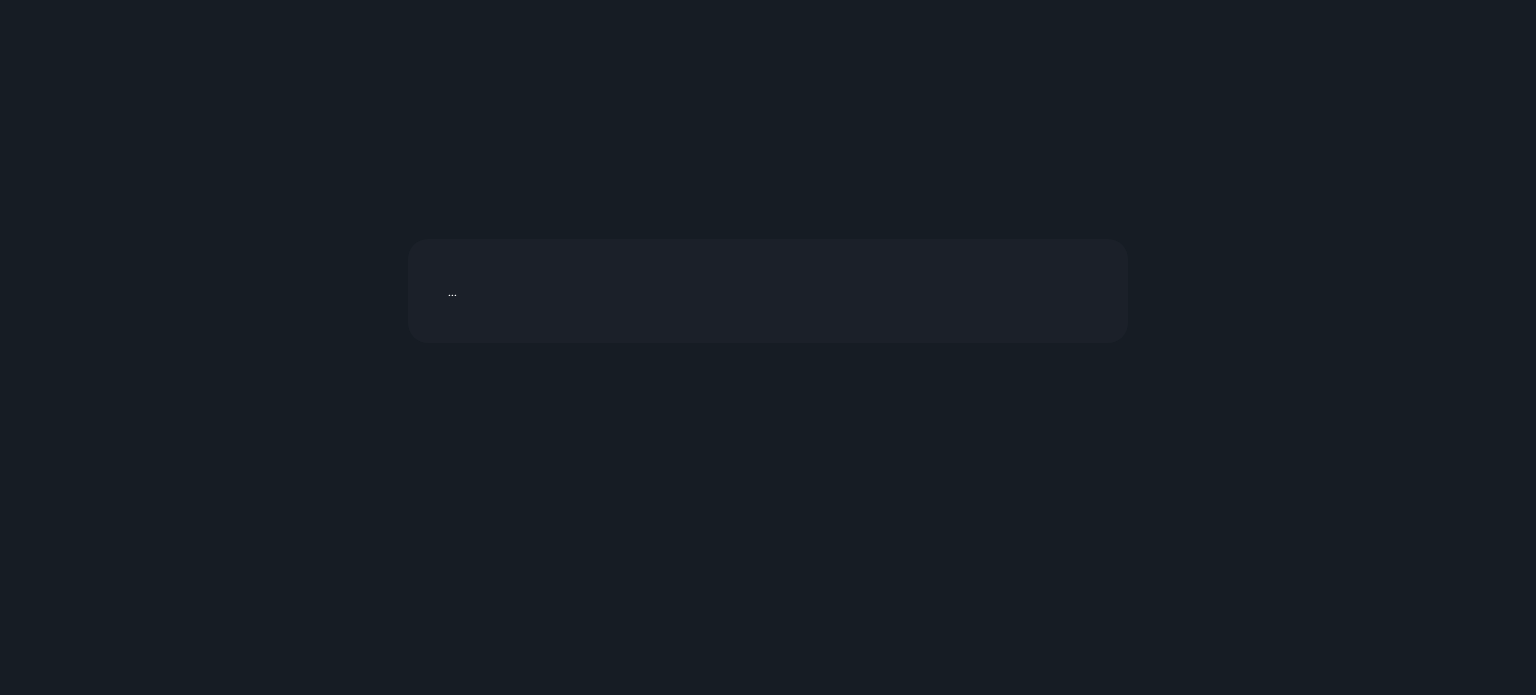 click on "..." at bounding box center (768, 291) 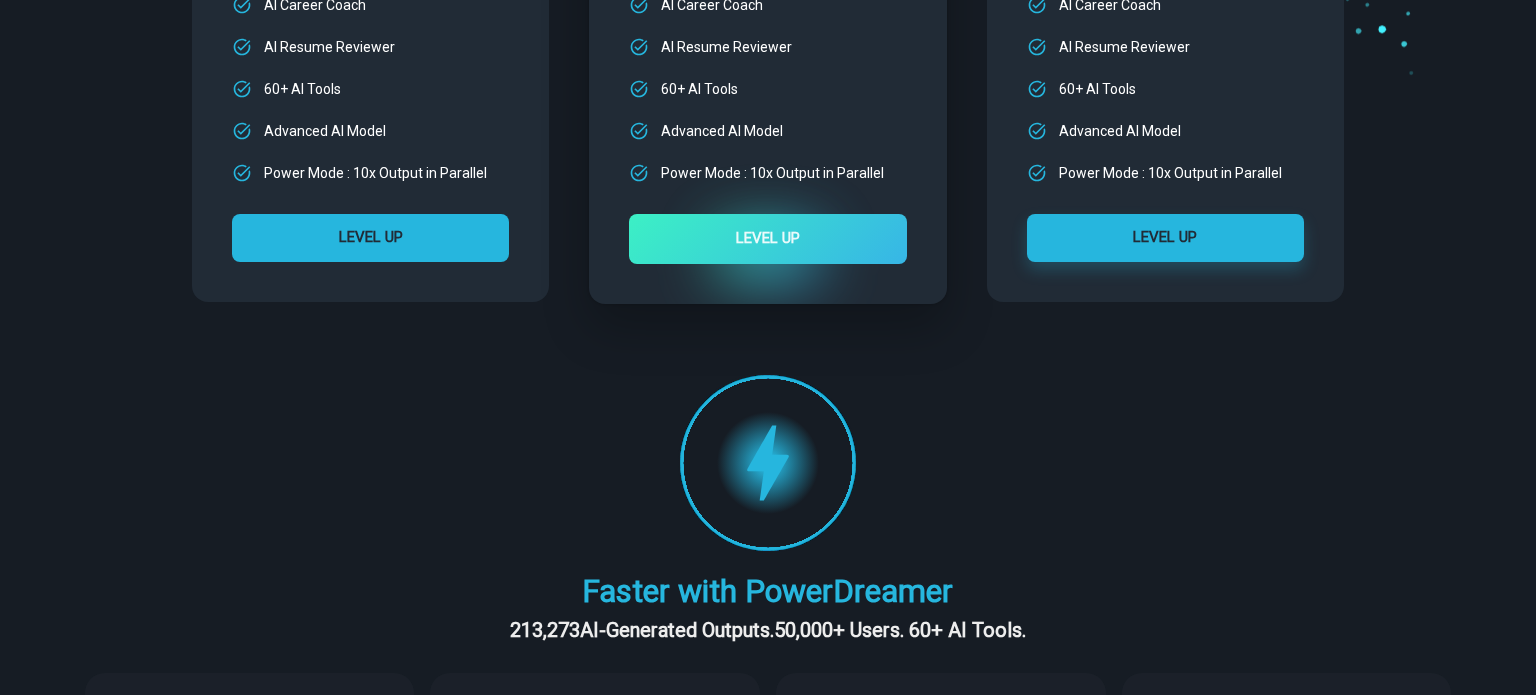 click on "LEVEL UP" at bounding box center [370, 238] 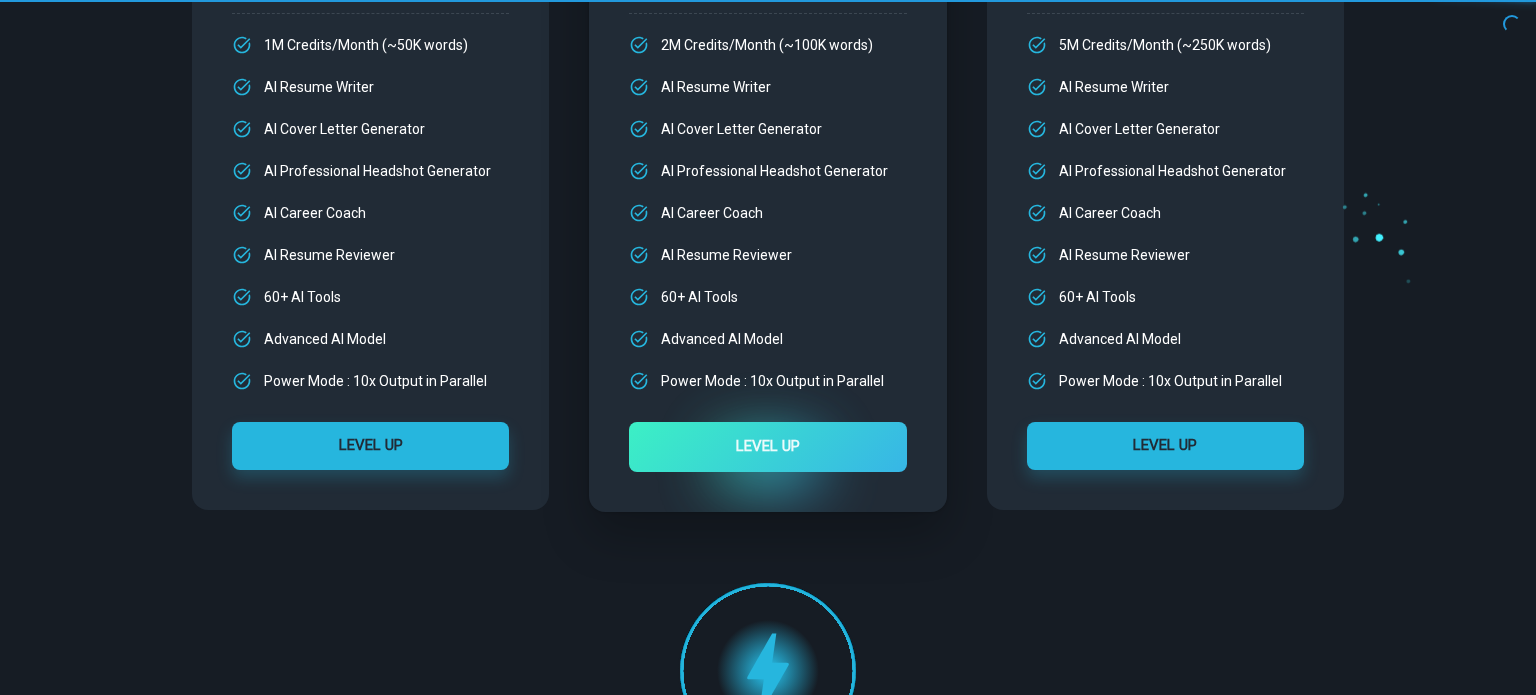scroll, scrollTop: 200, scrollLeft: 0, axis: vertical 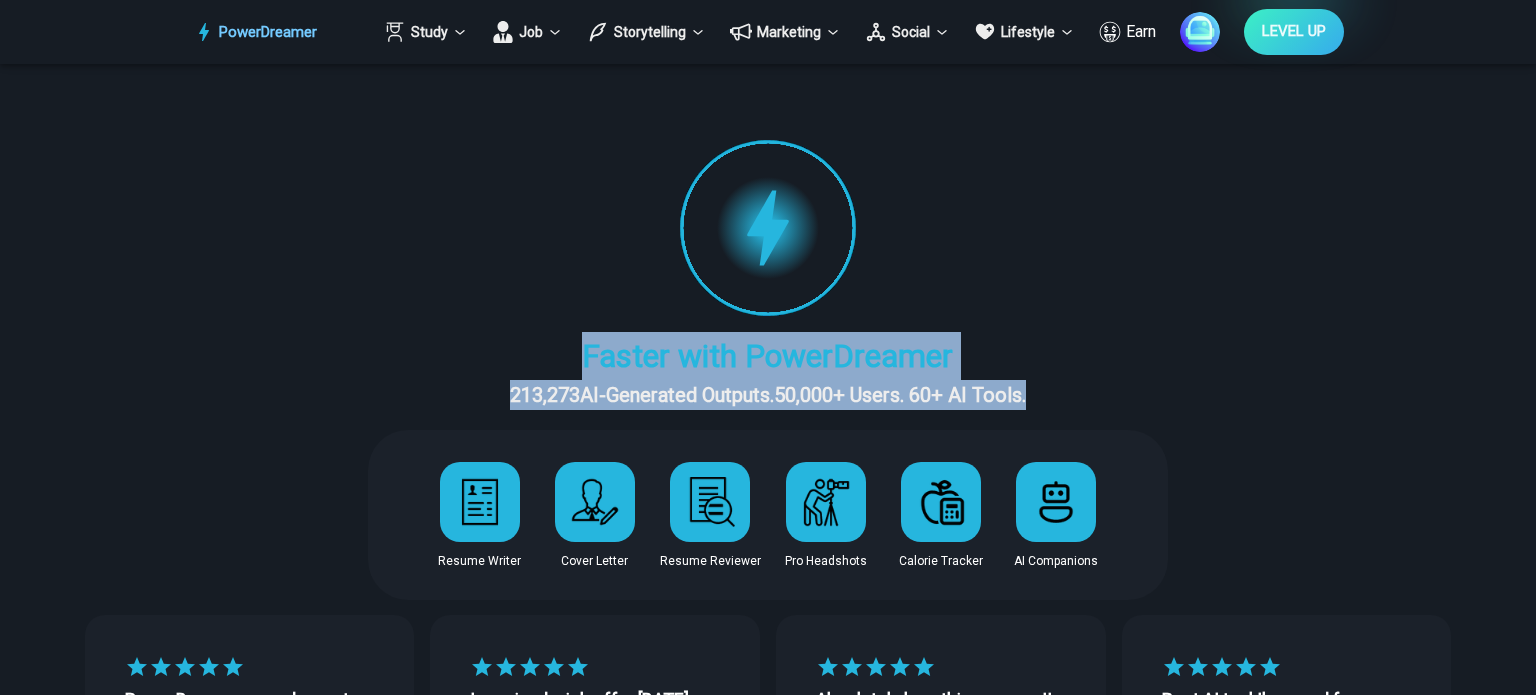 drag, startPoint x: 544, startPoint y: 354, endPoint x: 1110, endPoint y: 401, distance: 567.94806 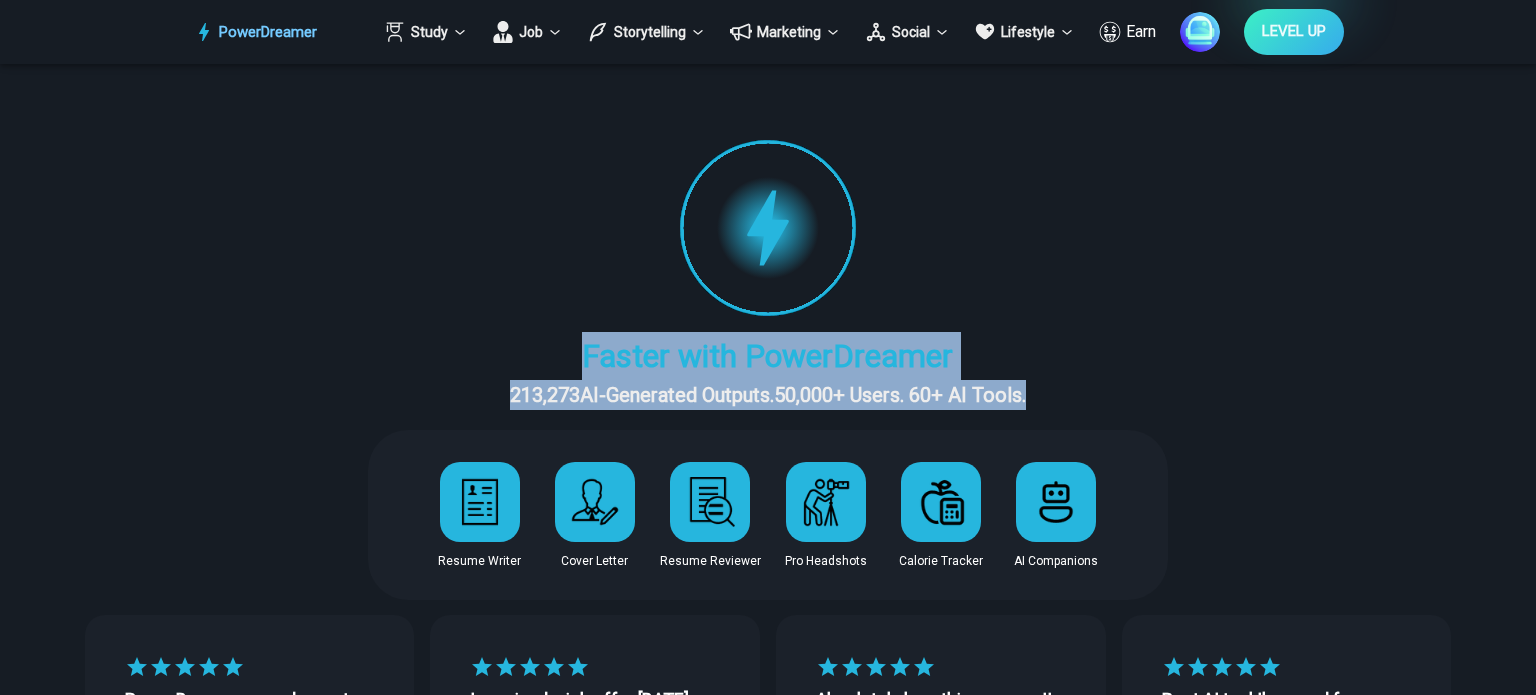 click on "START Faster with PowerDreamer 213,273  AI-Generated Outputs.  50,000+ Users. 60+ AI Tools. PowerDreamer saved me a ton of stress and even more time. Highly recommend. Bailey Vogt is a writer and producer with experience at Morning Rush, Arizona PBS, Metro Weekly and The Washington Times I received a job offer today that your awesome website helped me get. Thank you! I will be singing your praises. Matt S. signed up to PowerDreamer November 30th 2023 and received his job offer February 1st 2024 Absolutely love this program!! I'm usually hesitant to pay for anything without being able to try it for free first. However, I was desperate to get resume writing help and this program far exceeded my expectations! I have been telling anyone I know looking for a job to try it. Maura Duffy Best AI tool I've used for matching your resume to the job description. It provides unique perspectives that you wouldn't even fathom on your own and I would 100% recommend to a friend. Tyler D., Product Manager in E-Commerce Jess B." at bounding box center (768, 274) 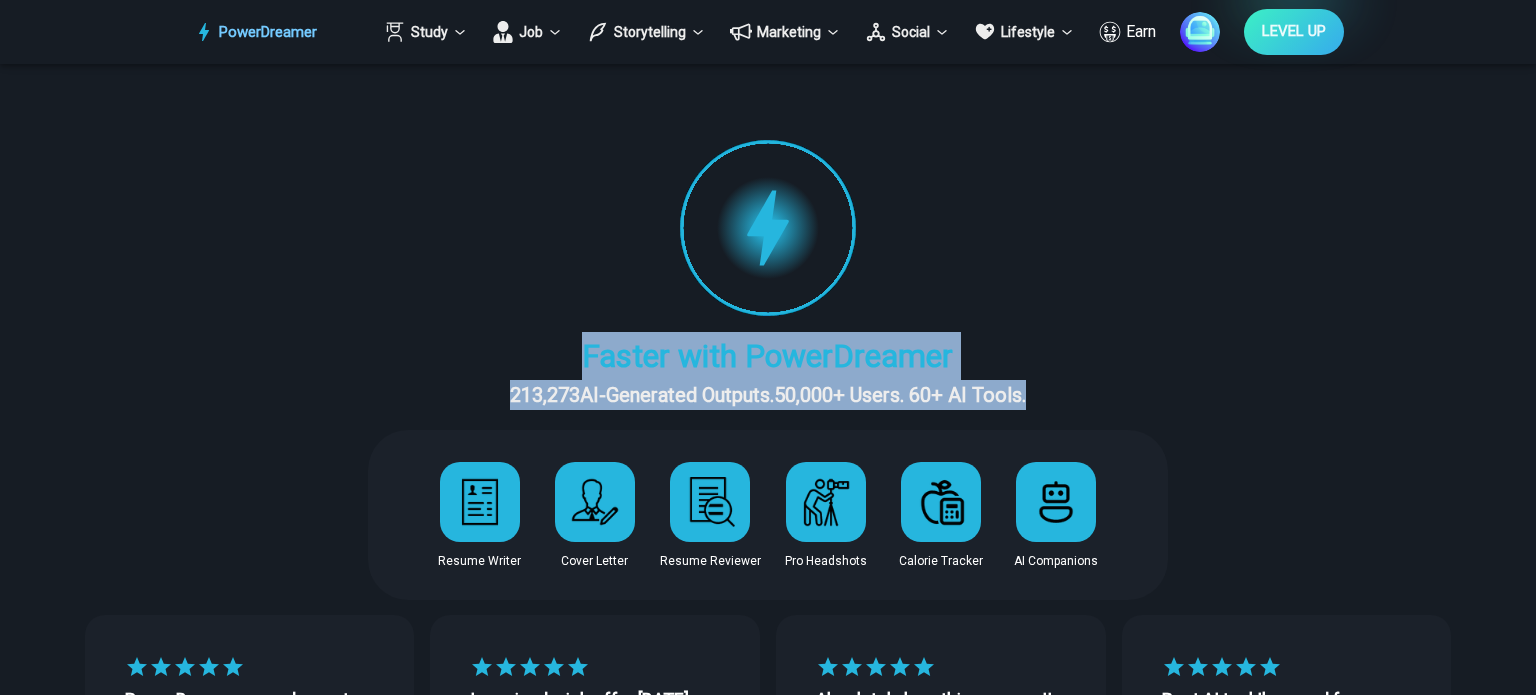 click on "213,273  AI-Generated Outputs.  50,000+ Users. 60+ AI Tools." at bounding box center [768, 395] 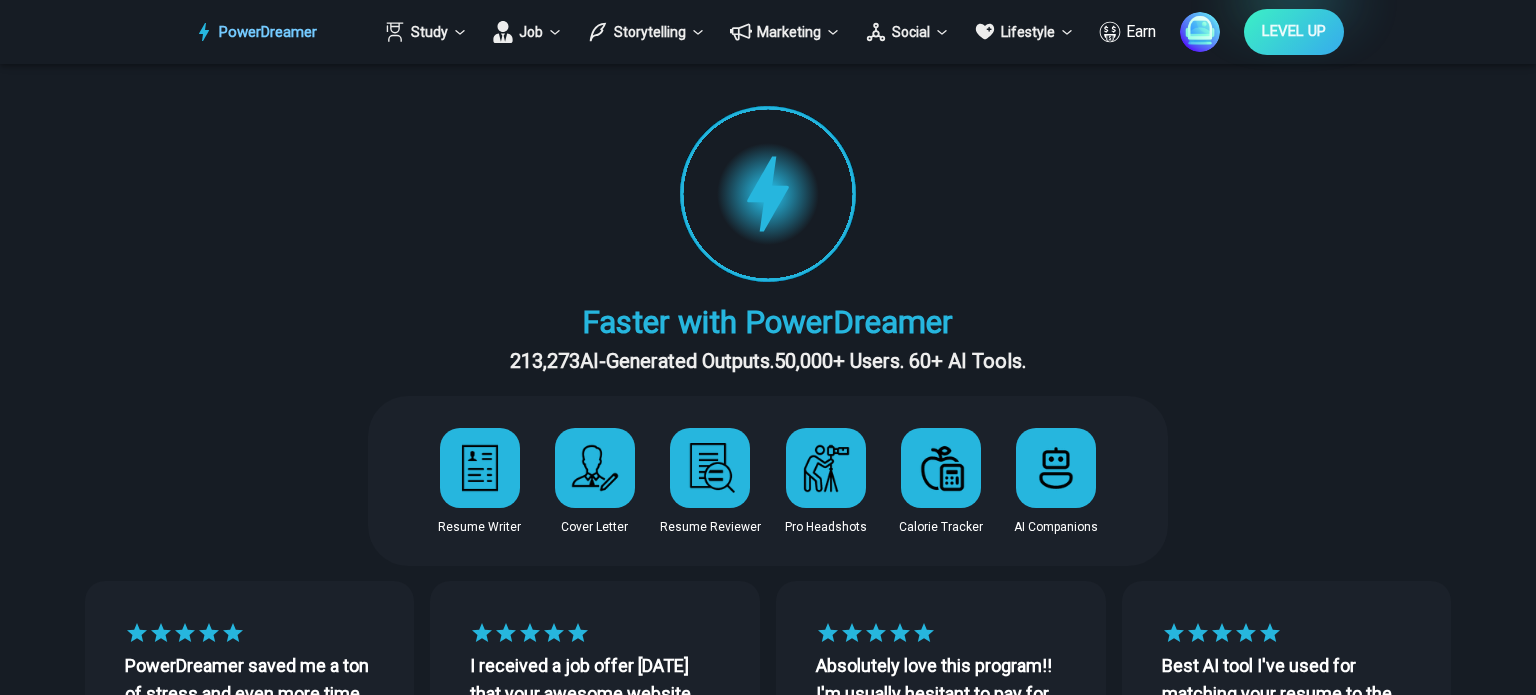scroll, scrollTop: 0, scrollLeft: 0, axis: both 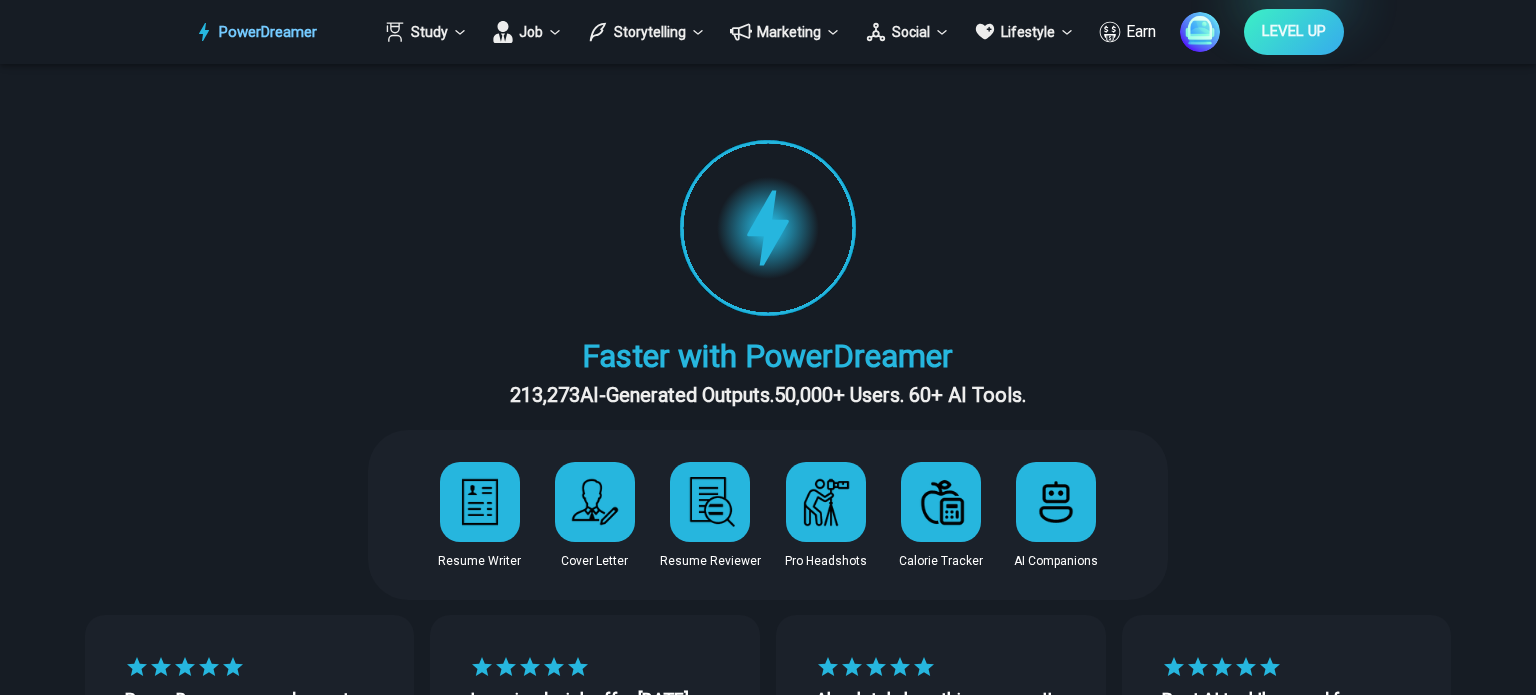 click at bounding box center (480, 502) 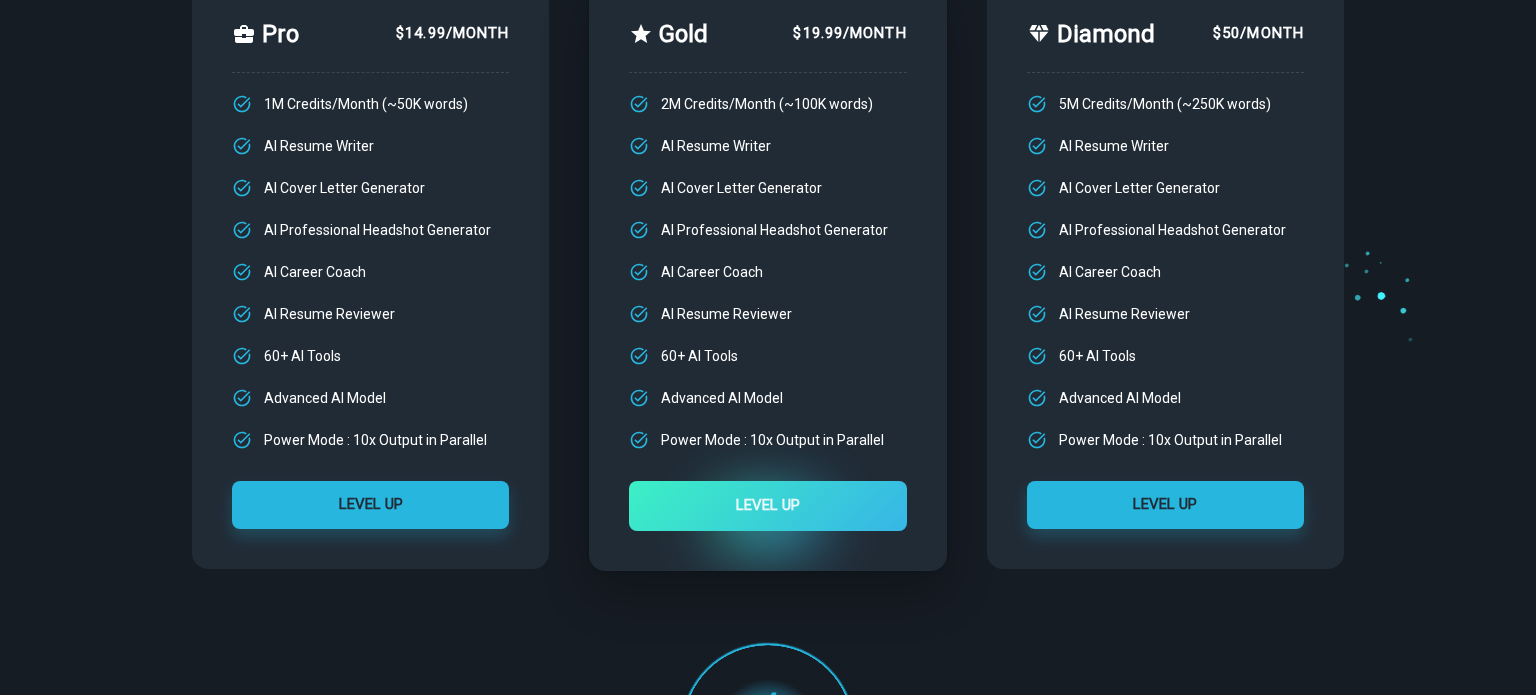 scroll, scrollTop: 400, scrollLeft: 0, axis: vertical 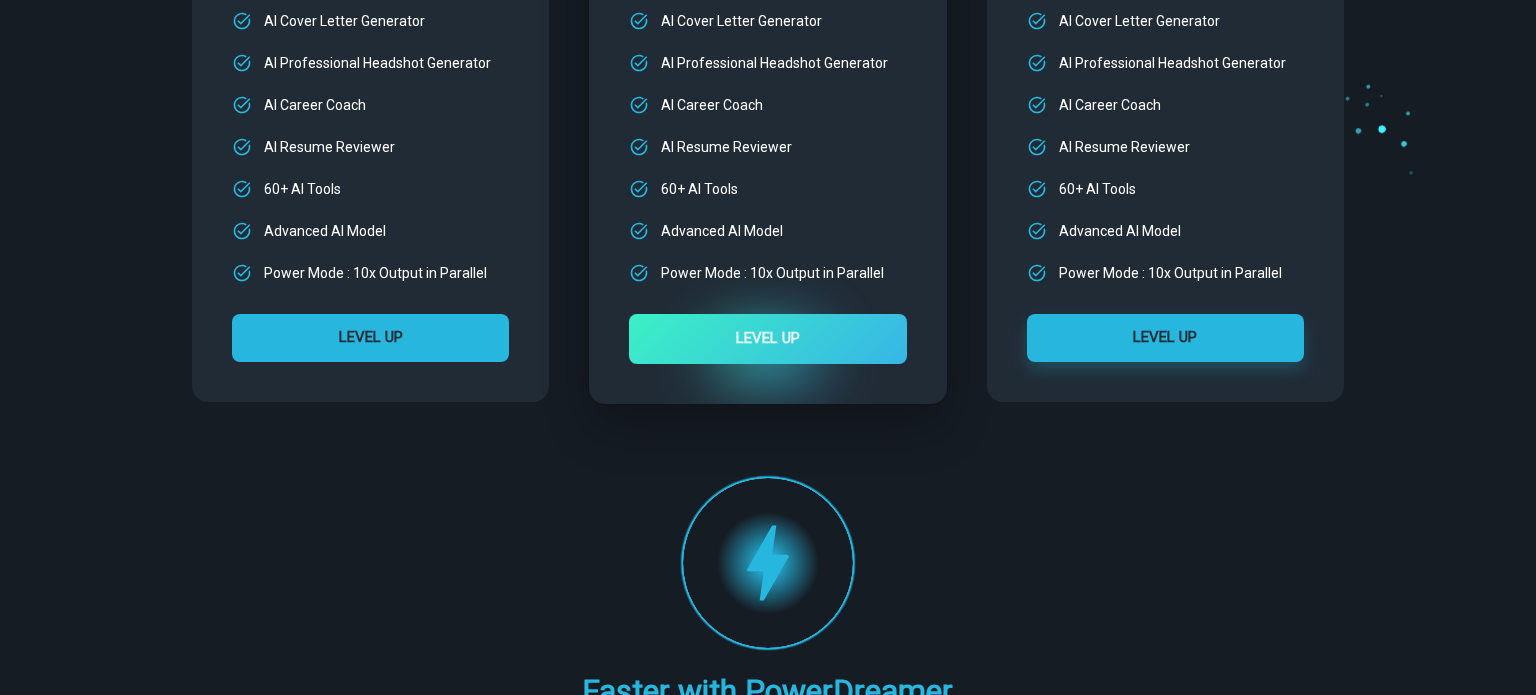 click on "LEVEL UP" at bounding box center (370, 338) 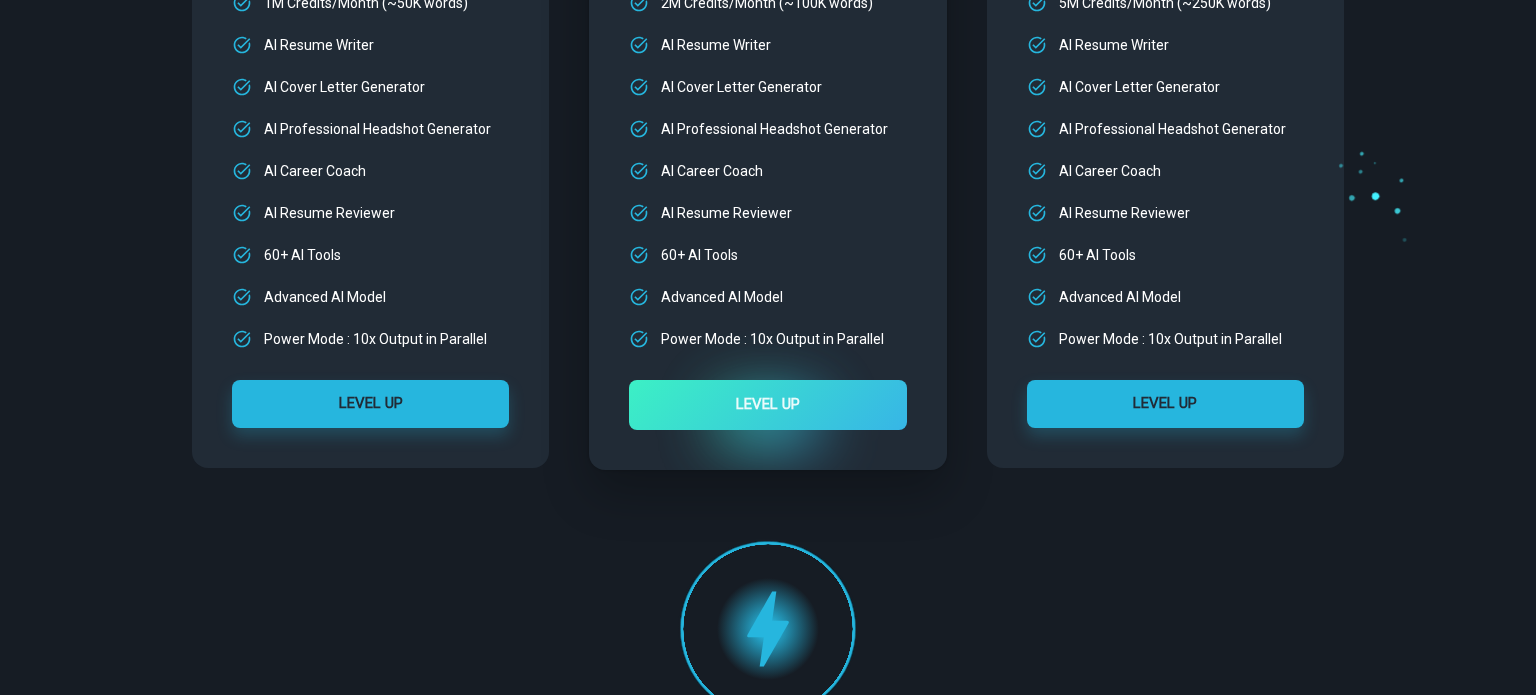 scroll, scrollTop: 300, scrollLeft: 0, axis: vertical 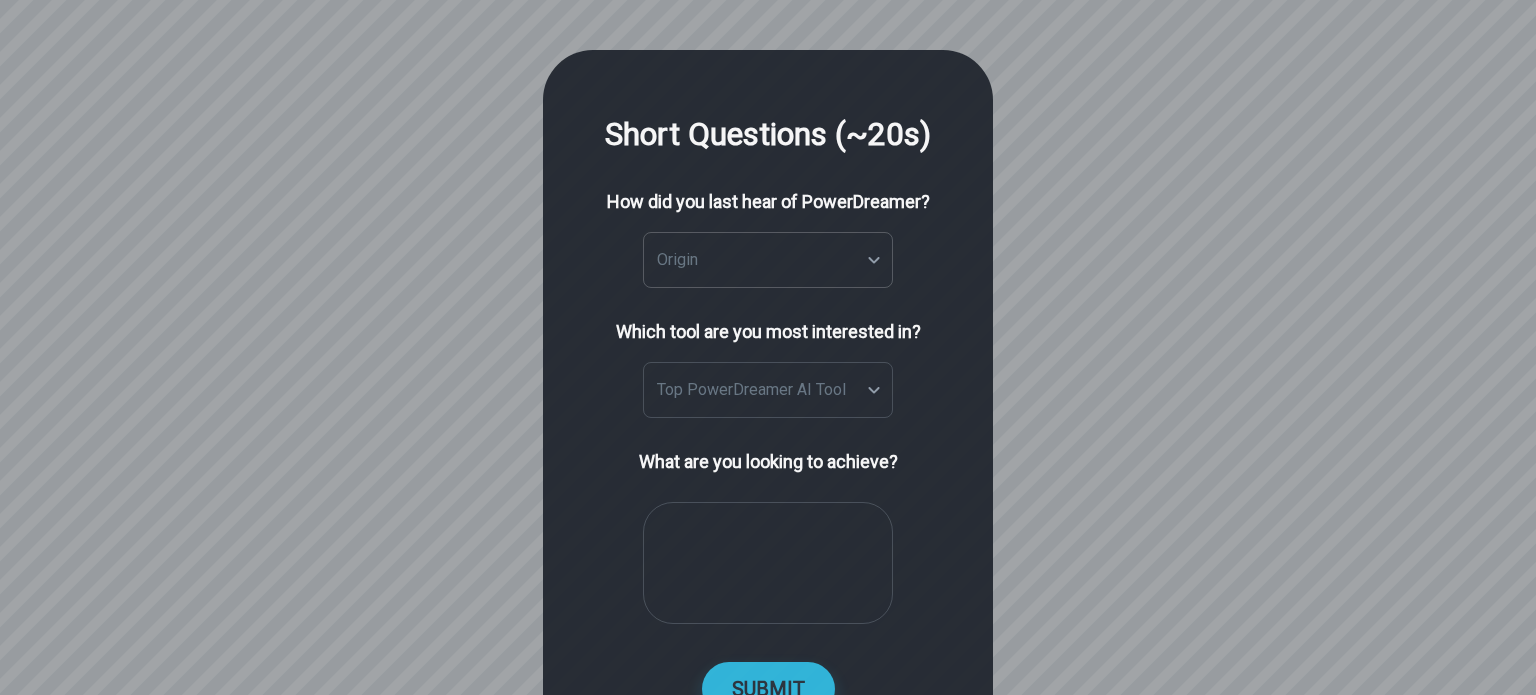 click on "Short Questions (~20s) How did you last hear of PowerDreamer? Origin ​ Origin In which subreddit? Subreddit Subreddit Specify In which Discord community? Which search terms did you use? Which newsletter? Link to the page/post Link to the video Which email address reached out to you? What is your current or last job title? Who reached out to you? Specify Specify Which tool are you most interested in? Top PowerDreamer AI Tool ​ Top PowerDreamer AI Tool What are you looking to achieve? * ​ SUBMIT
Notice at collection
Your Privacy Choices
Your consent preferences for tracking technologies" at bounding box center [768, 423] 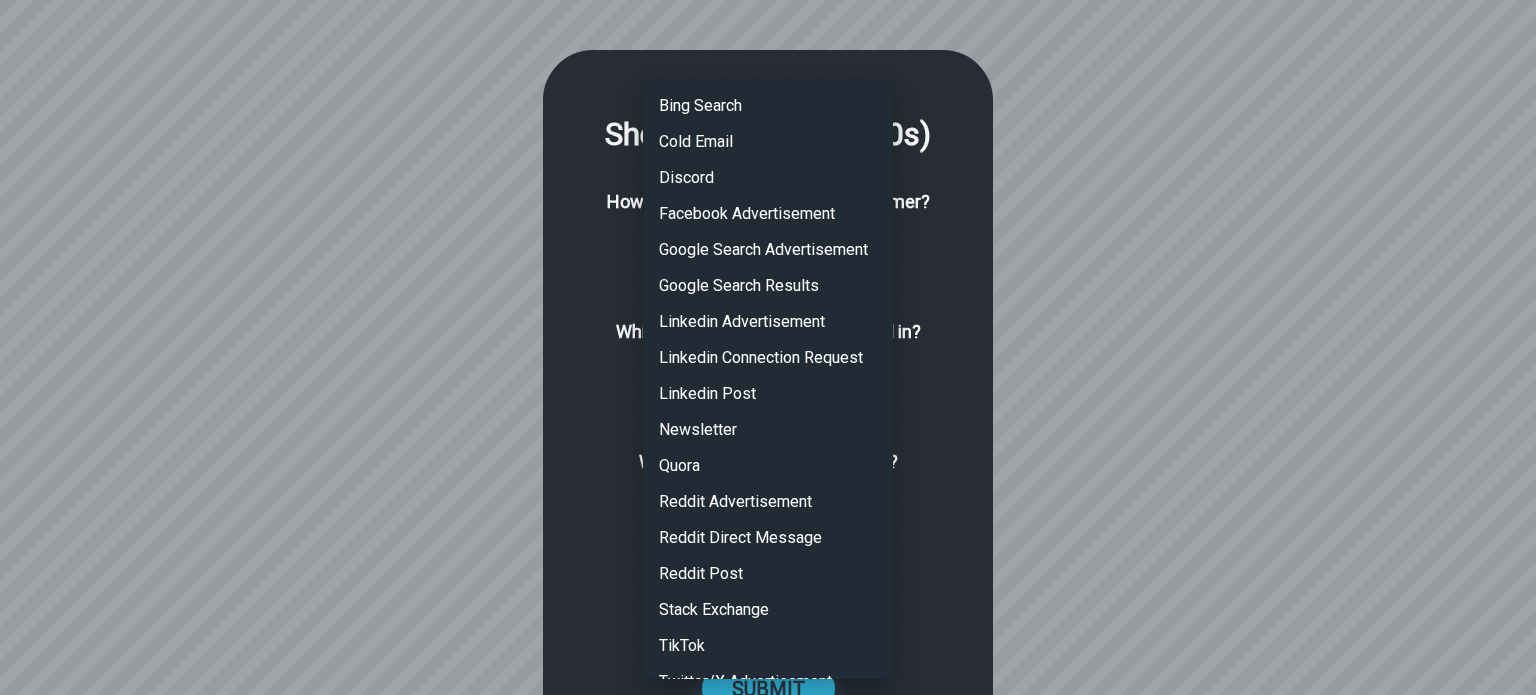 click at bounding box center [768, 347] 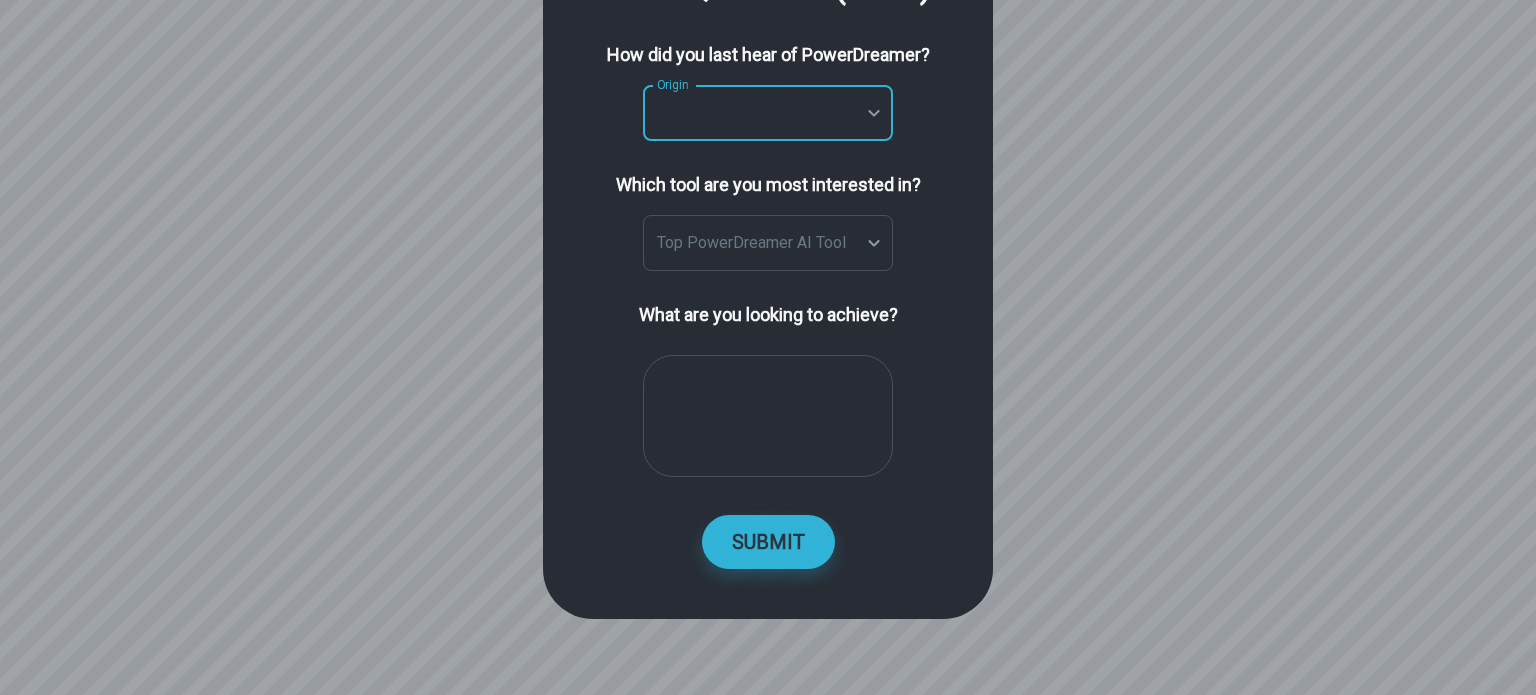 scroll, scrollTop: 151, scrollLeft: 0, axis: vertical 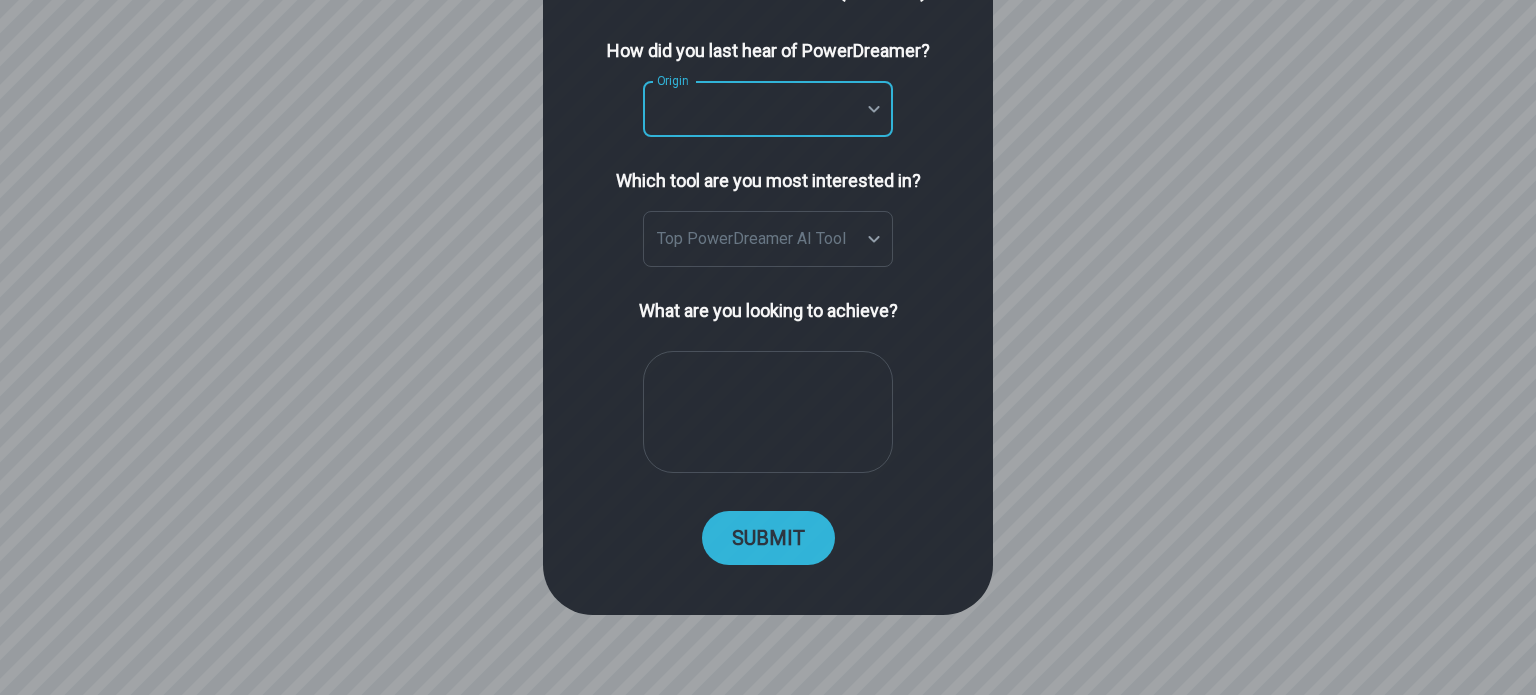 click on "SUBMIT" at bounding box center (768, 538) 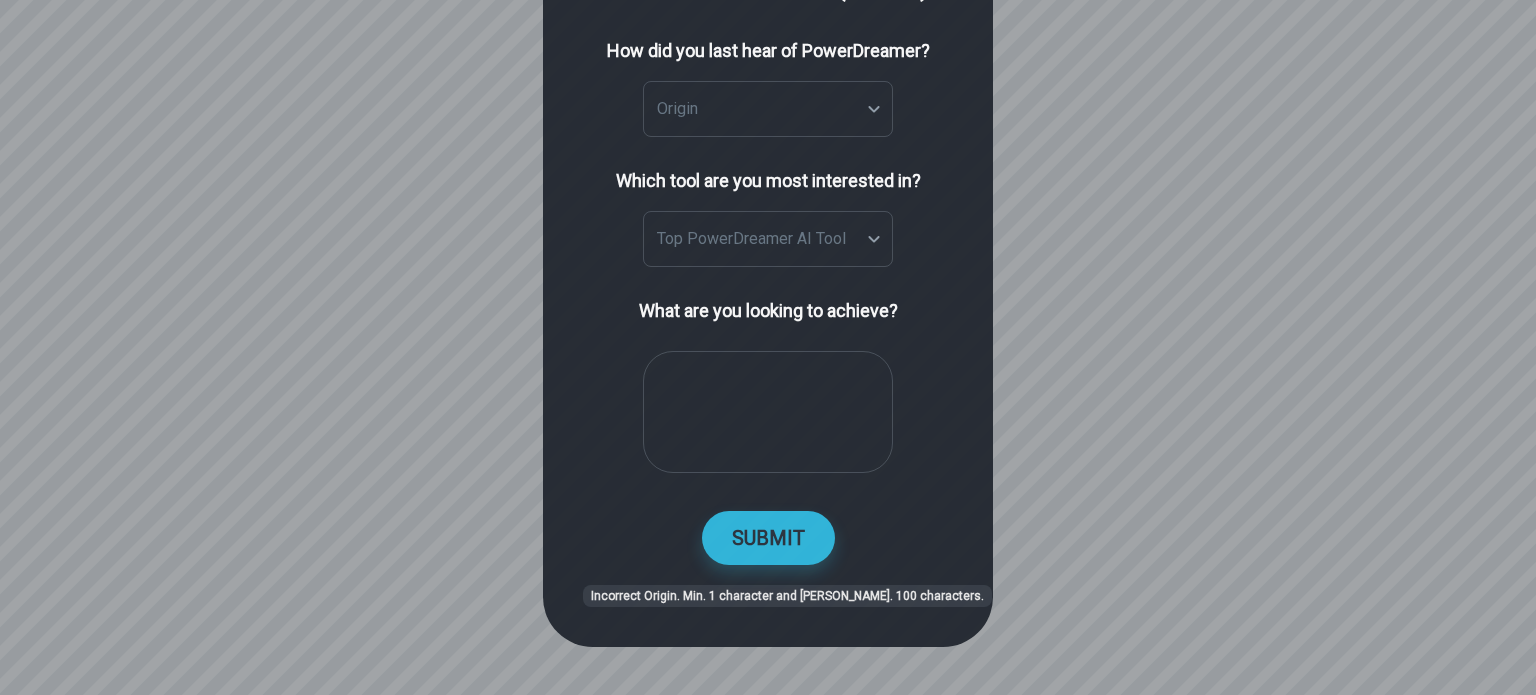 click at bounding box center [768, 412] 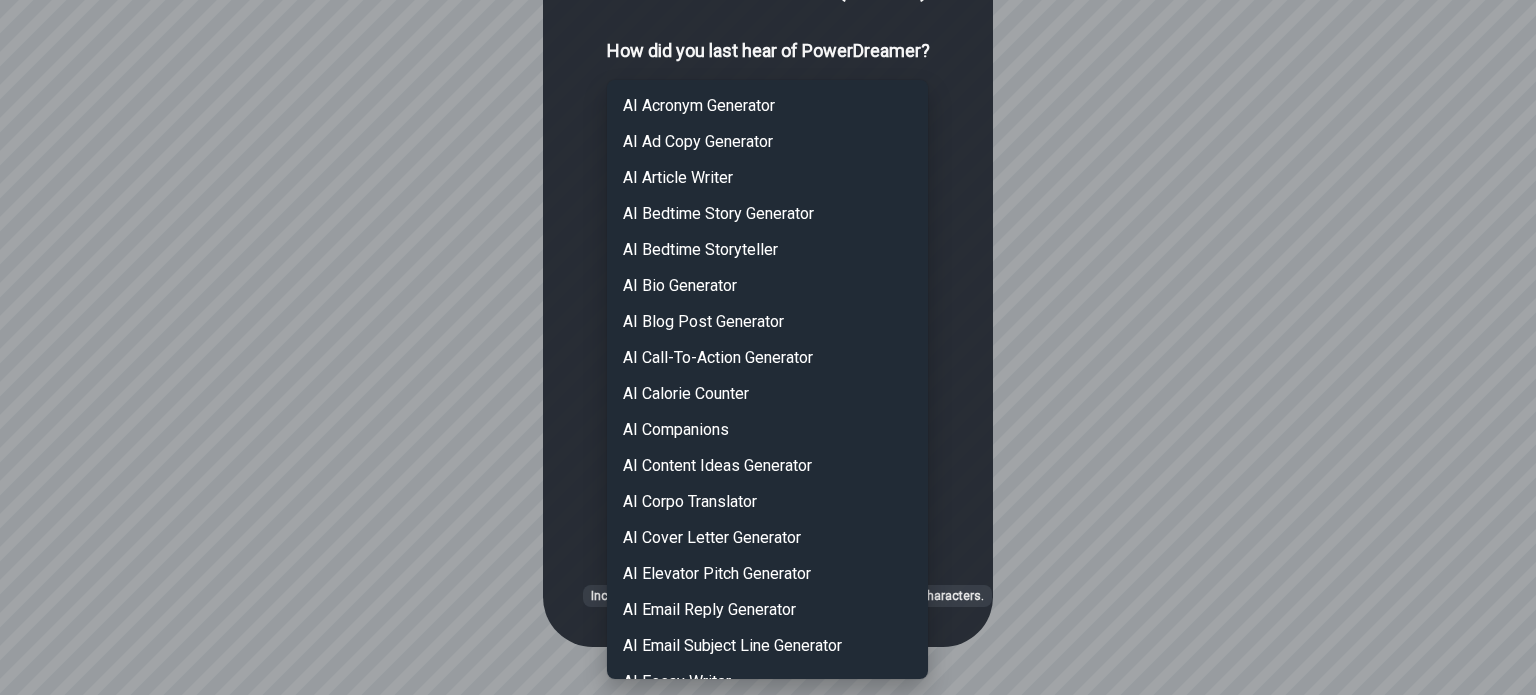 click on "Short Questions (~20s) How did you last hear of PowerDreamer? Origin ​ Origin In which subreddit? Subreddit Subreddit Specify In which Discord community? Which search terms did you use? Which newsletter? Link to the page/post Link to the video Which email address reached out to you? What is your current or last job title? Who reached out to you? Specify Specify Which tool are you most interested in? Top PowerDreamer AI Tool ​ Top PowerDreamer AI Tool What are you looking to achieve? * ​ SUBMIT Incorrect Origin. Min. 1 character and Max. 100 characters.
Notice at collection
Your Privacy Choices
Your consent preferences for tracking technologies AI Acronym Generator AI Ad Copy Generator AI Article Writer AI Bedtime Story Generator AI Bedtime Storyteller AI Bio Generator AI Blog Post Generator AI Call-To-Action Generator AI Calorie Counter AI Companions AI Content Ideas Generator AI Corpo Translator AI Cover Letter Generator AI Elevator Pitch Generator AI Essay Writer" at bounding box center (768, 288) 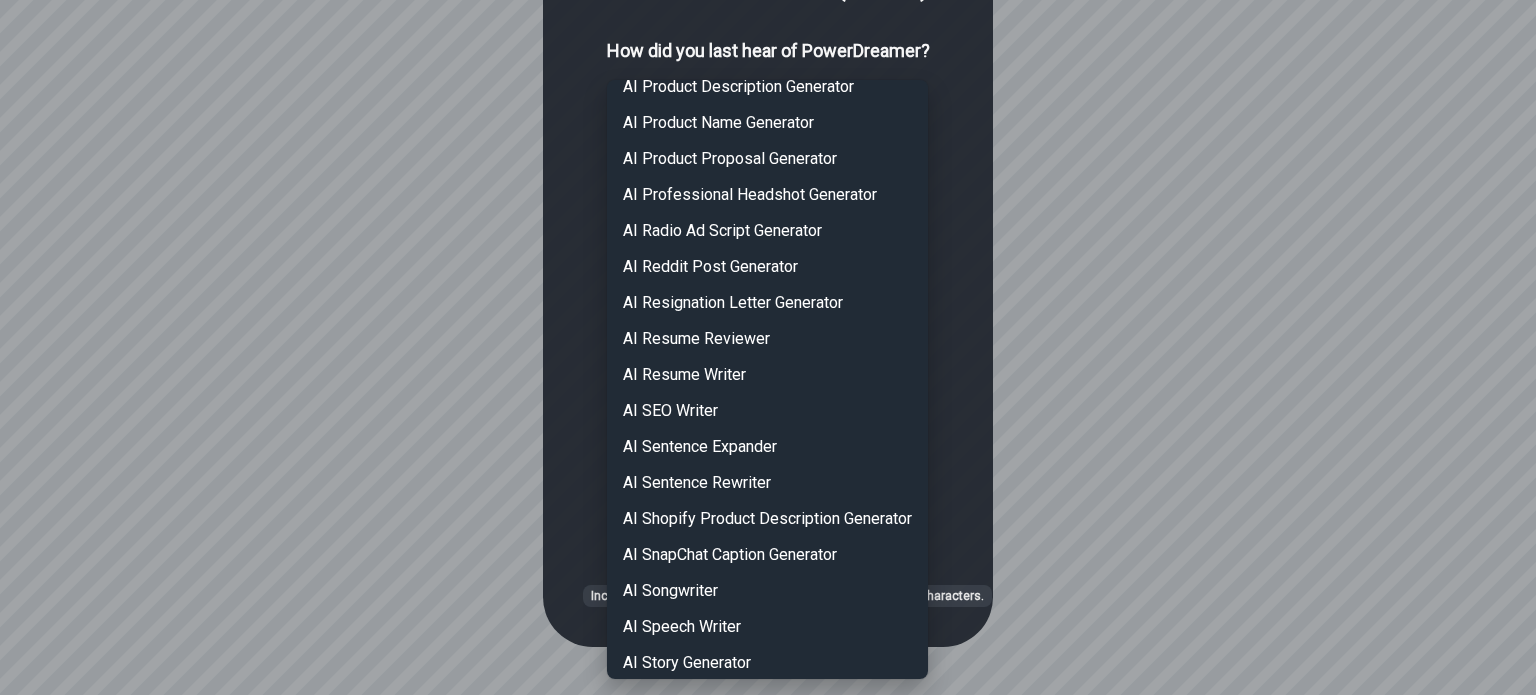scroll, scrollTop: 1500, scrollLeft: 0, axis: vertical 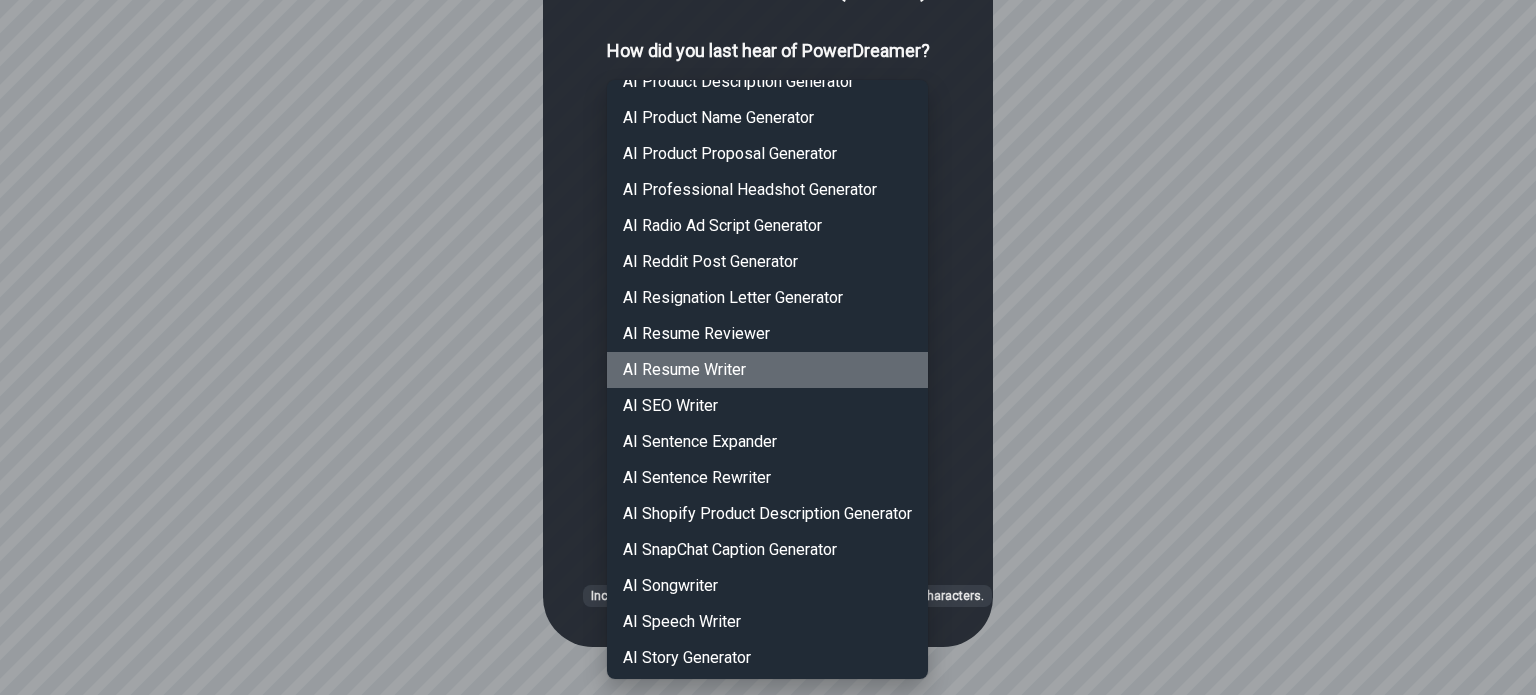 click on "AI Resume Writer" at bounding box center [767, 370] 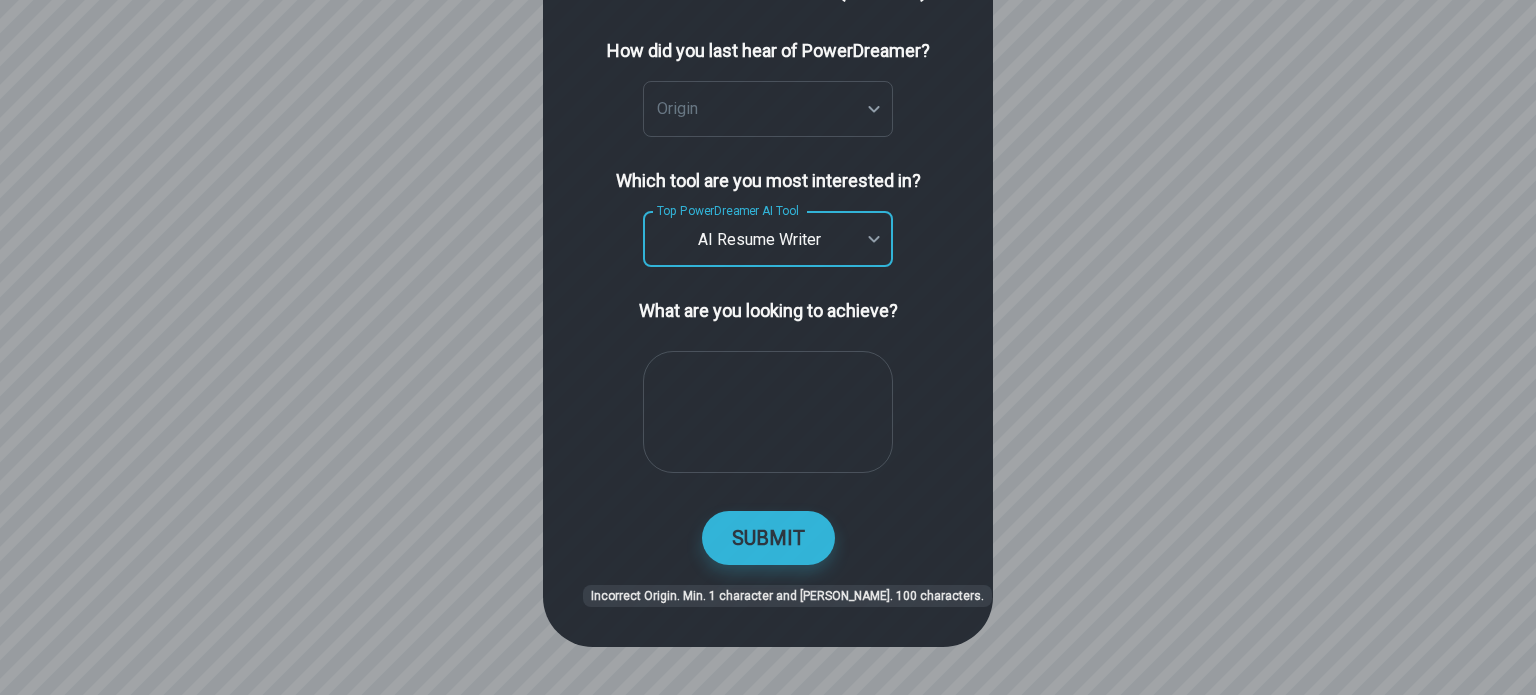 click at bounding box center (768, 412) 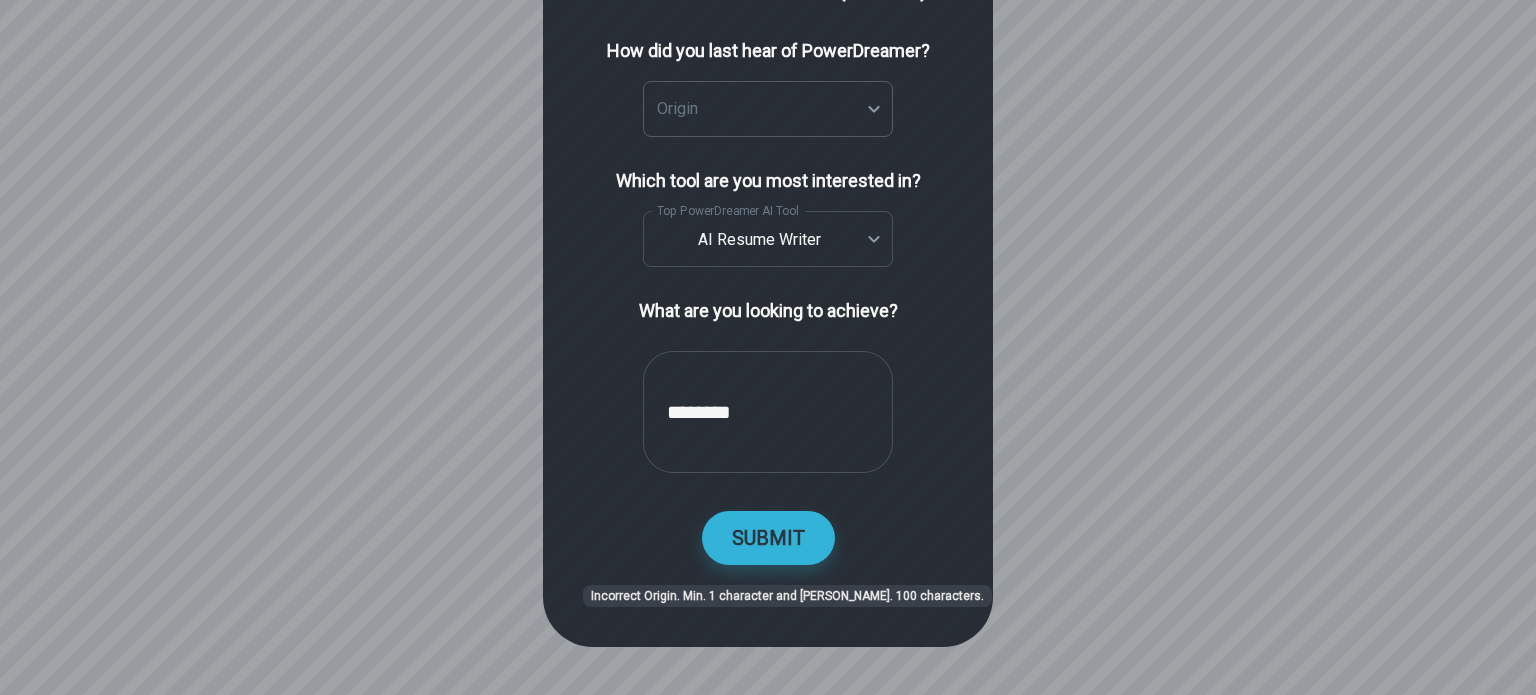 type on "*******" 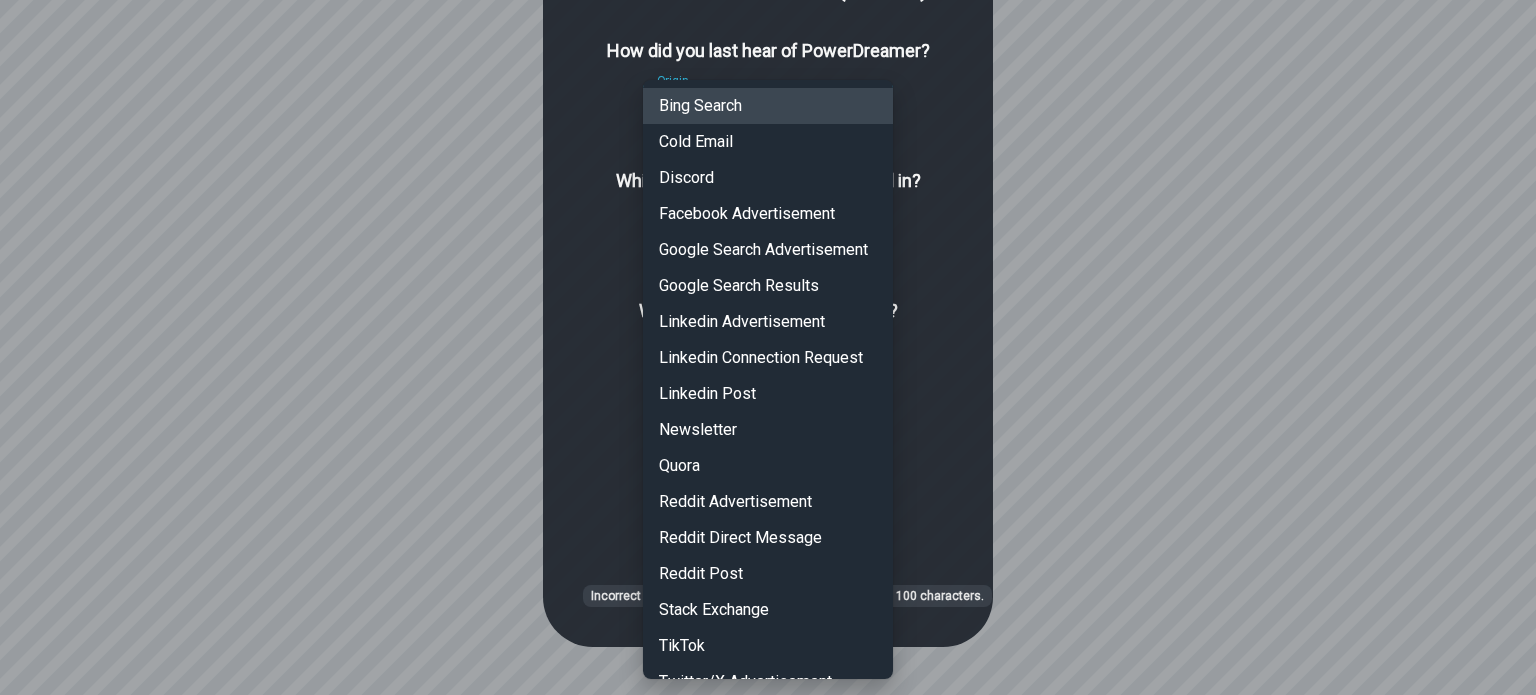 click on "**********" at bounding box center (768, 288) 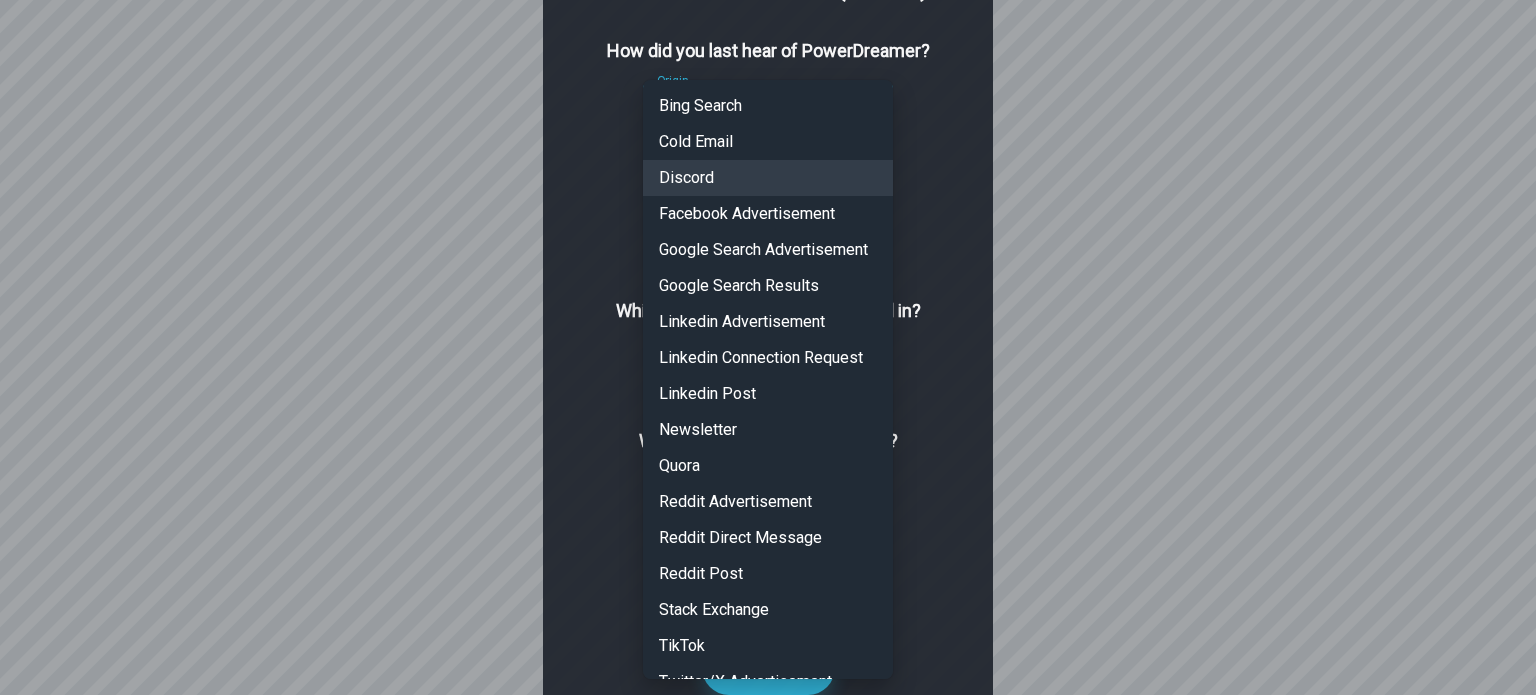 click on "**********" at bounding box center (768, 353) 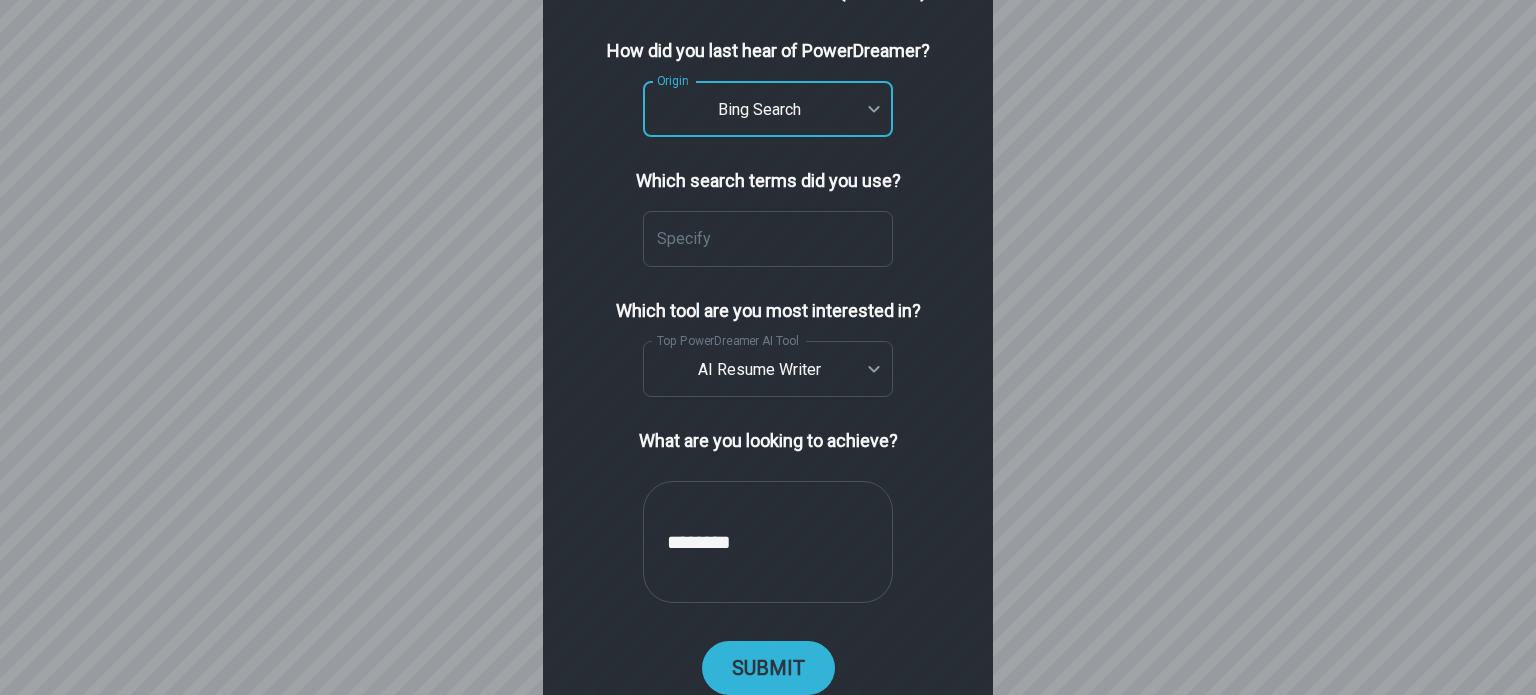 drag, startPoint x: 748, startPoint y: 678, endPoint x: 803, endPoint y: 650, distance: 61.7171 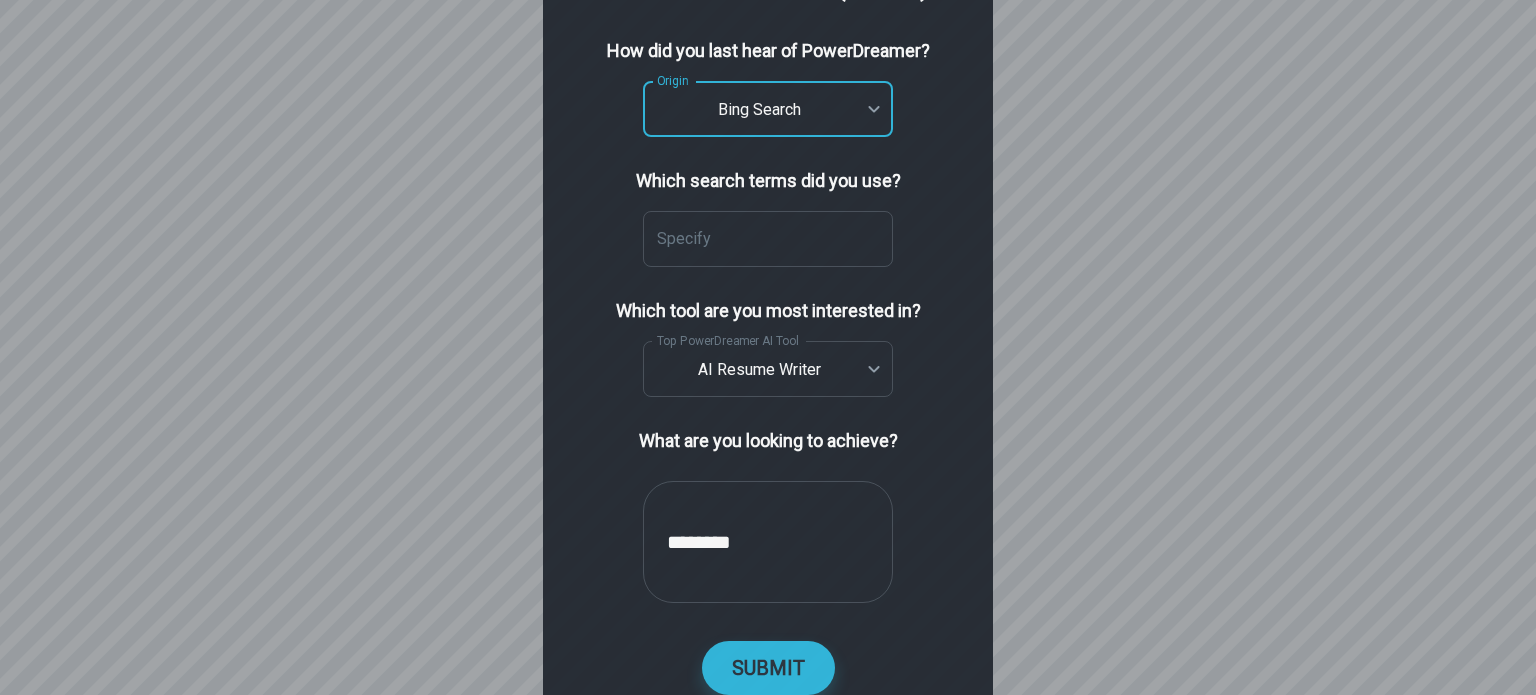 click on "SUBMIT" at bounding box center [768, 668] 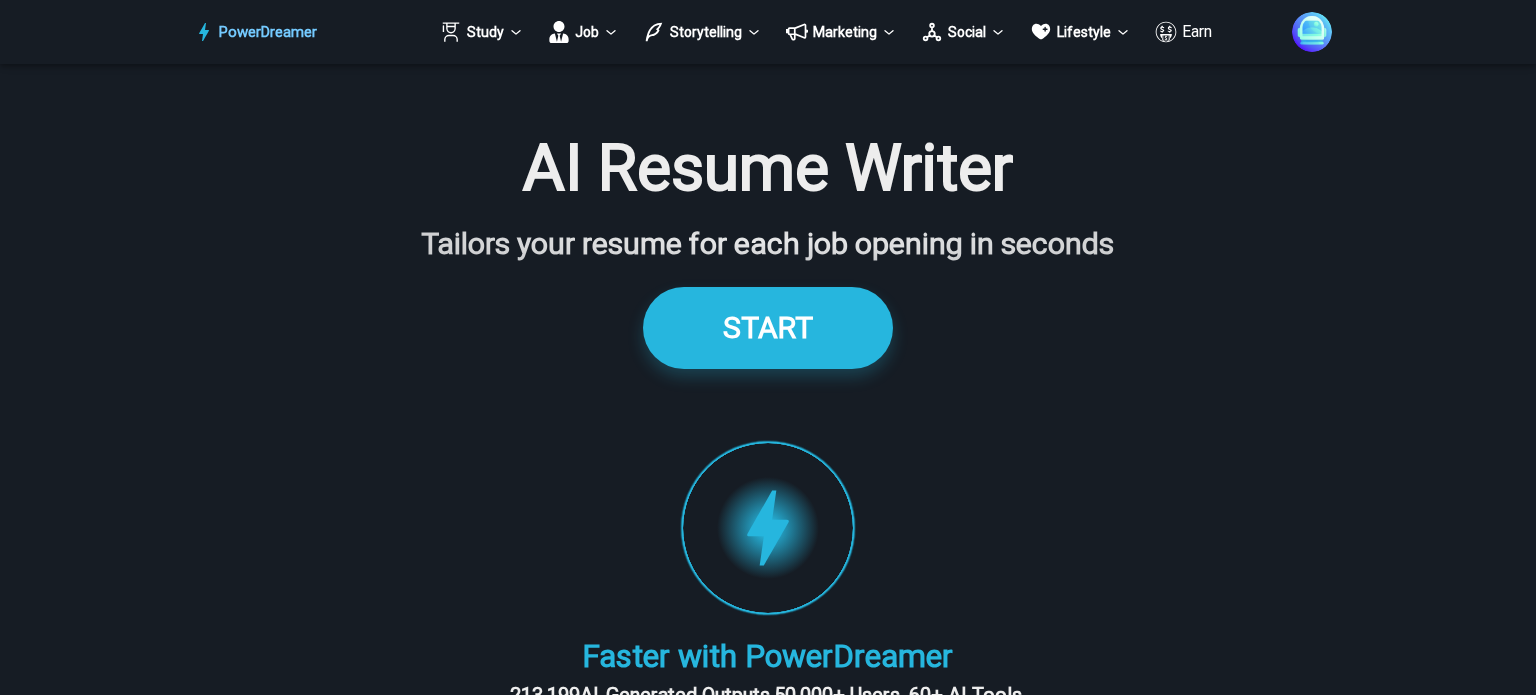 scroll, scrollTop: 200, scrollLeft: 0, axis: vertical 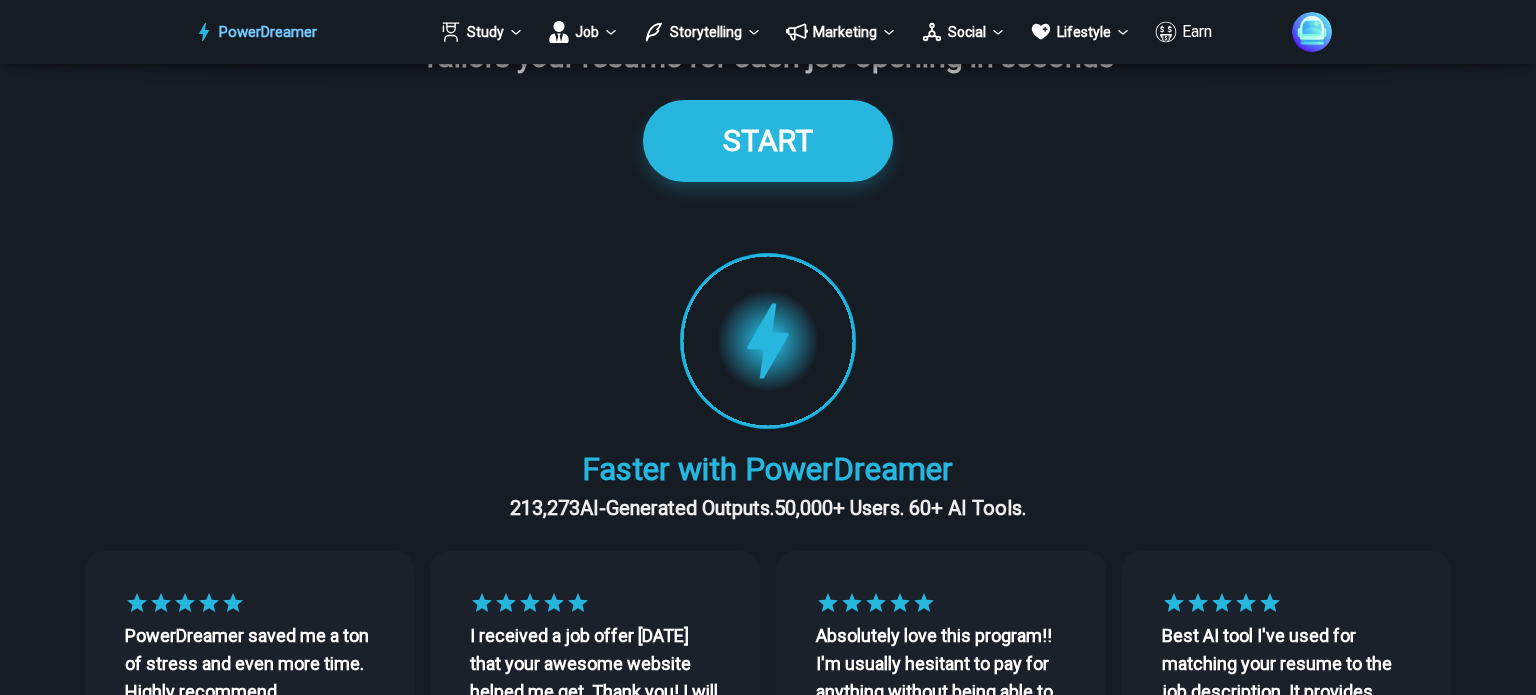 click on "START" at bounding box center (768, 140) 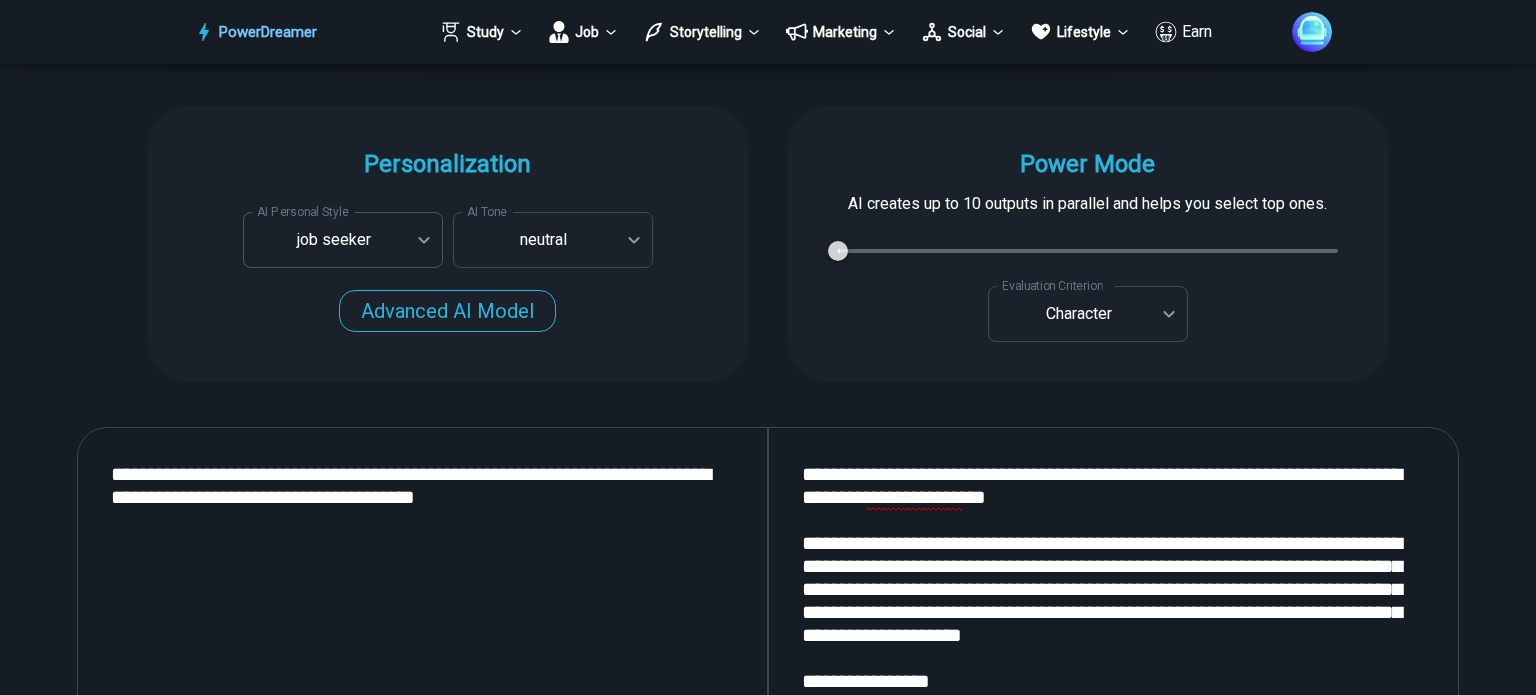 click on "PowerDreamer Study Job Storytelling Marketing Social Lifestyle Earn AI Resume Writer Tailors your resume for each job opening in seconds START Faster with PowerDreamer 213,273  AI-Generated Outputs.  50,000+ Users. 60+ AI Tools. PowerDreamer saved me a ton of stress and even more time. Highly recommend. Bailey Vogt is a writer and producer with experience at Morning Rush, Arizona PBS, Metro Weekly and The Washington Times I received a job offer today that your awesome website helped me get. Thank you! I will be singing your praises. Matt S. signed up to PowerDreamer November 30th 2023 and received his job offer February 1st 2024 Absolutely love this program!! I'm usually hesitant to pay for anything without being able to try it for free first. However, I was desperate to get resume writing help and this program far exceeded my expectations! I have been telling anyone I know looking for a job to try it. Maura Duffy Tyler D., Product Manager in E-Commerce Kyle Kimball Alix Harvey Jess B. Personalization AI Tone" at bounding box center [768, 2714] 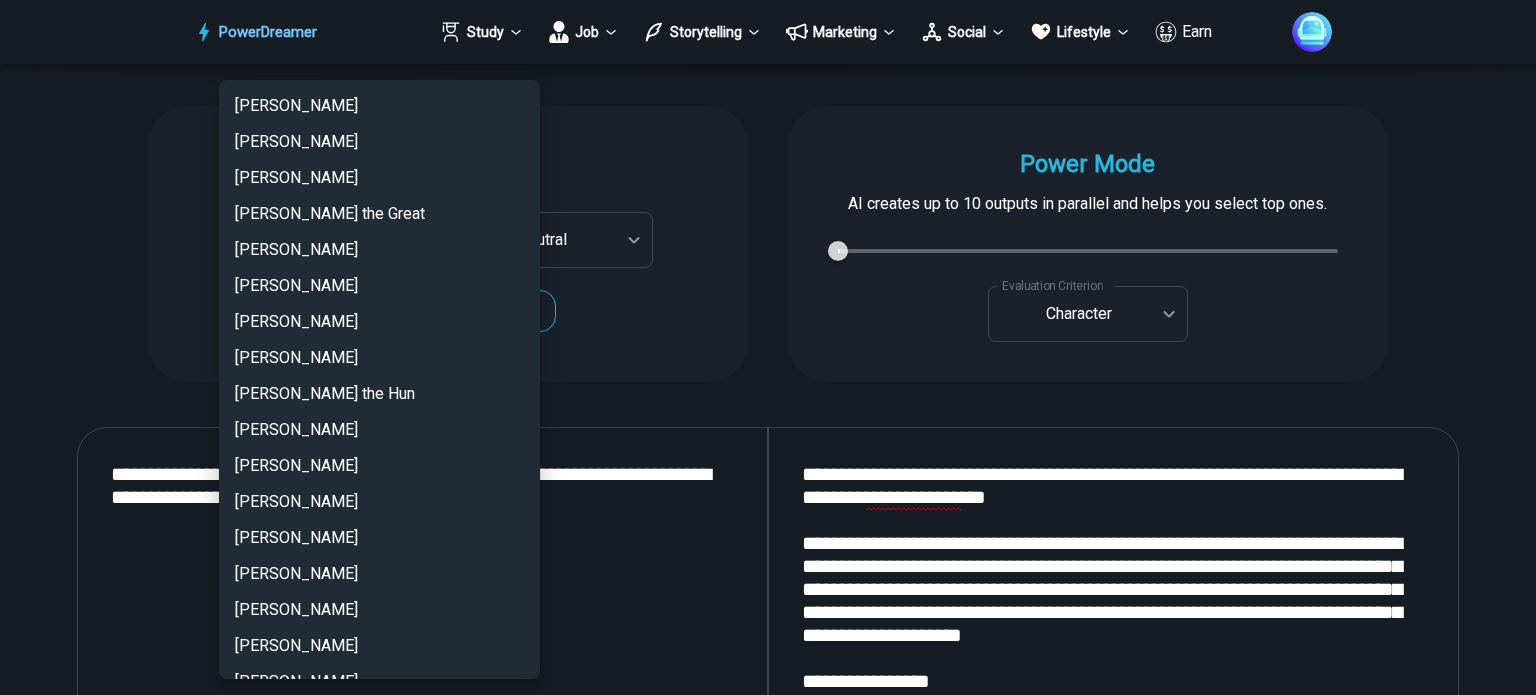 scroll, scrollTop: 4370, scrollLeft: 0, axis: vertical 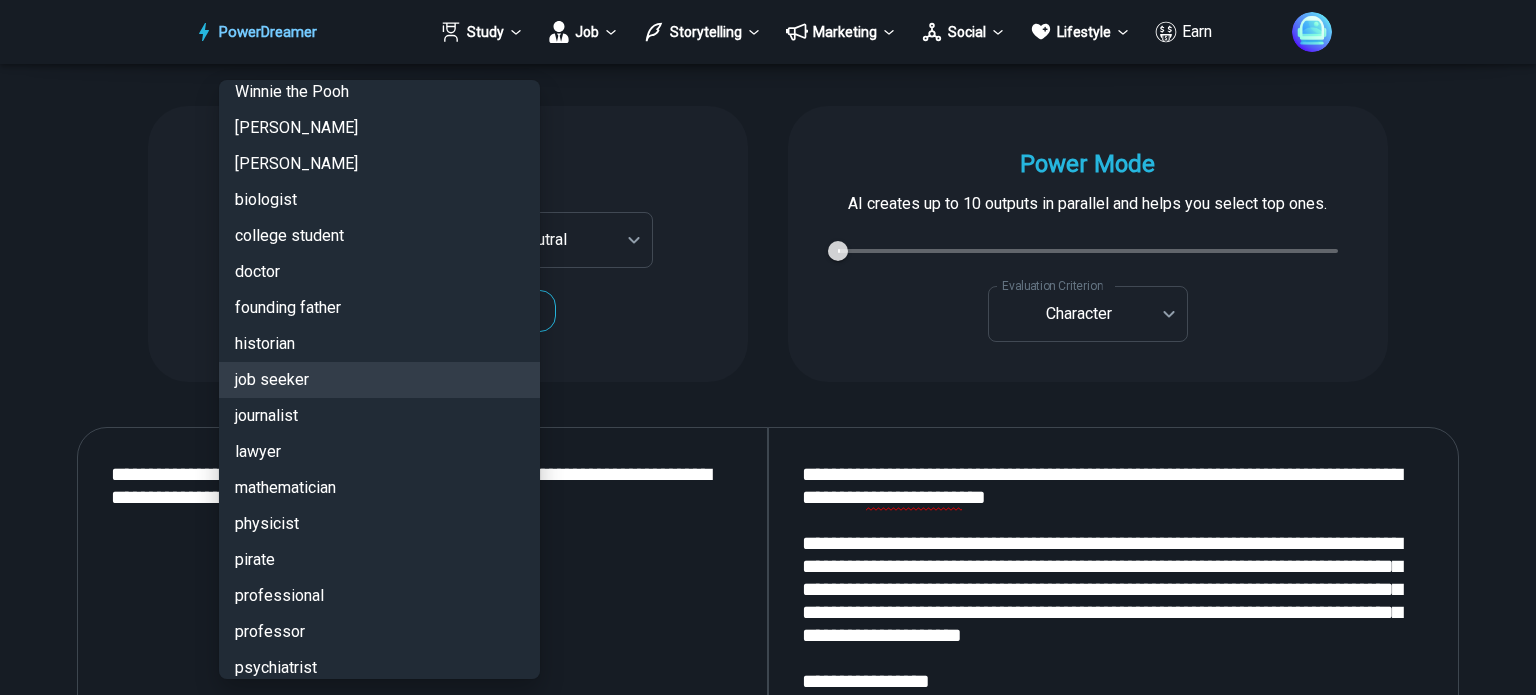 click at bounding box center [768, 347] 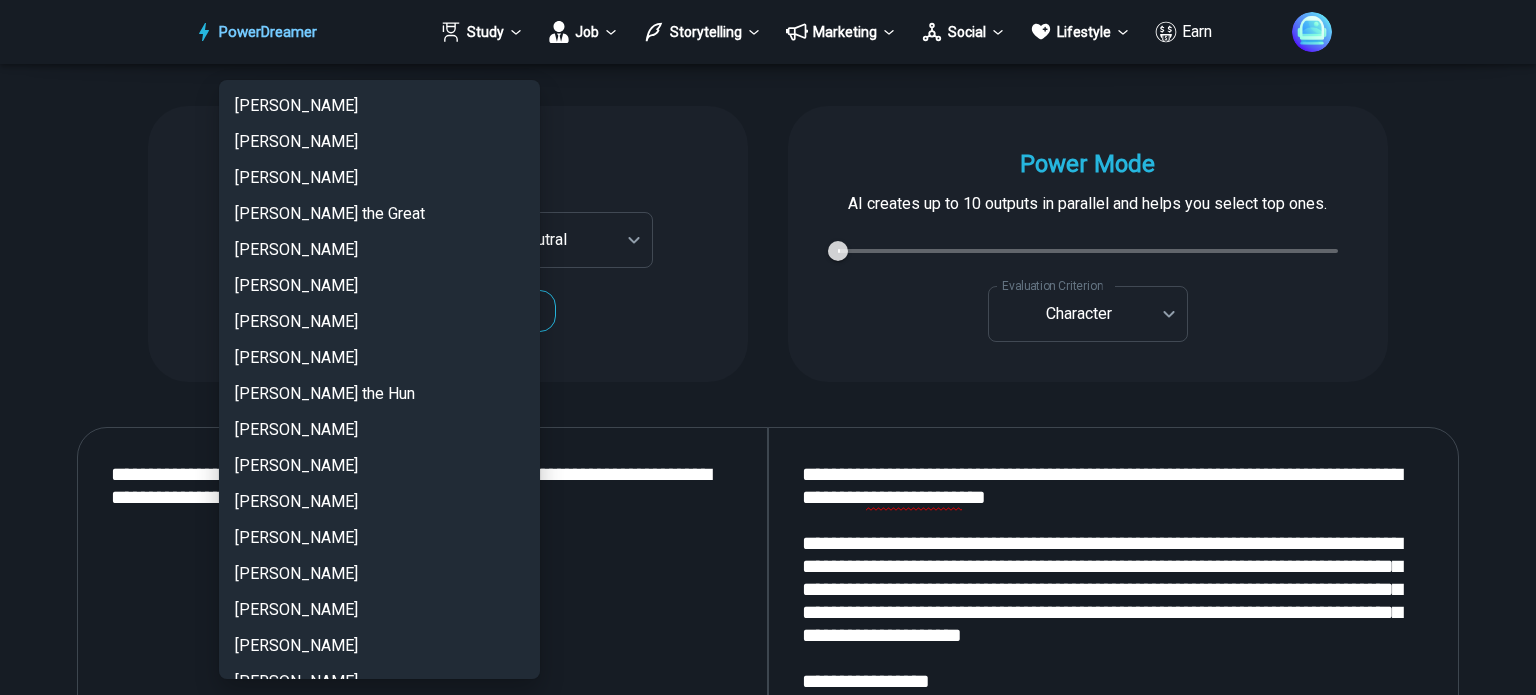 click on "PowerDreamer Study Job Storytelling Marketing Social Lifestyle Earn AI Resume Writer Tailors your resume for each job opening in seconds START Faster with PowerDreamer 213,273  AI-Generated Outputs.  50,000+ Users. 60+ AI Tools. PowerDreamer saved me a ton of stress and even more time. Highly recommend. Bailey Vogt is a writer and producer with experience at Morning Rush, Arizona PBS, Metro Weekly and The Washington Times I received a job offer today that your awesome website helped me get. Thank you! I will be singing your praises. Matt S. signed up to PowerDreamer November 30th 2023 and received his job offer February 1st 2024 Absolutely love this program!! I'm usually hesitant to pay for anything without being able to try it for free first. However, I was desperate to get resume writing help and this program far exceeded my expectations! I have been telling anyone I know looking for a job to try it. Maura Duffy Tyler D., Product Manager in E-Commerce Kyle Kimball Alix Harvey Jess B. Personalization AI Tone" at bounding box center (768, 2714) 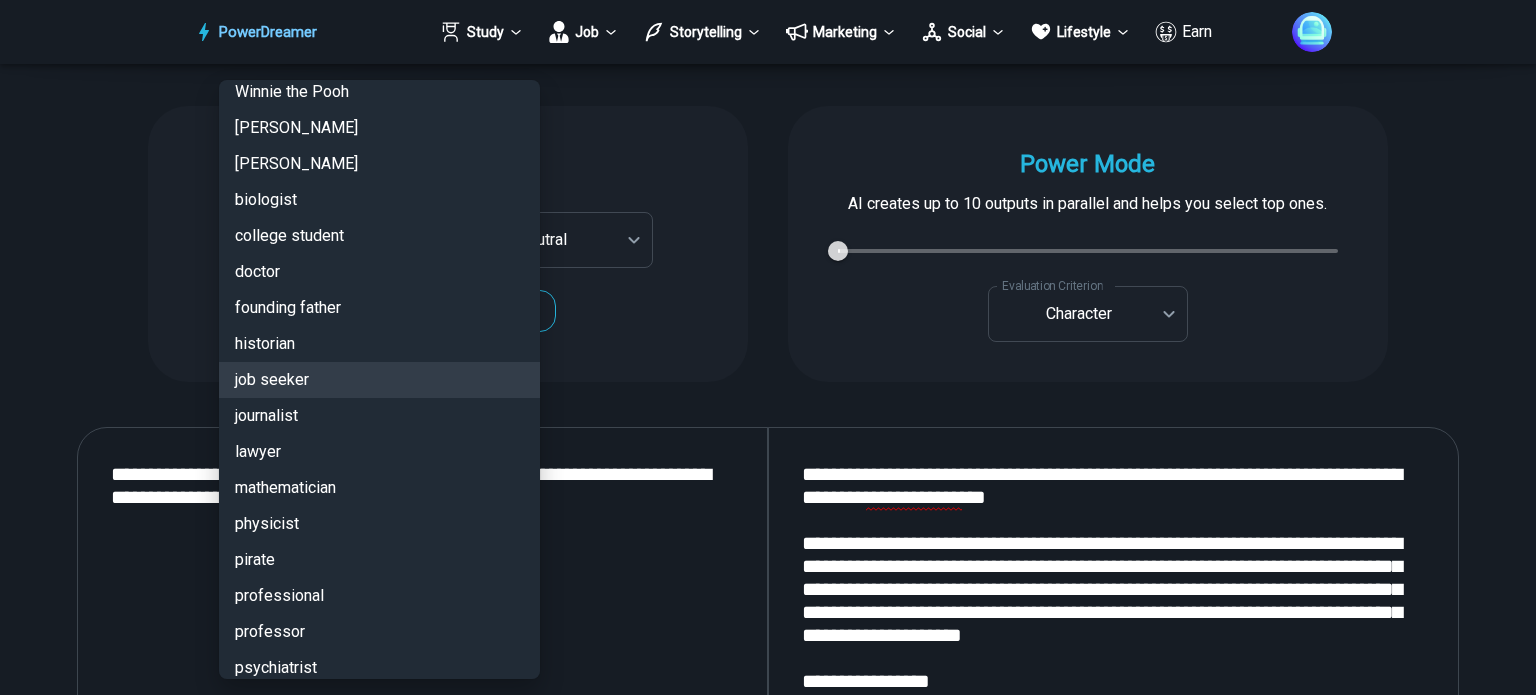 click at bounding box center (768, 347) 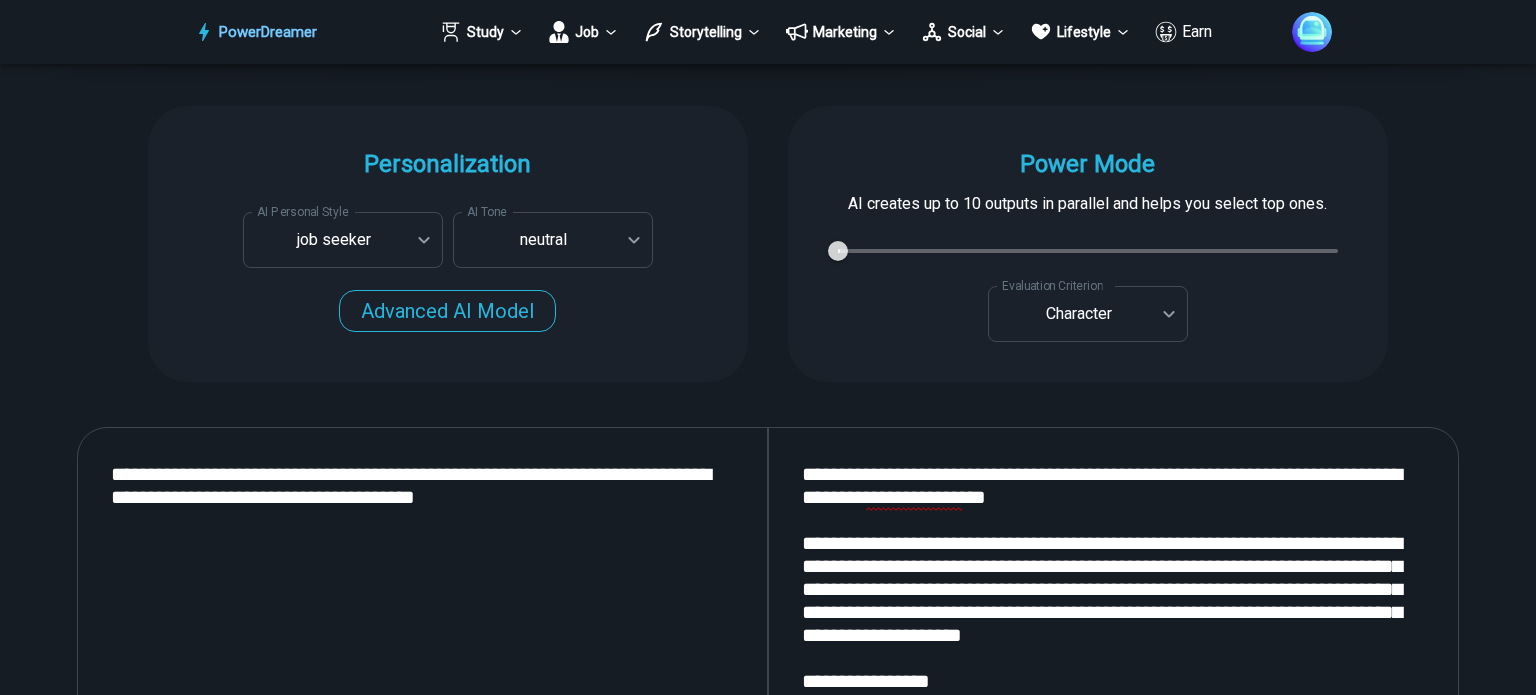 click on "Agatha Christie Al Pacino Albert Einstein Alexander the Great Alexandr Wang Anakin Skywalker Aristotle Arnold Schwarzenneger Attila the Hun Augustus Caesar Barack Obama Bill Clinton Bill Gates Brian Dean Chamath Palihapitiya Charlemagne Charles Dickens Clayton Christensen Cyrano de Bergerac Daniel Kahneman Darth Vader David Friedberg David Rubinstein David Sacks Deadpool Descartes Donald Trump Dostoyevsky Dr Seuss Dwayne Johnson Edgar Allan Poe Elon Musk Eminem Flaubert Forrest Gump Franz Kafka GLaDOS from Portal Gary Vaynerchuk Genghis Khan George Orwell George R. R. Martin George W. Bush Hannibal Harrison Ford Harry Potter Hemingway Henrique Dubugras Indiana Jones J.K. Rowling JRR Tolkien Jame Bond James Collins Jane Austen Jeff Bezos Jensen Huang Joe Biden Jules Verne Julius Caesar Kafka Kant Karl Marx Kendrick Lamar Laozi Larry Ellison Larry Page Lawyers Lex Fridman Link from The Legend of Zelda Machiavelli Marcus Aurelius Mario from Super Mario Bros. Mark Twain Mark Zuckerberg Martin Luther King Neutral" at bounding box center [768, 347] 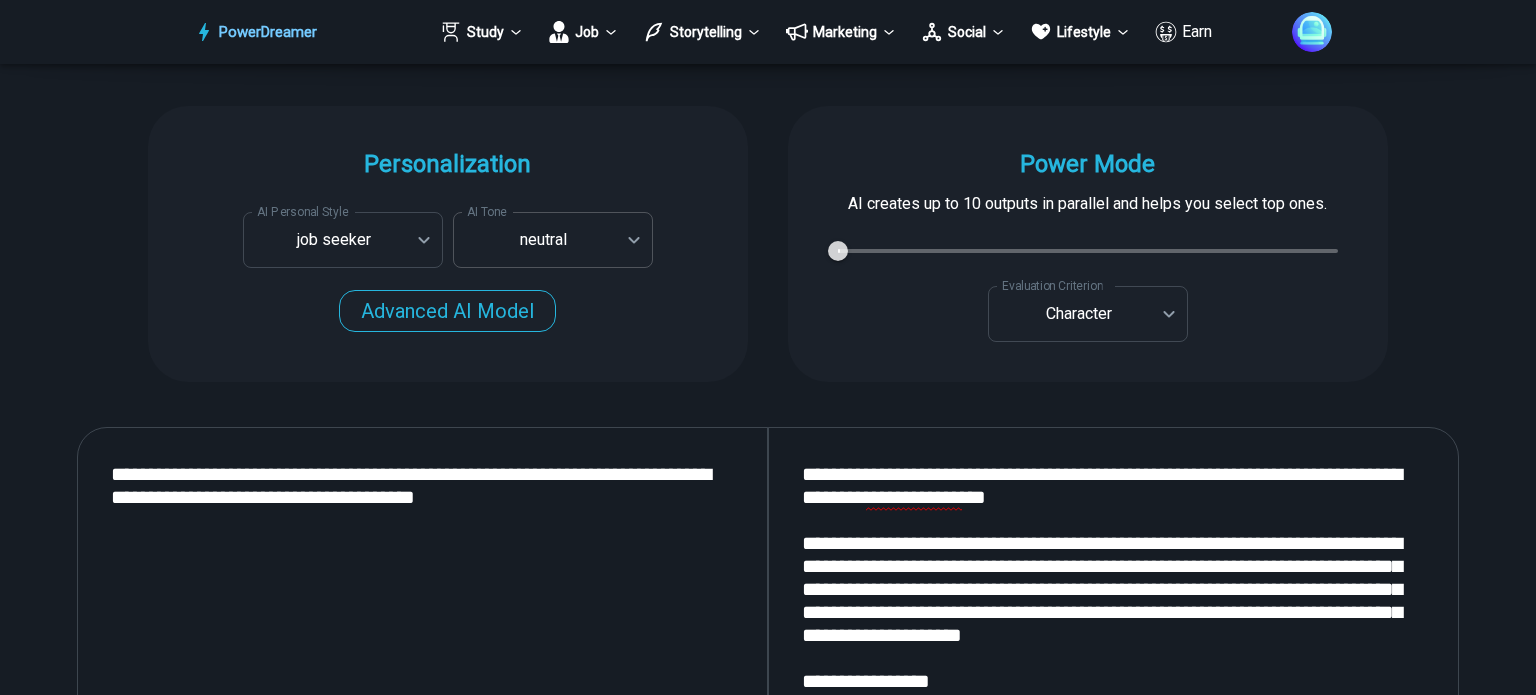 click on "PowerDreamer Study Job Storytelling Marketing Social Lifestyle Earn AI Resume Writer Tailors your resume for each job opening in seconds START Faster with PowerDreamer 213,273  AI-Generated Outputs.  50,000+ Users. 60+ AI Tools. PowerDreamer saved me a ton of stress and even more time. Highly recommend. Bailey Vogt is a writer and producer with experience at Morning Rush, Arizona PBS, Metro Weekly and The Washington Times I received a job offer today that your awesome website helped me get. Thank you! I will be singing your praises. Matt S. signed up to PowerDreamer November 30th 2023 and received his job offer February 1st 2024 Absolutely love this program!! I'm usually hesitant to pay for anything without being able to try it for free first. However, I was desperate to get resume writing help and this program far exceeded my expectations! I have been telling anyone I know looking for a job to try it. Maura Duffy Tyler D., Product Manager in E-Commerce Kyle Kimball Alix Harvey Jess B. Personalization AI Tone" at bounding box center (768, 2714) 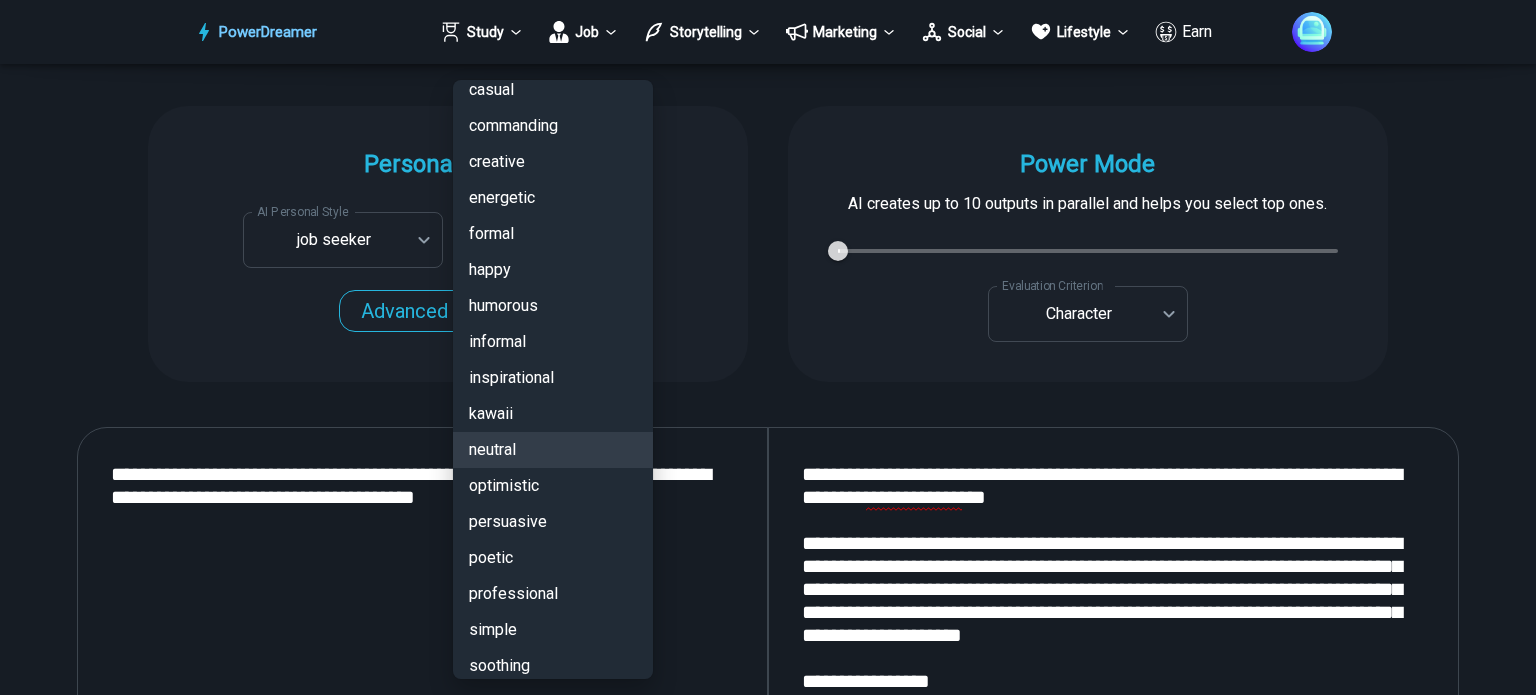 scroll, scrollTop: 100, scrollLeft: 0, axis: vertical 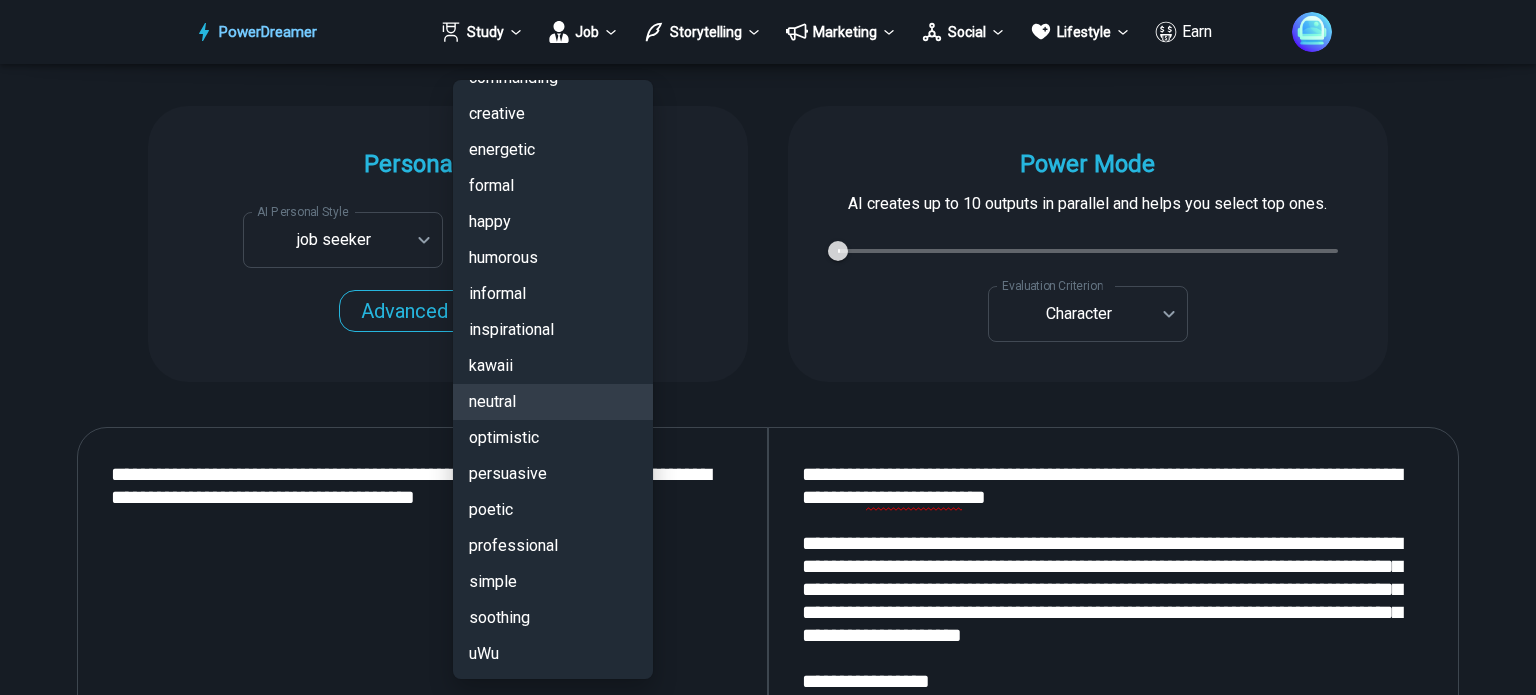 click on "professional" at bounding box center [553, 546] 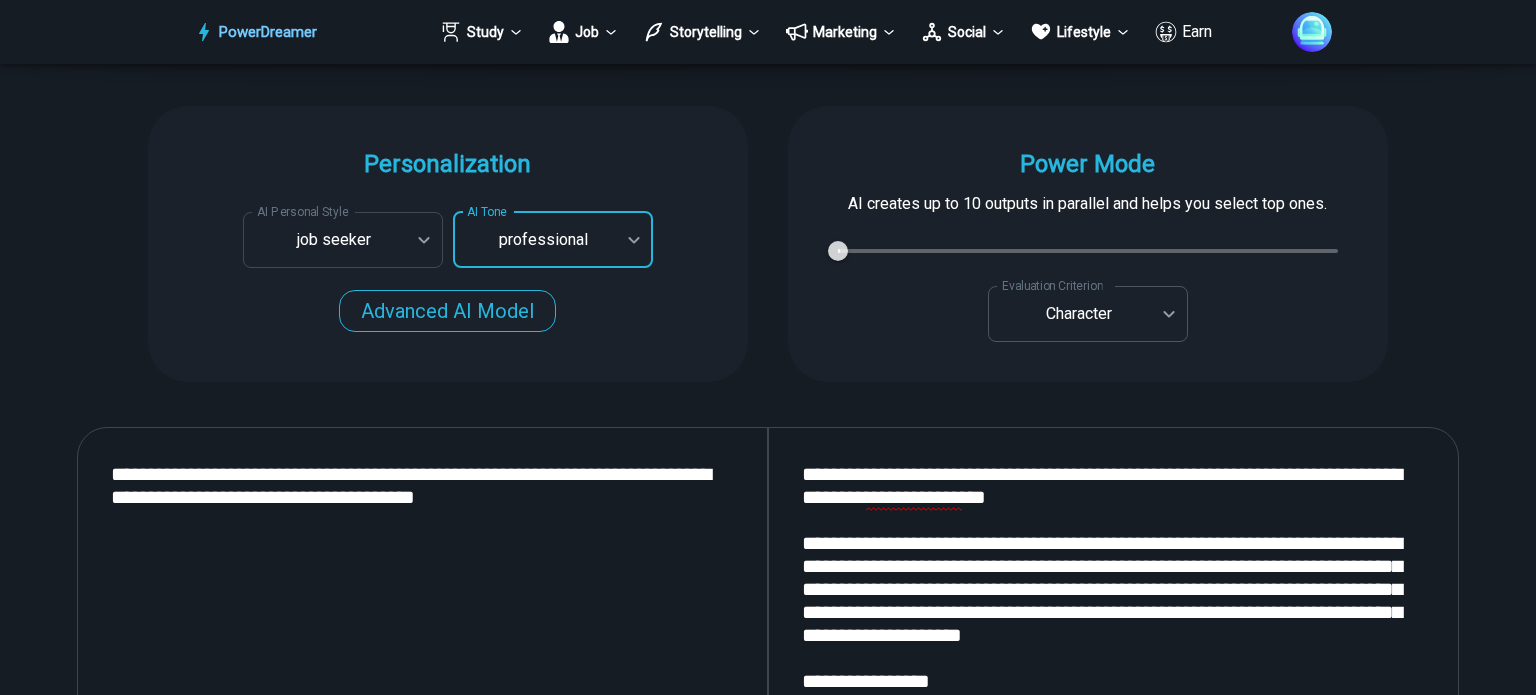 click on "PowerDreamer Study Job Storytelling Marketing Social Lifestyle Earn AI Resume Writer Tailors your resume for each job opening in seconds START Faster with PowerDreamer 213,273  AI-Generated Outputs.  50,000+ Users. 60+ AI Tools. PowerDreamer saved me a ton of stress and even more time. Highly recommend. Bailey Vogt is a writer and producer with experience at Morning Rush, Arizona PBS, Metro Weekly and The Washington Times I received a job offer today that your awesome website helped me get. Thank you! I will be singing your praises. Matt S. signed up to PowerDreamer November 30th 2023 and received his job offer February 1st 2024 Absolutely love this program!! I'm usually hesitant to pay for anything without being able to try it for free first. However, I was desperate to get resume writing help and this program far exceeded my expectations! I have been telling anyone I know looking for a job to try it. Maura Duffy Tyler D., Product Manager in E-Commerce Kyle Kimball Alix Harvey Jess B. Personalization AI Tone" at bounding box center (768, 2714) 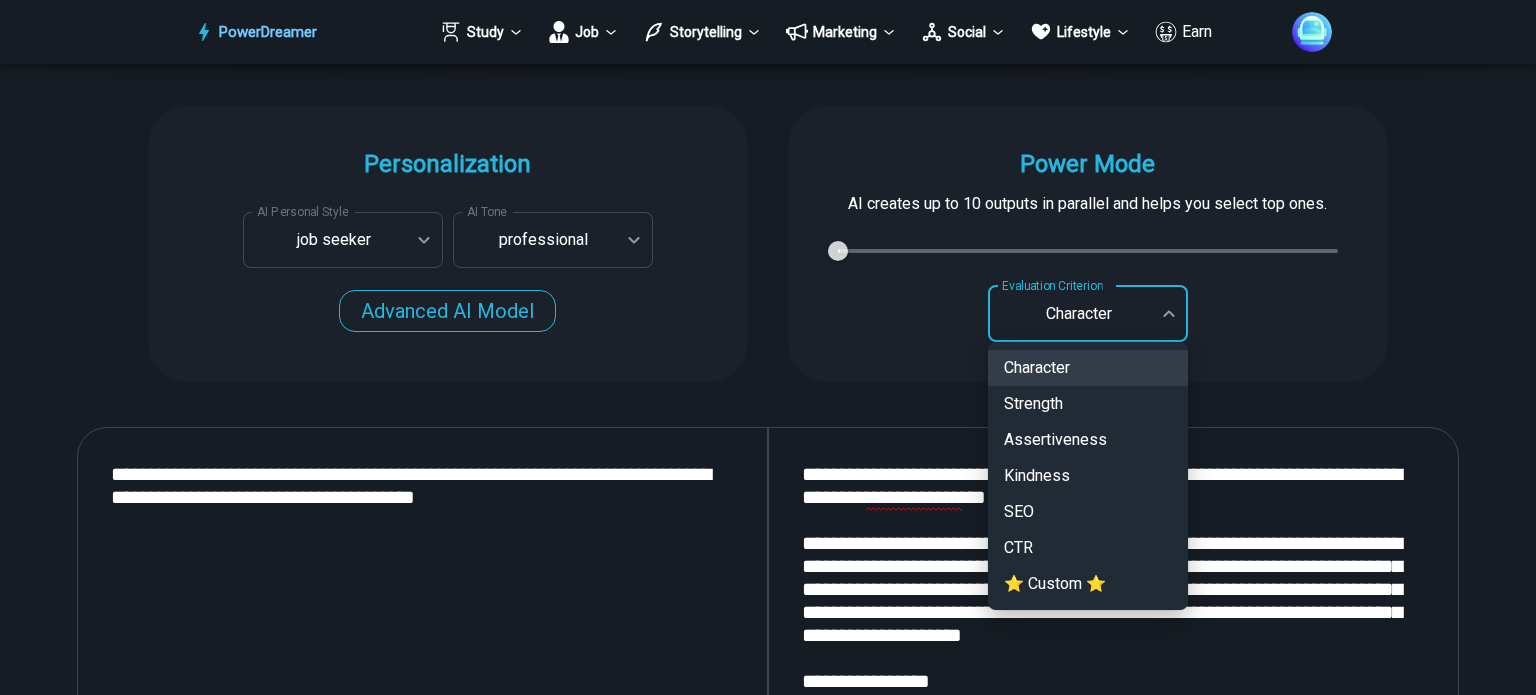 click on "Strength" at bounding box center [1088, 404] 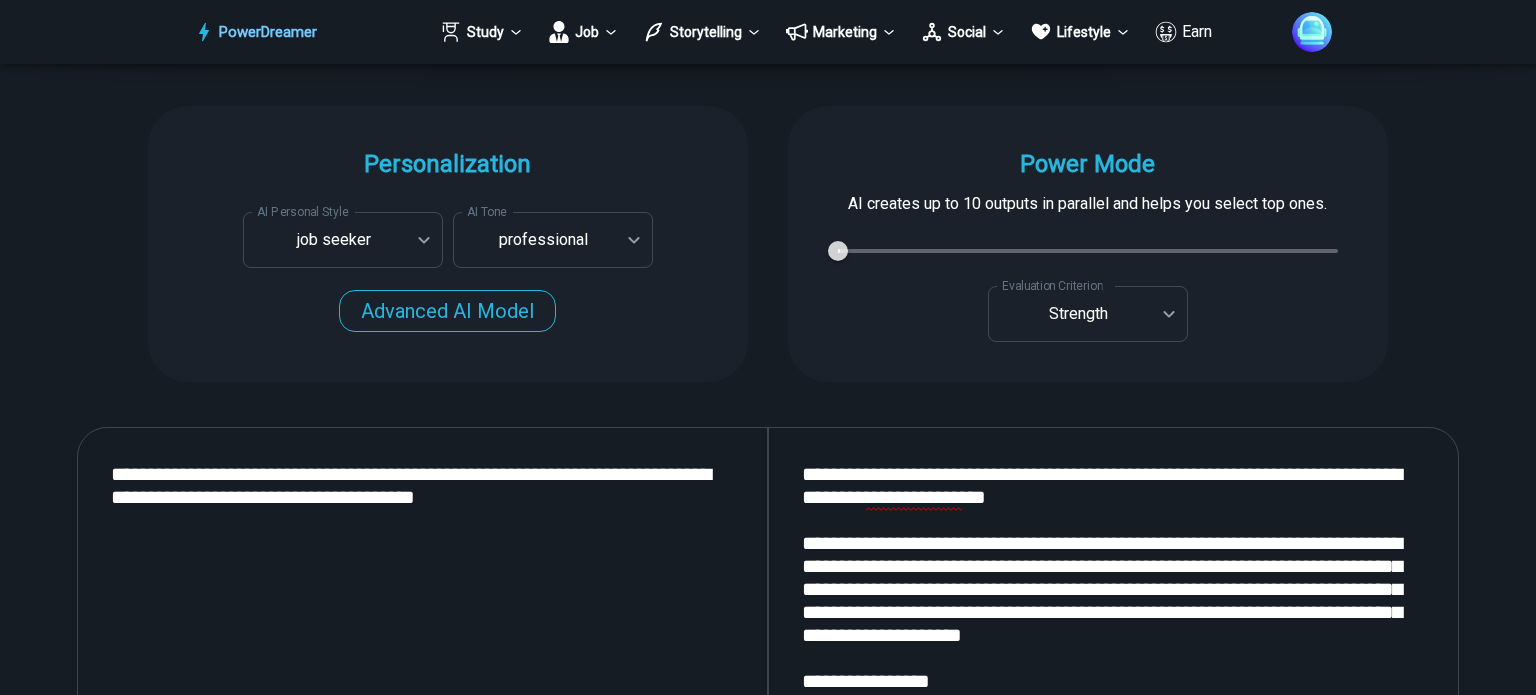 click on "Power Mode AI creates up to 10 outputs in parallel and helps you select top ones. 1 1 Evaluation Criterion Strength ******** Evaluation Criterion Custom Evaluation Criterion Custom Evaluation Criterion" at bounding box center (1088, 244) 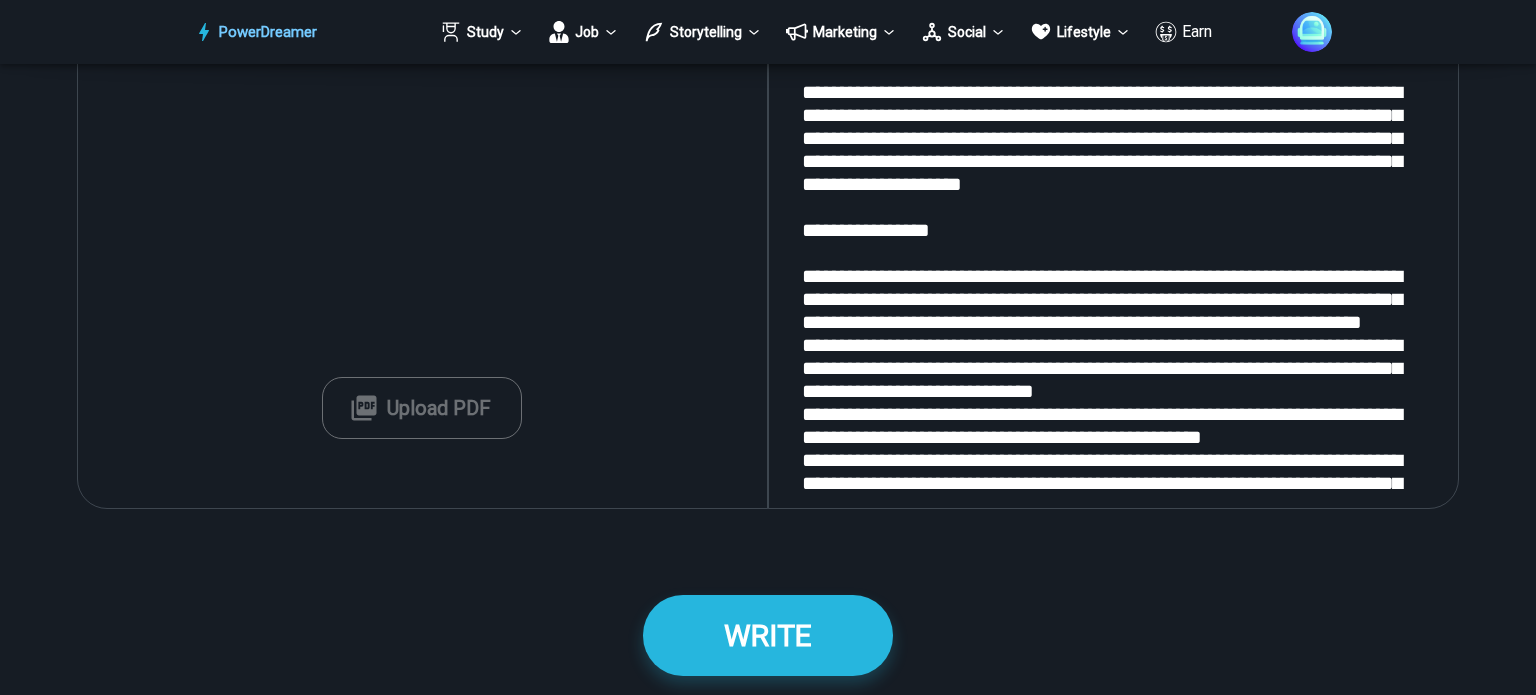 scroll, scrollTop: 2327, scrollLeft: 0, axis: vertical 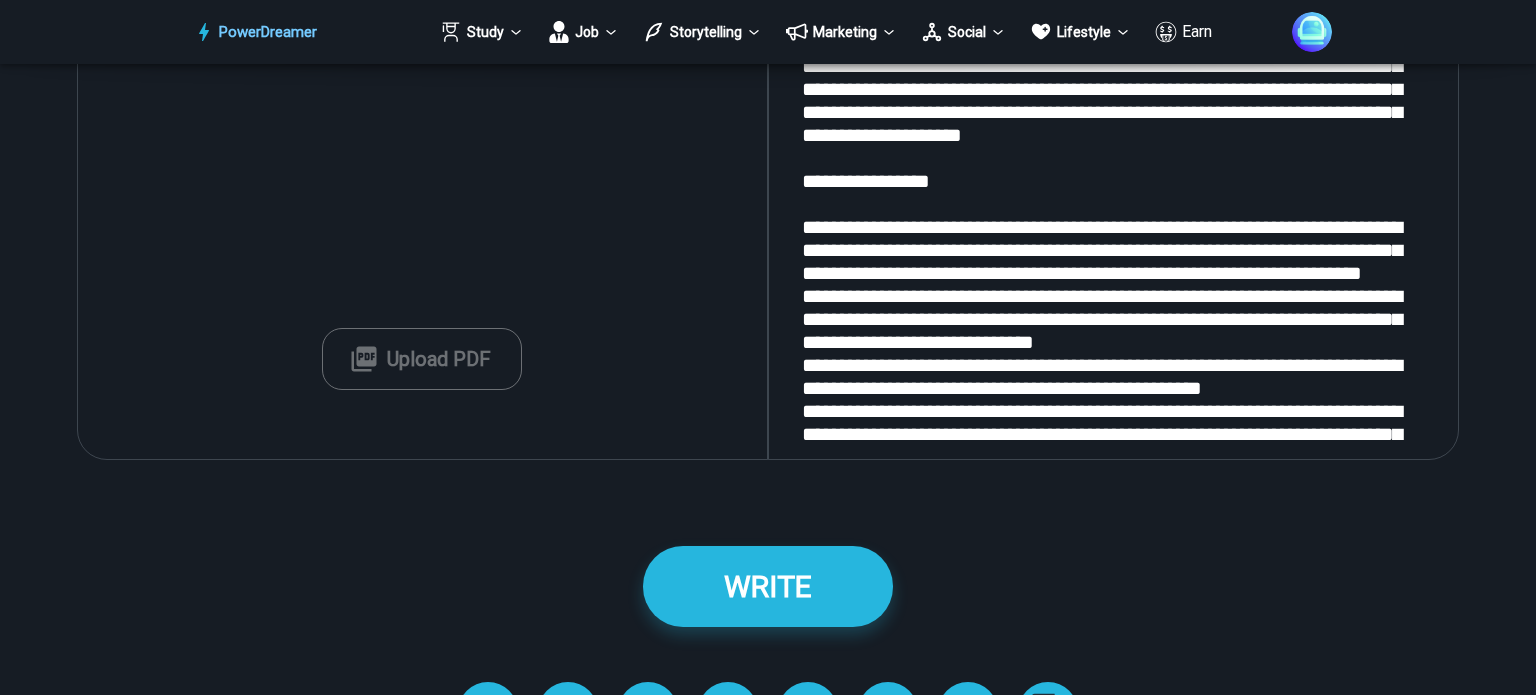click on "Upload PDF" at bounding box center [422, 359] 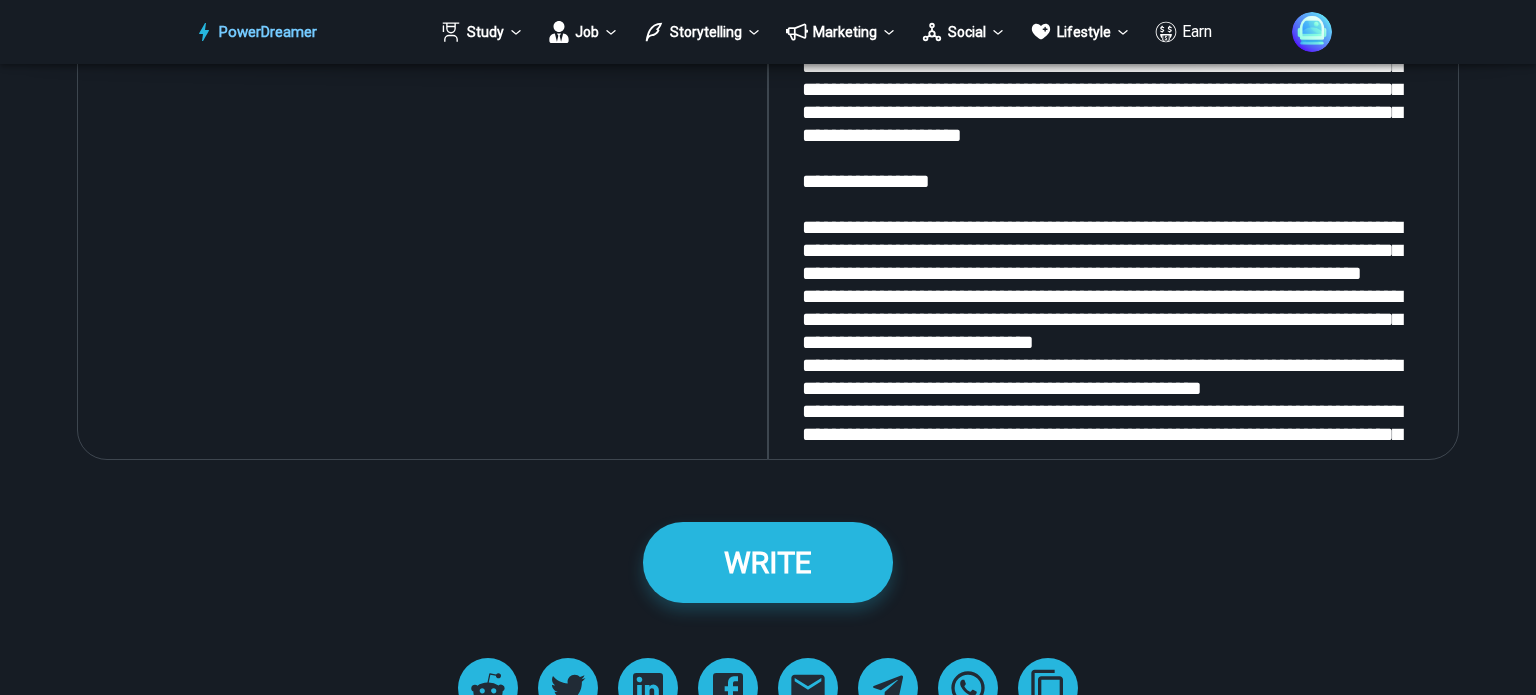 type on "**********" 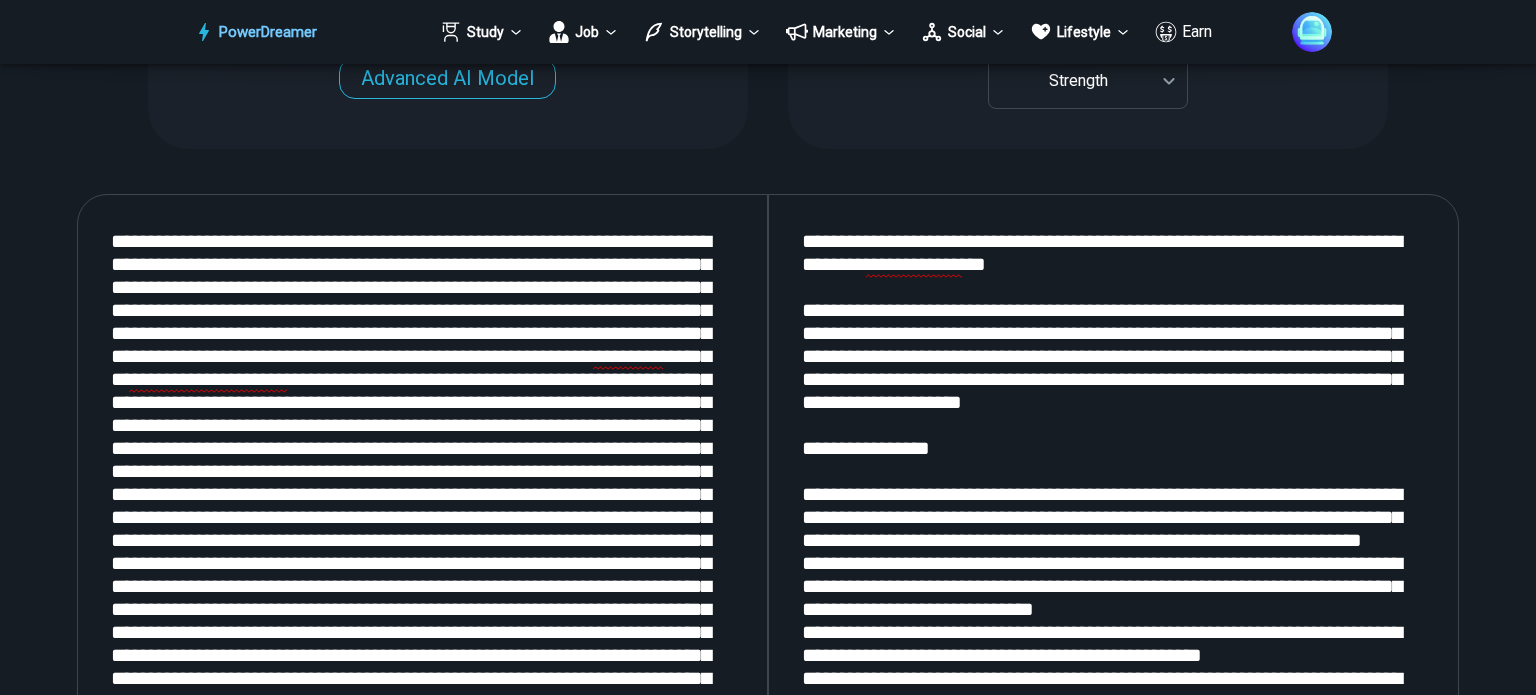 scroll, scrollTop: 2027, scrollLeft: 0, axis: vertical 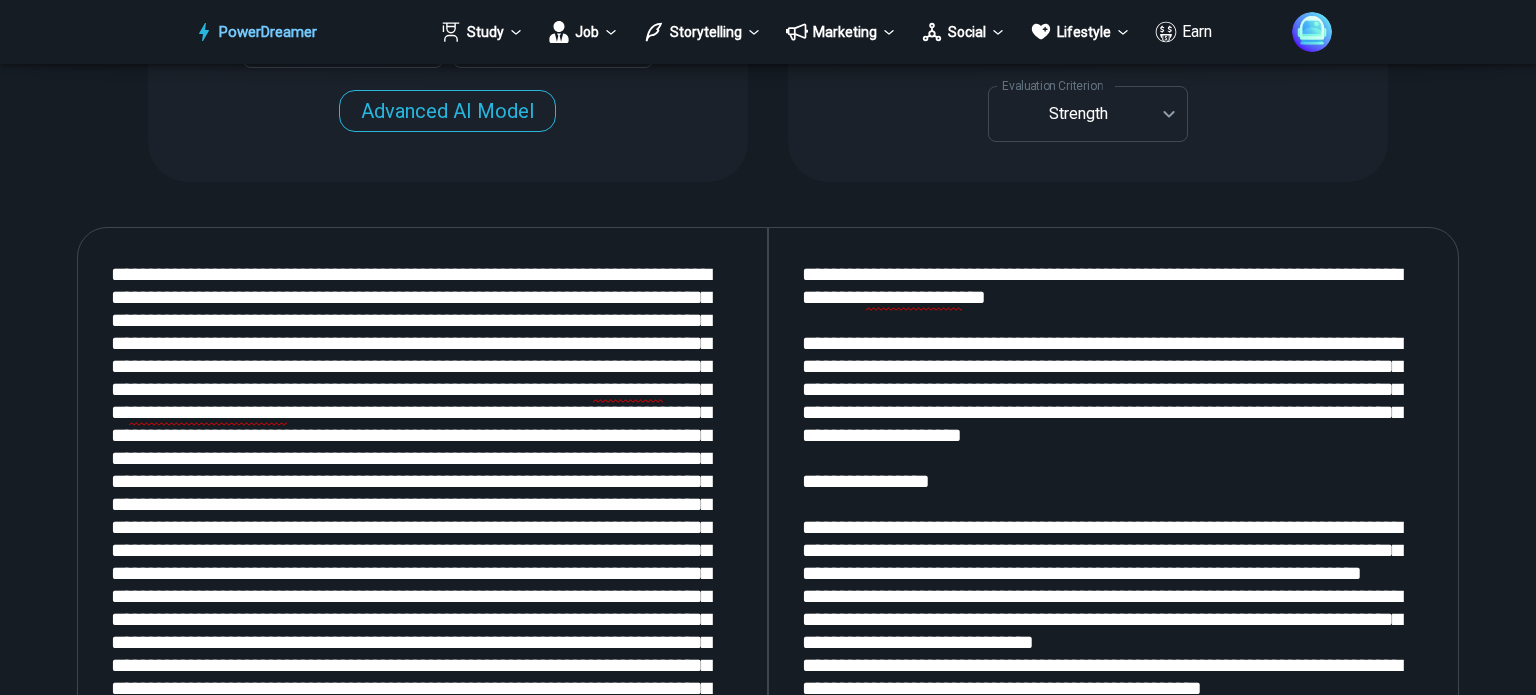 click at bounding box center (1113, 493) 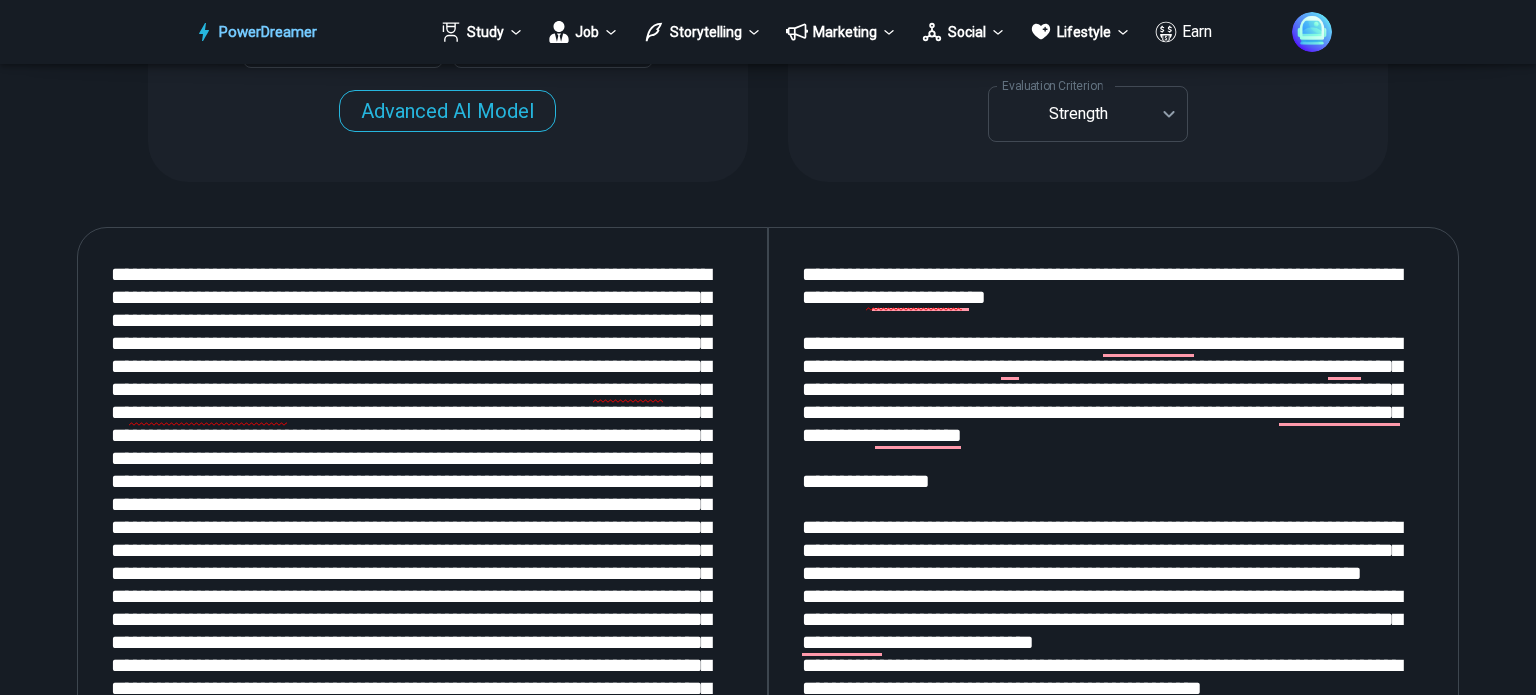 drag, startPoint x: 788, startPoint y: 267, endPoint x: 1394, endPoint y: 667, distance: 726.11017 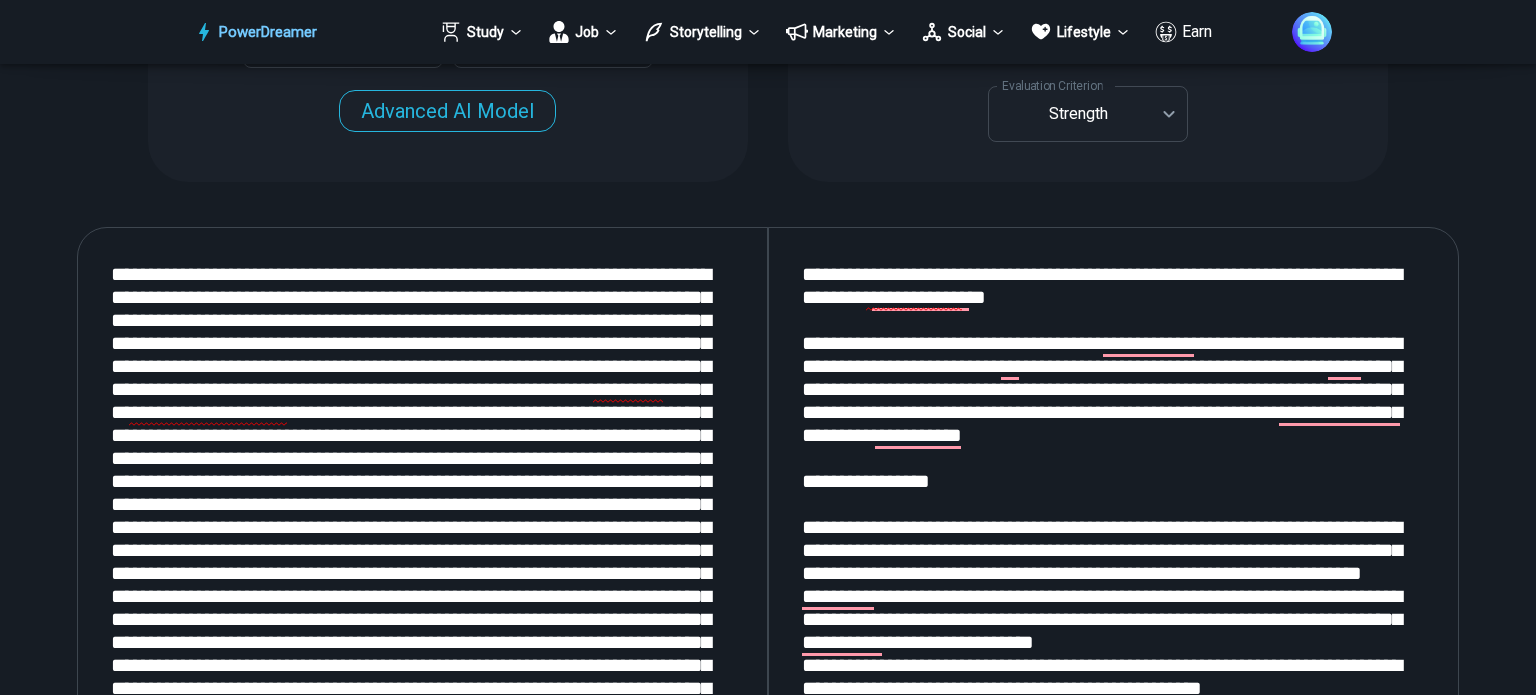 click at bounding box center [1113, 493] 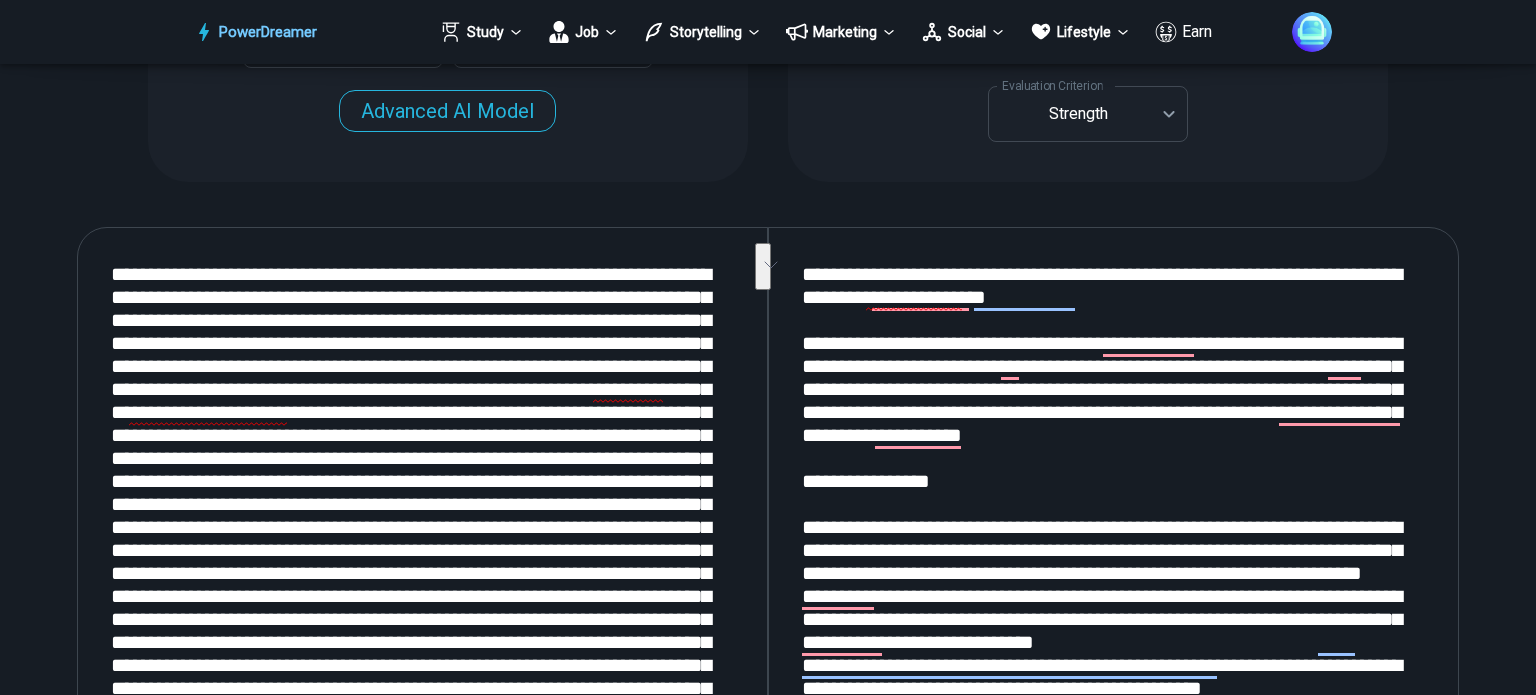 drag, startPoint x: 1138, startPoint y: 303, endPoint x: 808, endPoint y: 261, distance: 332.662 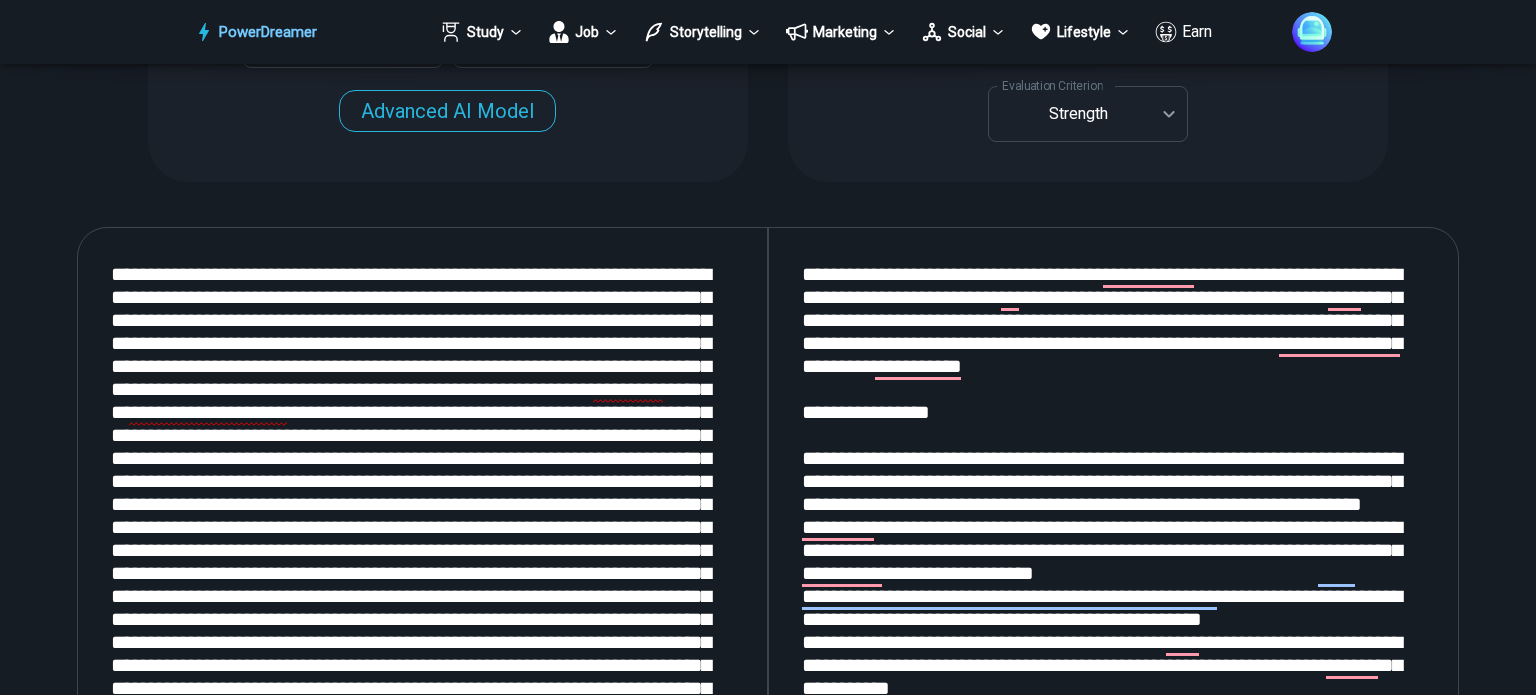 scroll, scrollTop: 232, scrollLeft: 0, axis: vertical 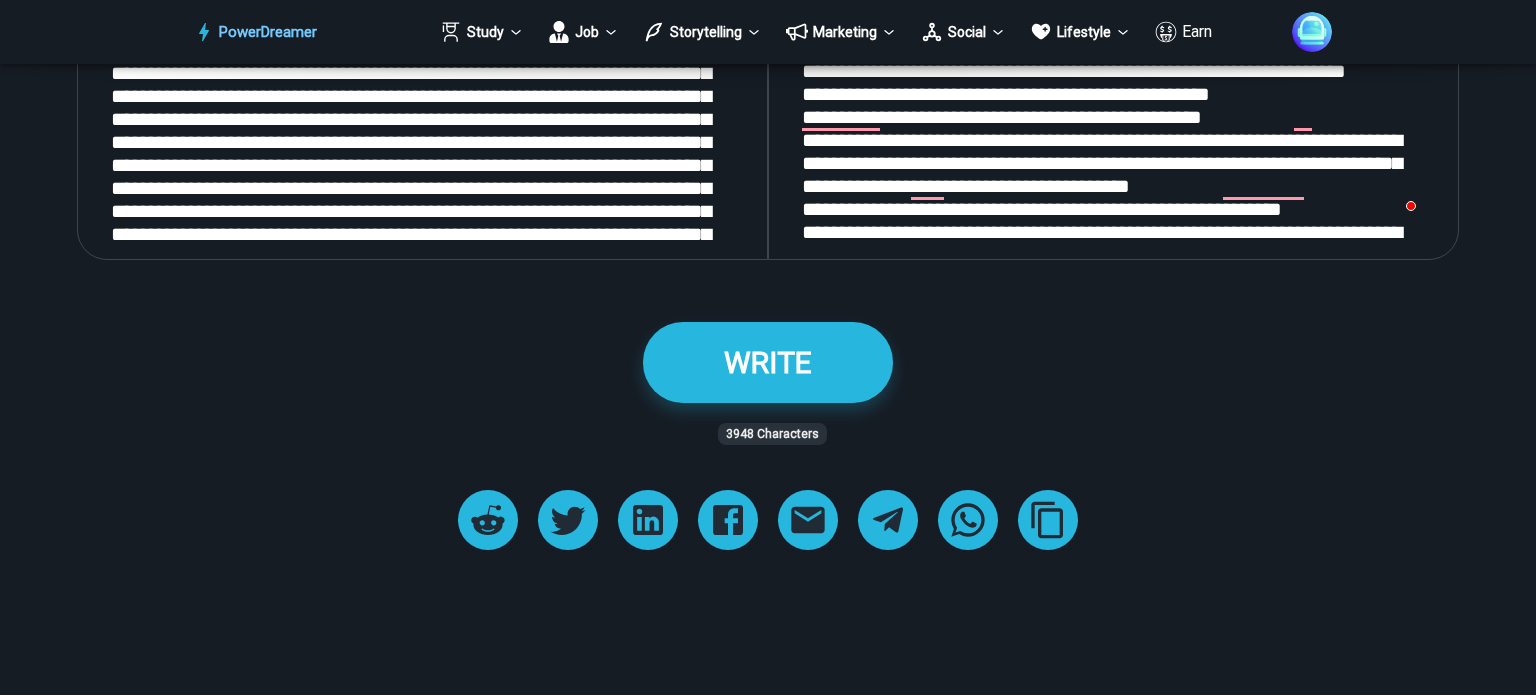 type on "**********" 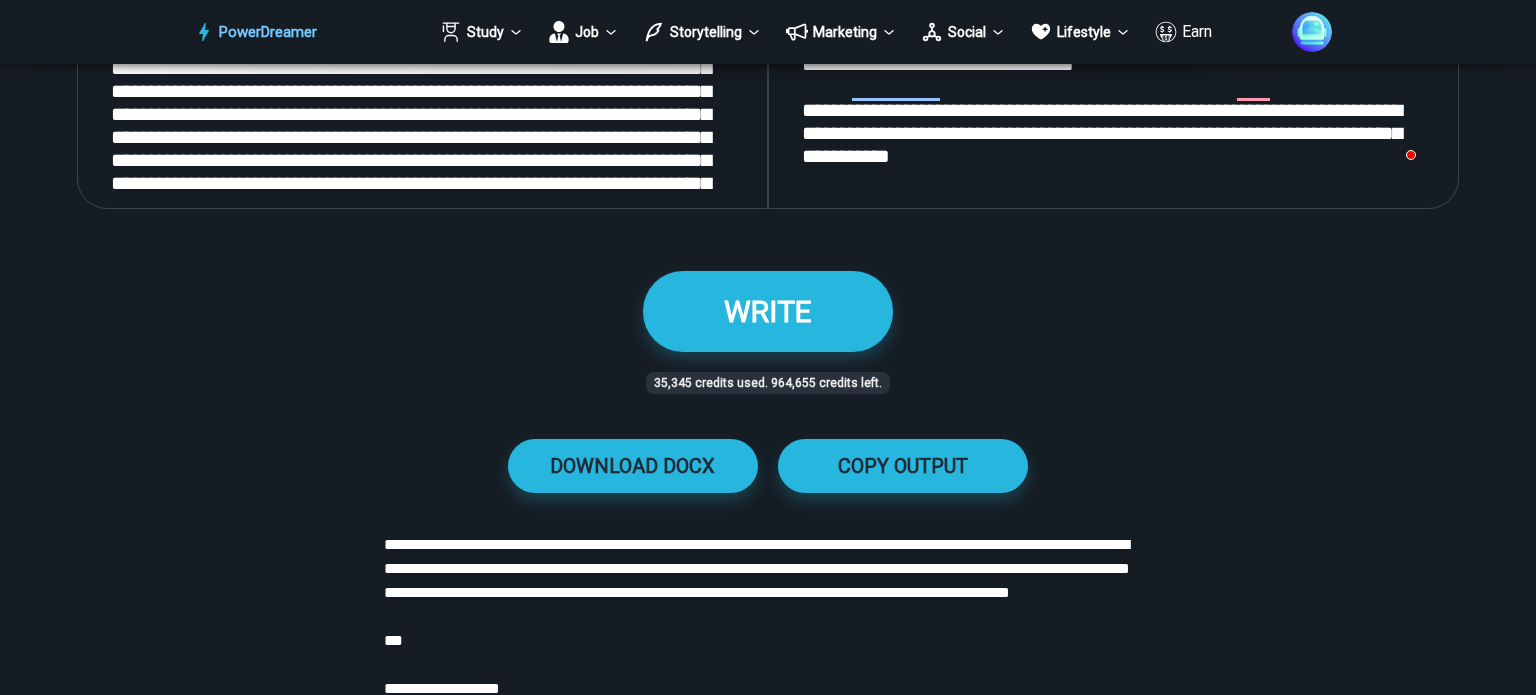 scroll, scrollTop: 2127, scrollLeft: 0, axis: vertical 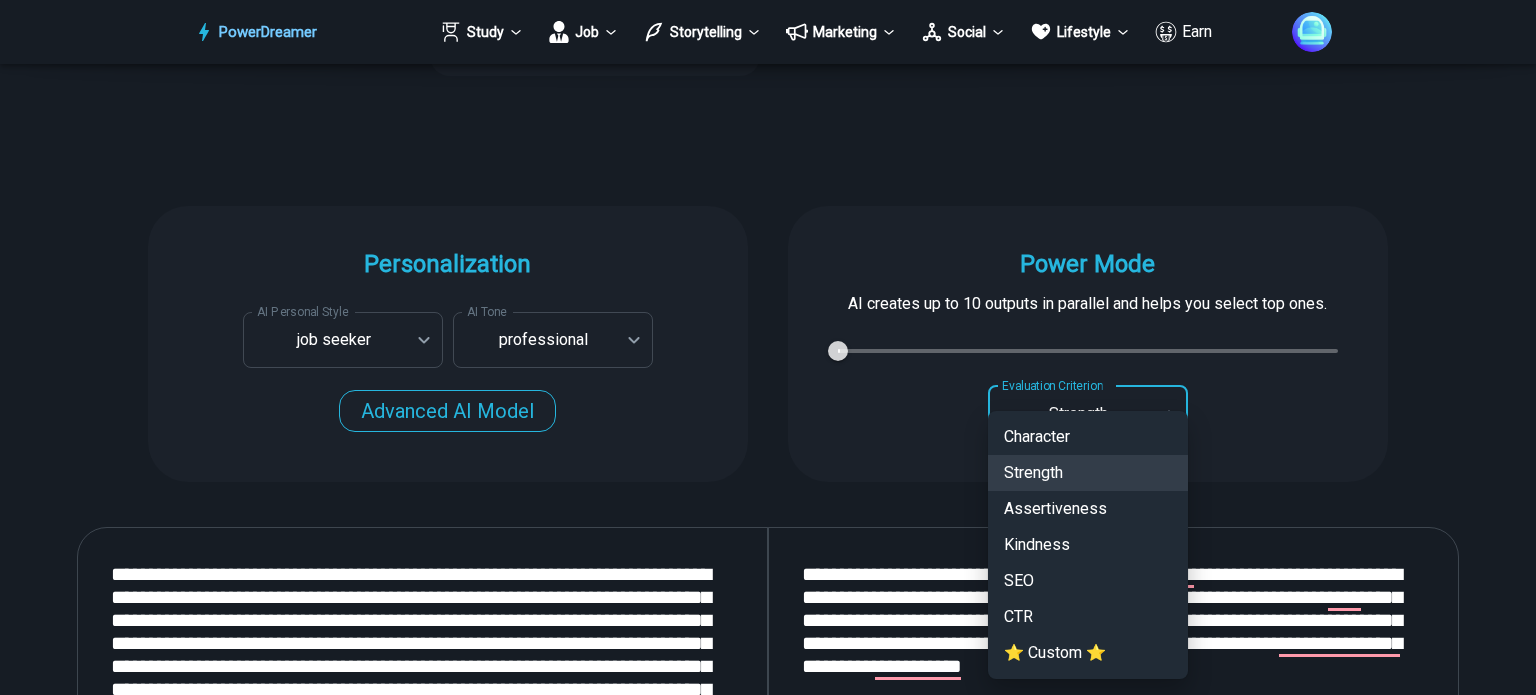 click on "PowerDreamer Study Job Storytelling Marketing Social Lifestyle Earn AI Resume Writer Tailors your resume for each job opening in seconds START Faster with PowerDreamer 213,273  AI-Generated Outputs.  50,000+ Users. 60+ AI Tools. PowerDreamer saved me a ton of stress and even more time. Highly recommend. Bailey Vogt is a writer and producer with experience at Morning Rush, Arizona PBS, Metro Weekly and The Washington Times I received a job offer today that your awesome website helped me get. Thank you! I will be singing your praises. Matt S. signed up to PowerDreamer November 30th 2023 and received his job offer February 1st 2024 Absolutely love this program!! I'm usually hesitant to pay for anything without being able to try it for free first. However, I was desperate to get resume writing help and this program far exceeded my expectations! I have been telling anyone I know looking for a job to try it. Maura Duffy Tyler D., Product Manager in E-Commerce Kyle Kimball Alix Harvey Jess B. Personalization AI Tone" at bounding box center [768, 4908] 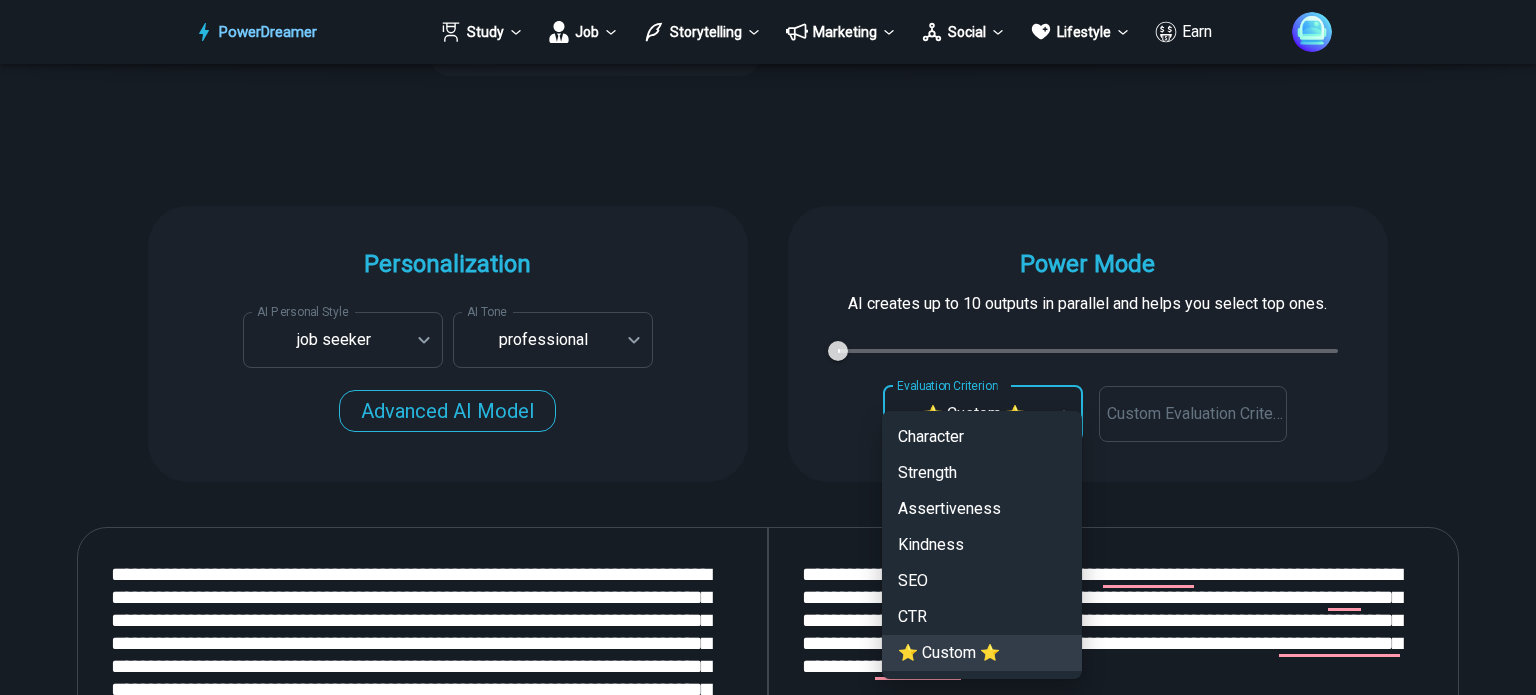 click on "PowerDreamer Study Job Storytelling Marketing Social Lifestyle Earn AI Resume Writer Tailors your resume for each job opening in seconds START Faster with PowerDreamer 213,273  AI-Generated Outputs.  50,000+ Users. 60+ AI Tools. PowerDreamer saved me a ton of stress and even more time. Highly recommend. Bailey Vogt is a writer and producer with experience at Morning Rush, Arizona PBS, Metro Weekly and The Washington Times I received a job offer today that your awesome website helped me get. Thank you! I will be singing your praises. Matt S. signed up to PowerDreamer November 30th 2023 and received his job offer February 1st 2024 Absolutely love this program!! I'm usually hesitant to pay for anything without being able to try it for free first. However, I was desperate to get resume writing help and this program far exceeded my expectations! I have been telling anyone I know looking for a job to try it. Maura Duffy Tyler D., Product Manager in E-Commerce Kyle Kimball Alix Harvey Jess B. Personalization AI Tone" at bounding box center [768, 4908] 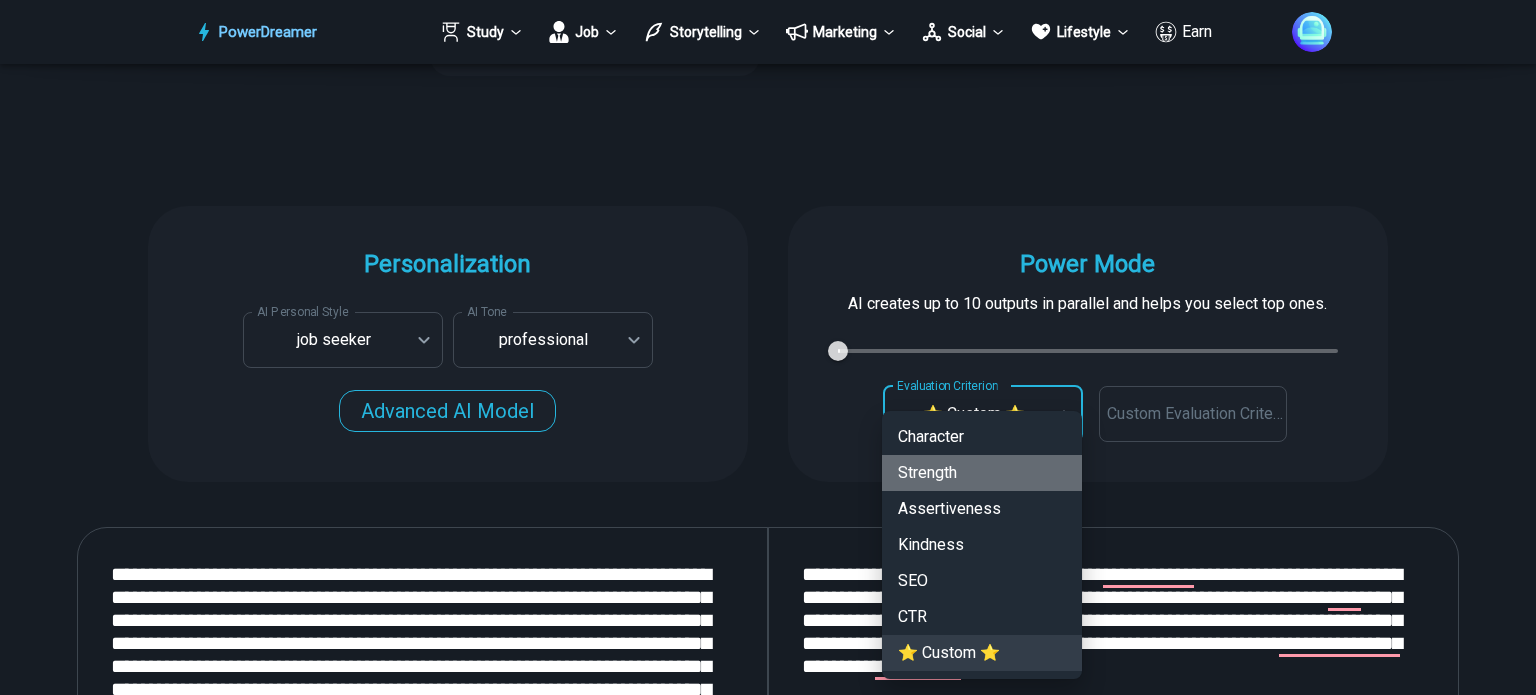click on "Strength" at bounding box center (982, 473) 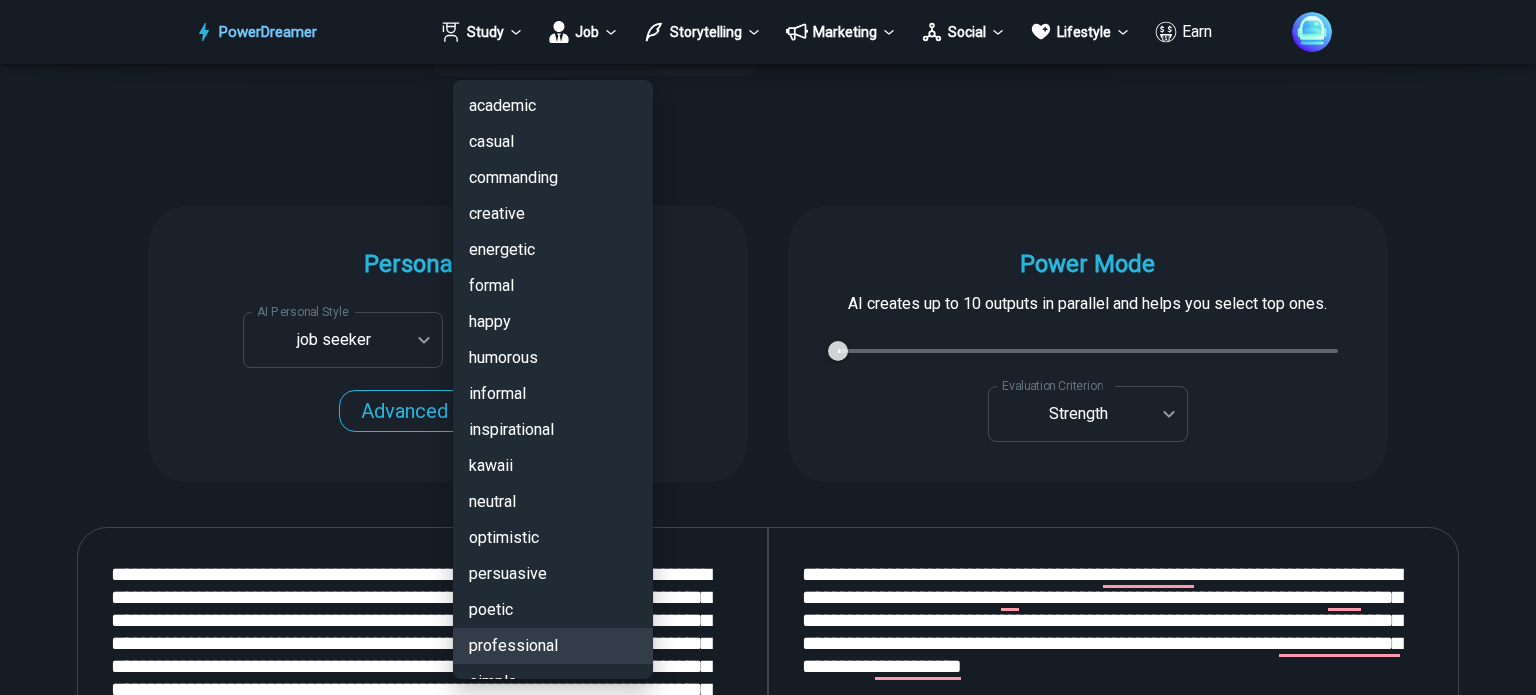 click on "PowerDreamer Study Job Storytelling Marketing Social Lifestyle Earn AI Resume Writer Tailors your resume for each job opening in seconds START Faster with PowerDreamer 213,273  AI-Generated Outputs.  50,000+ Users. 60+ AI Tools. PowerDreamer saved me a ton of stress and even more time. Highly recommend. Bailey Vogt is a writer and producer with experience at Morning Rush, Arizona PBS, Metro Weekly and The Washington Times I received a job offer today that your awesome website helped me get. Thank you! I will be singing your praises. Matt S. signed up to PowerDreamer November 30th 2023 and received his job offer February 1st 2024 Absolutely love this program!! I'm usually hesitant to pay for anything without being able to try it for free first. However, I was desperate to get resume writing help and this program far exceeded my expectations! I have been telling anyone I know looking for a job to try it. Maura Duffy Tyler D., Product Manager in E-Commerce Kyle Kimball Alix Harvey Jess B. Personalization AI Tone" at bounding box center (768, 4908) 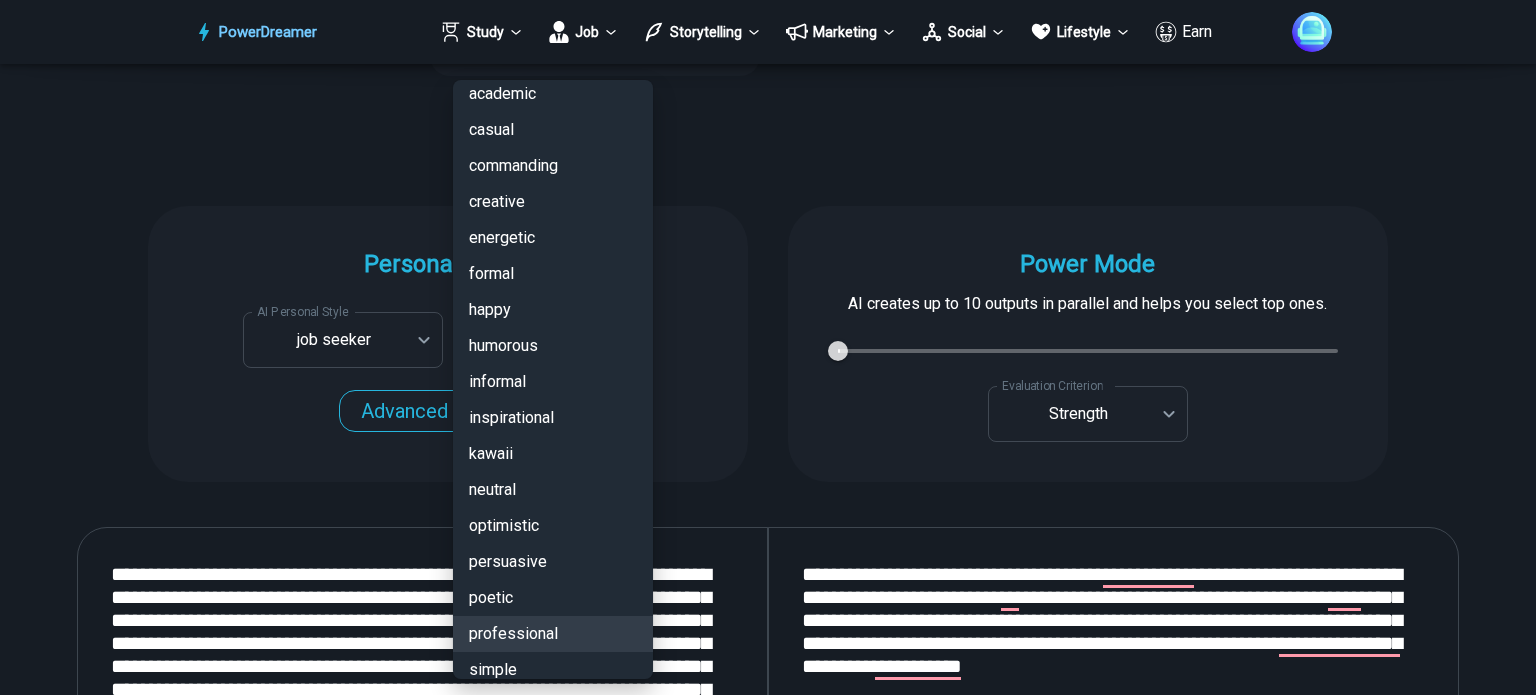 scroll, scrollTop: 0, scrollLeft: 0, axis: both 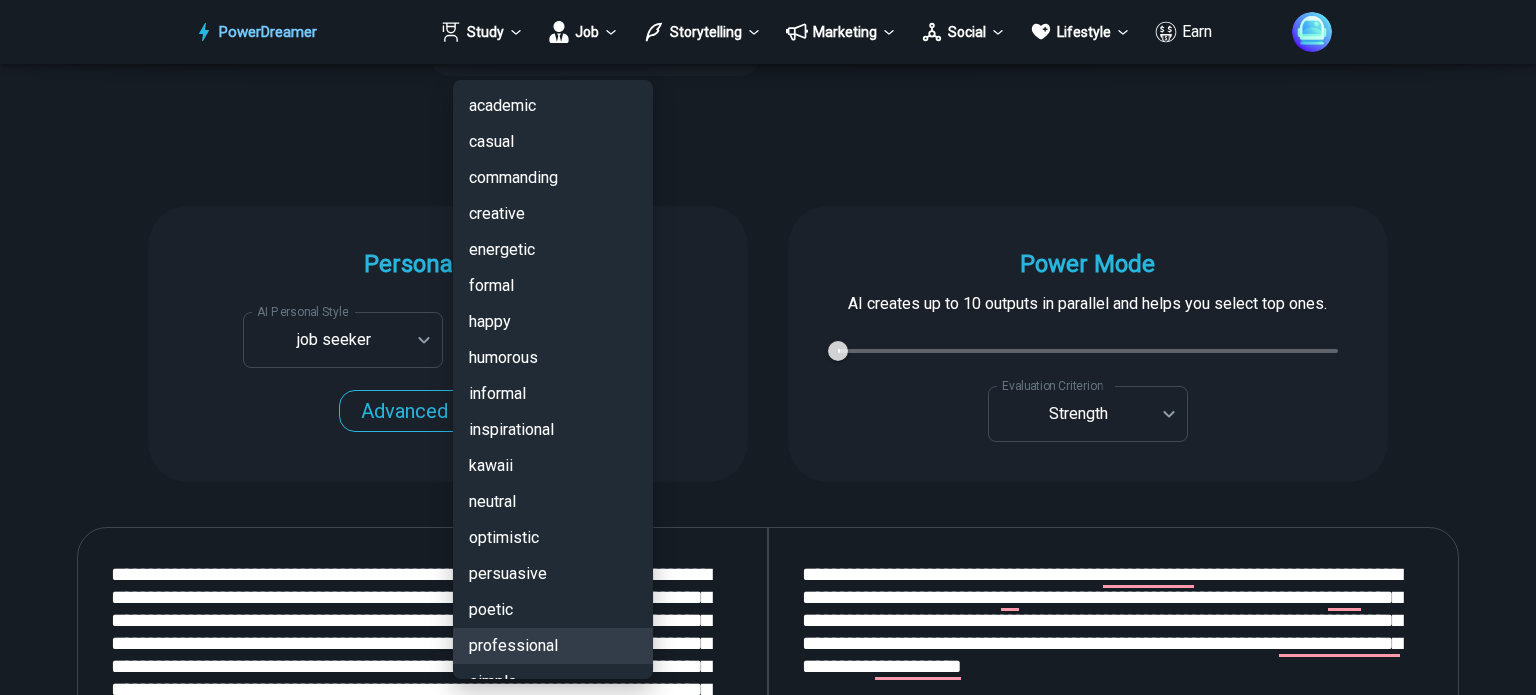 click at bounding box center [768, 347] 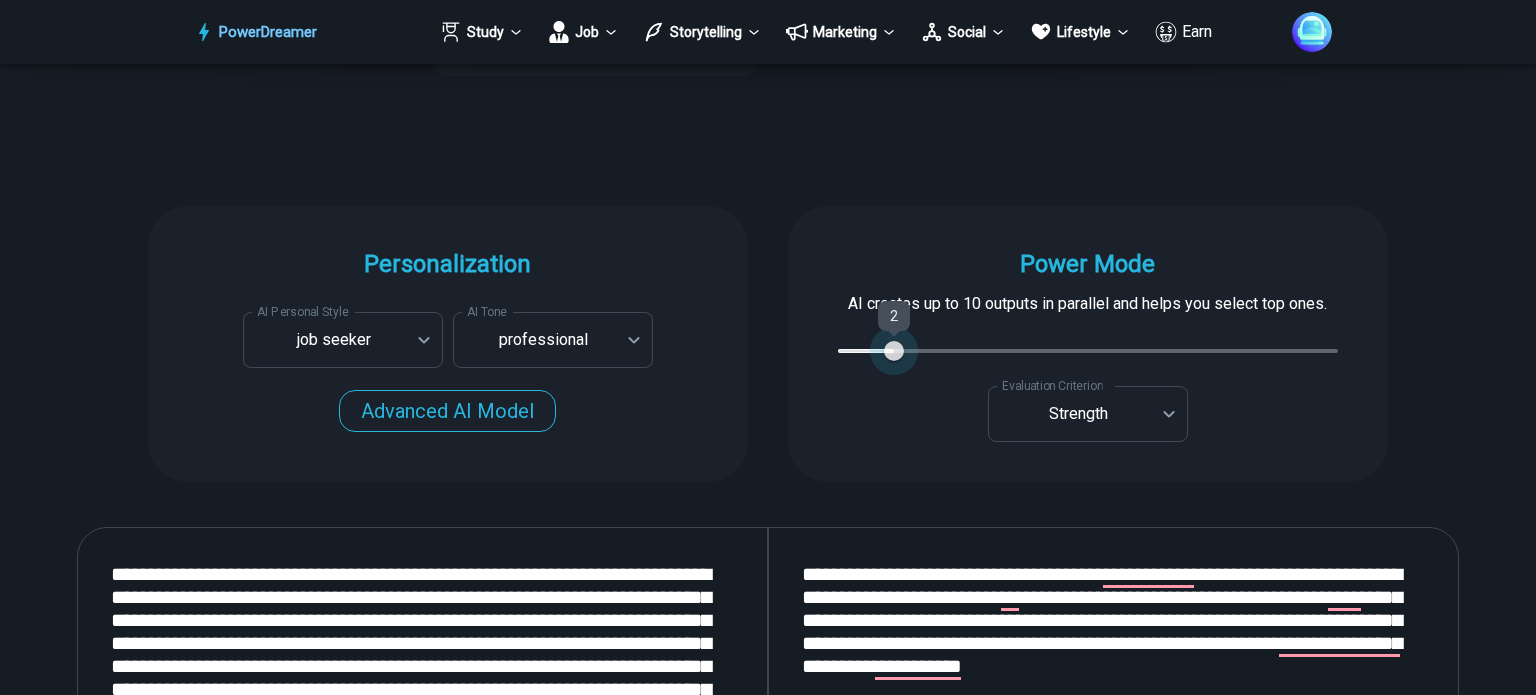 type on "*" 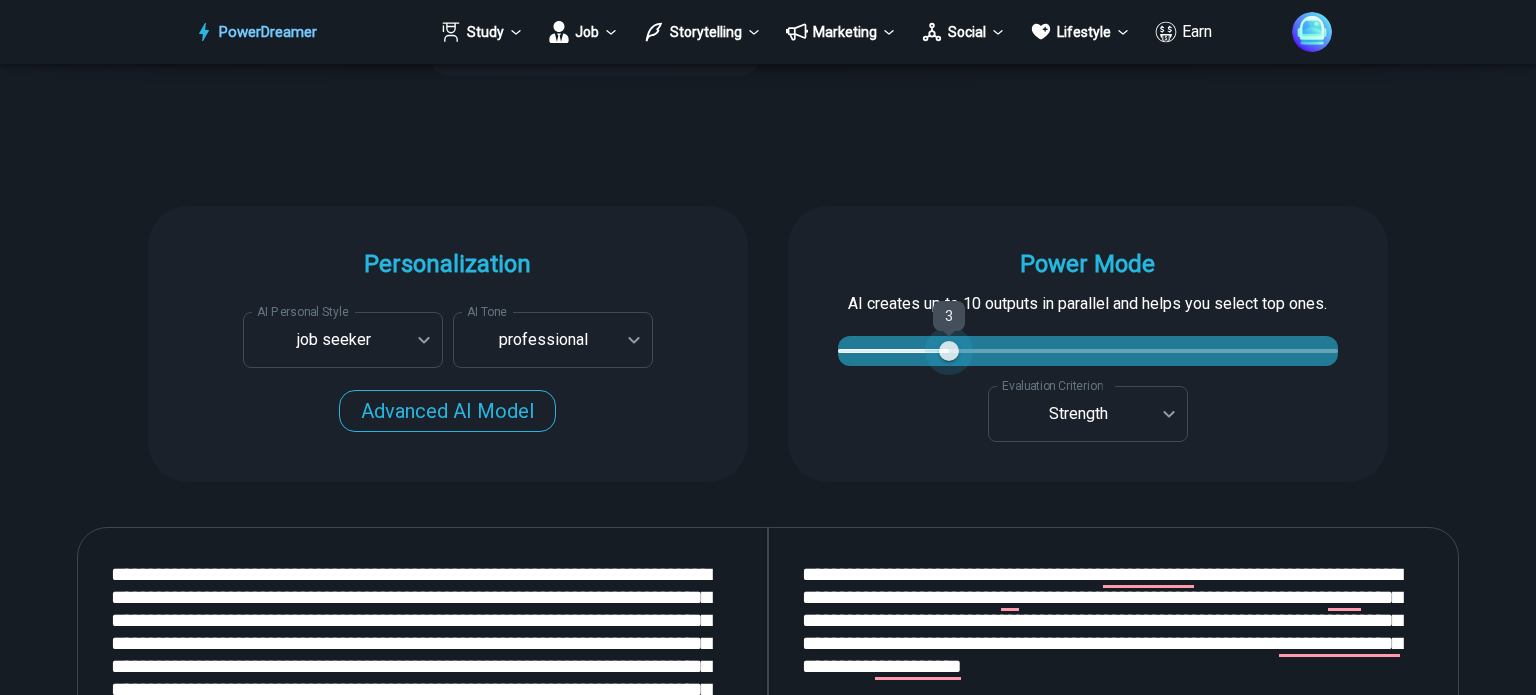 drag, startPoint x: 841, startPoint y: 350, endPoint x: 934, endPoint y: 348, distance: 93.0215 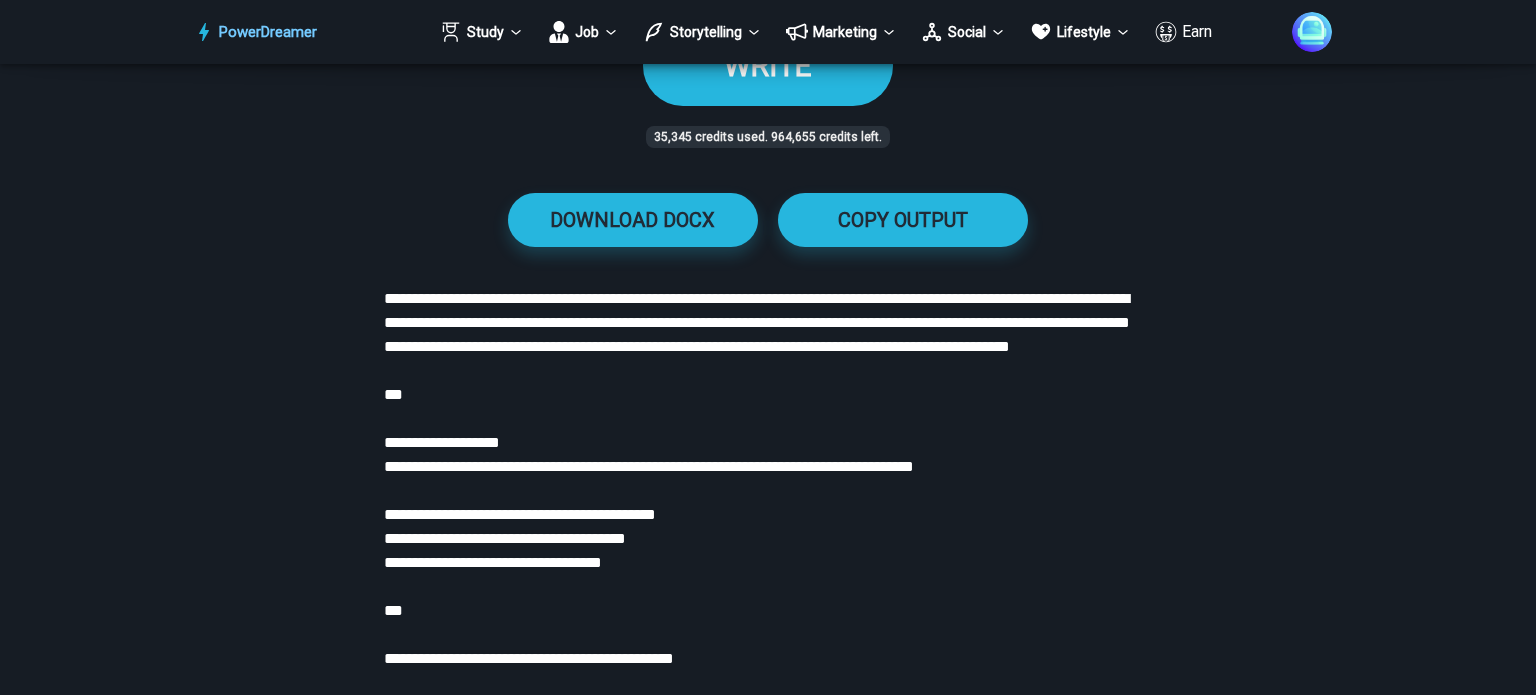 scroll, scrollTop: 2827, scrollLeft: 0, axis: vertical 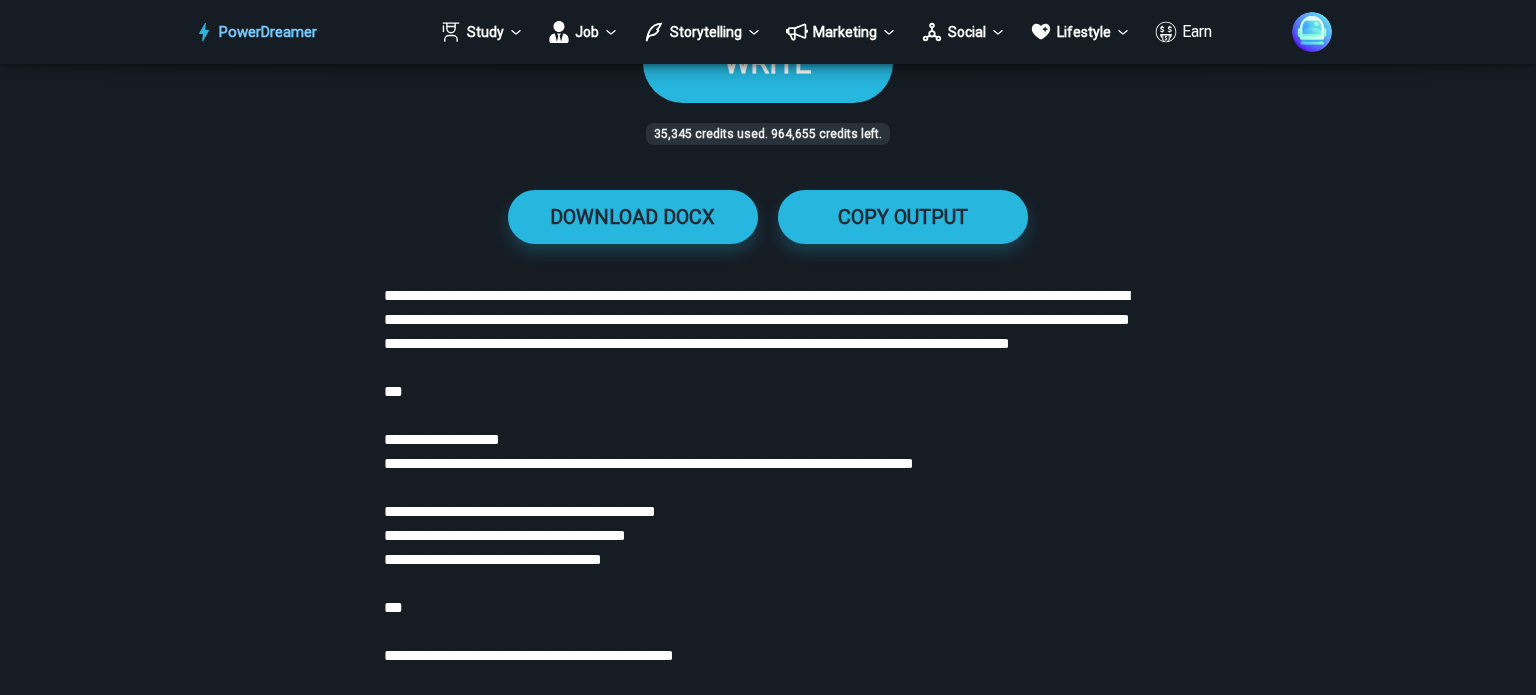 click on "WRITE" at bounding box center (768, 62) 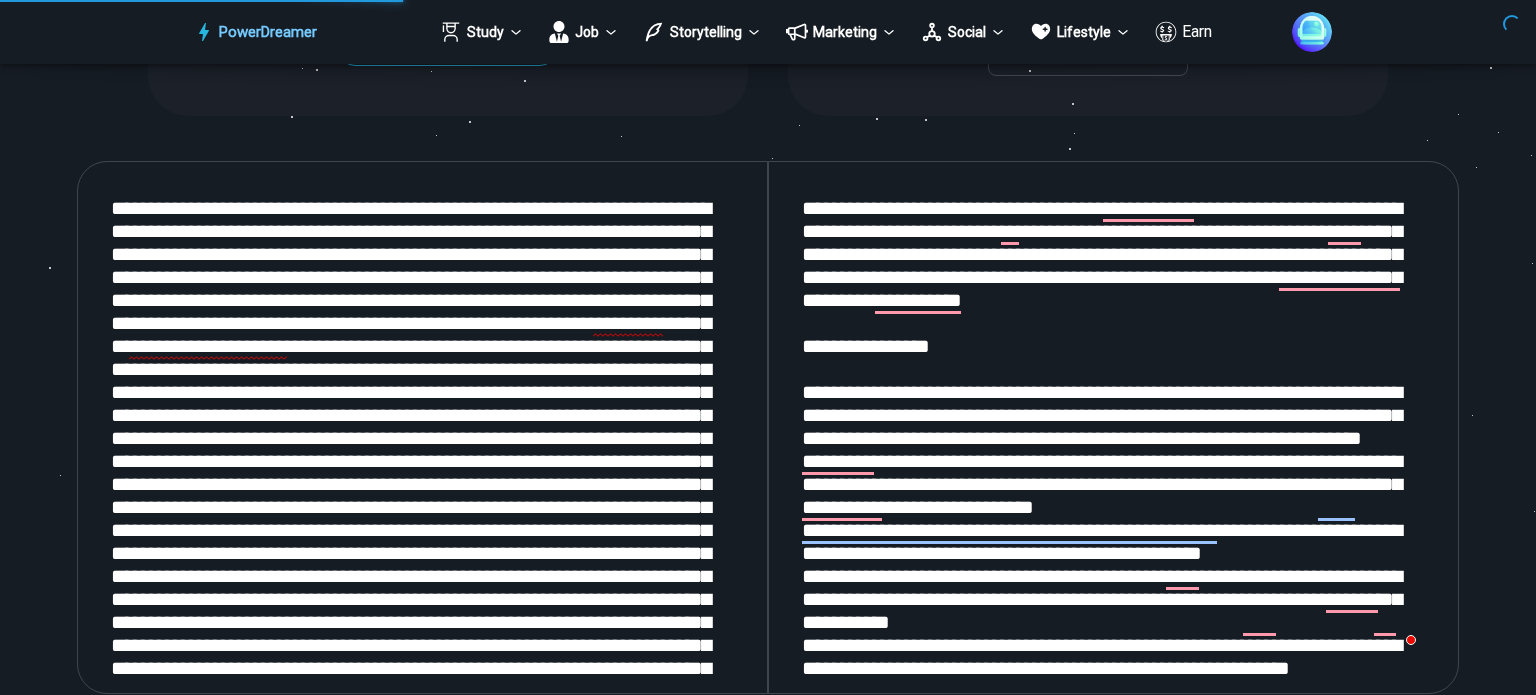 scroll, scrollTop: 2000, scrollLeft: 0, axis: vertical 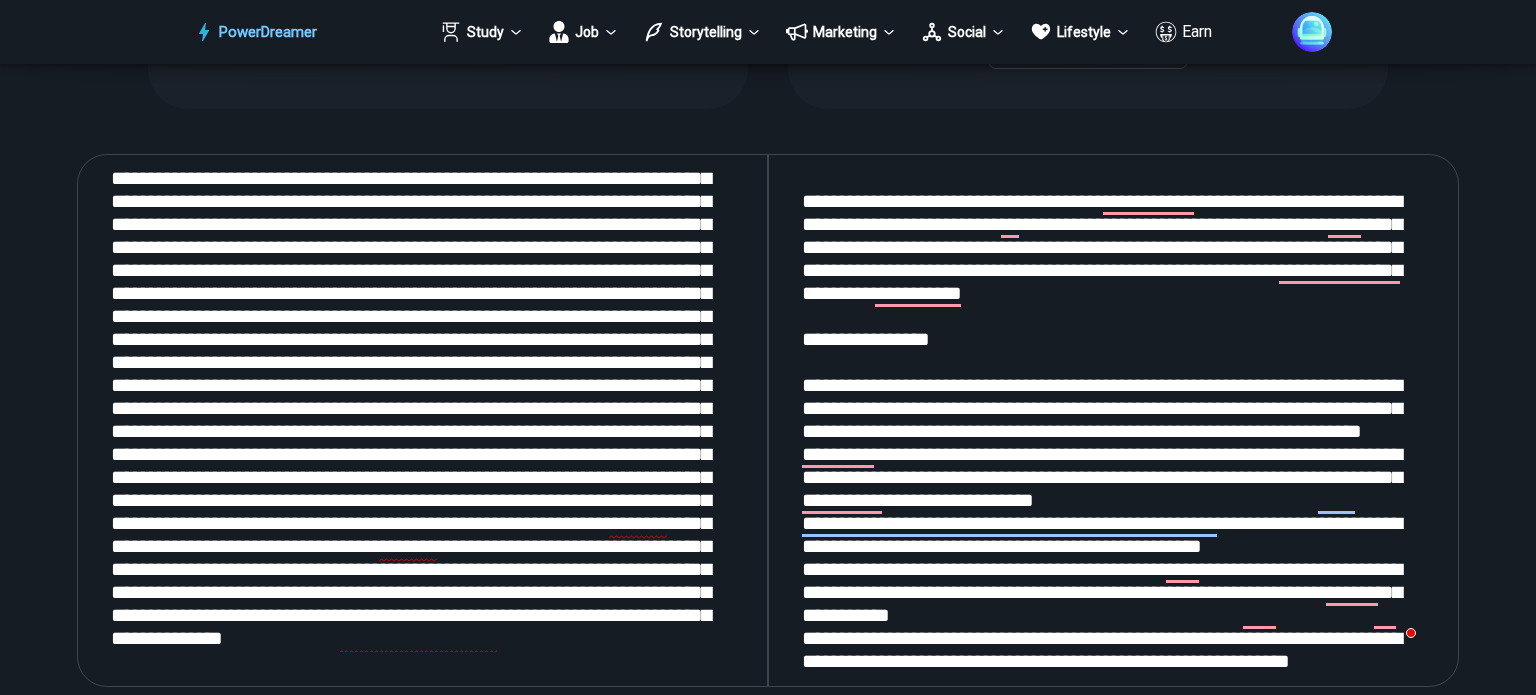 click on "**********" at bounding box center (768, 8991) 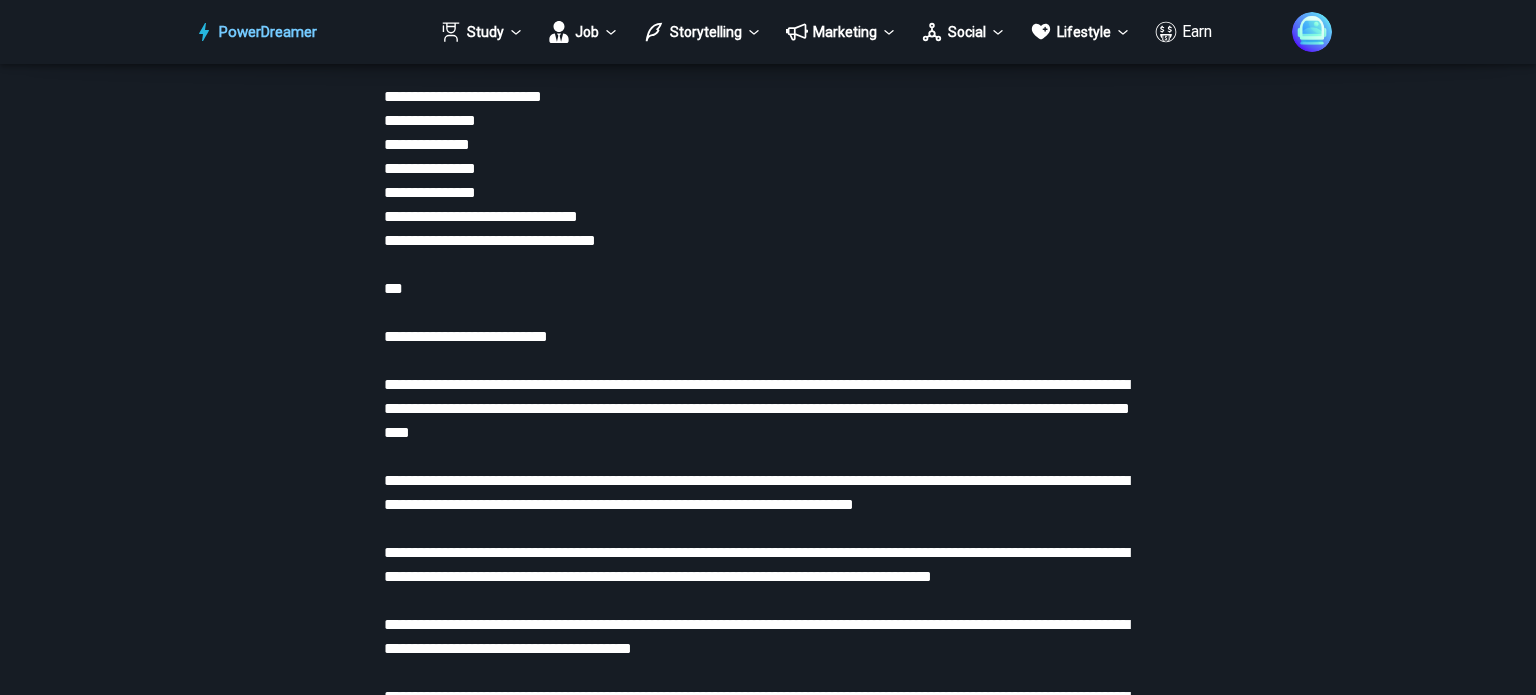 scroll, scrollTop: 17600, scrollLeft: 0, axis: vertical 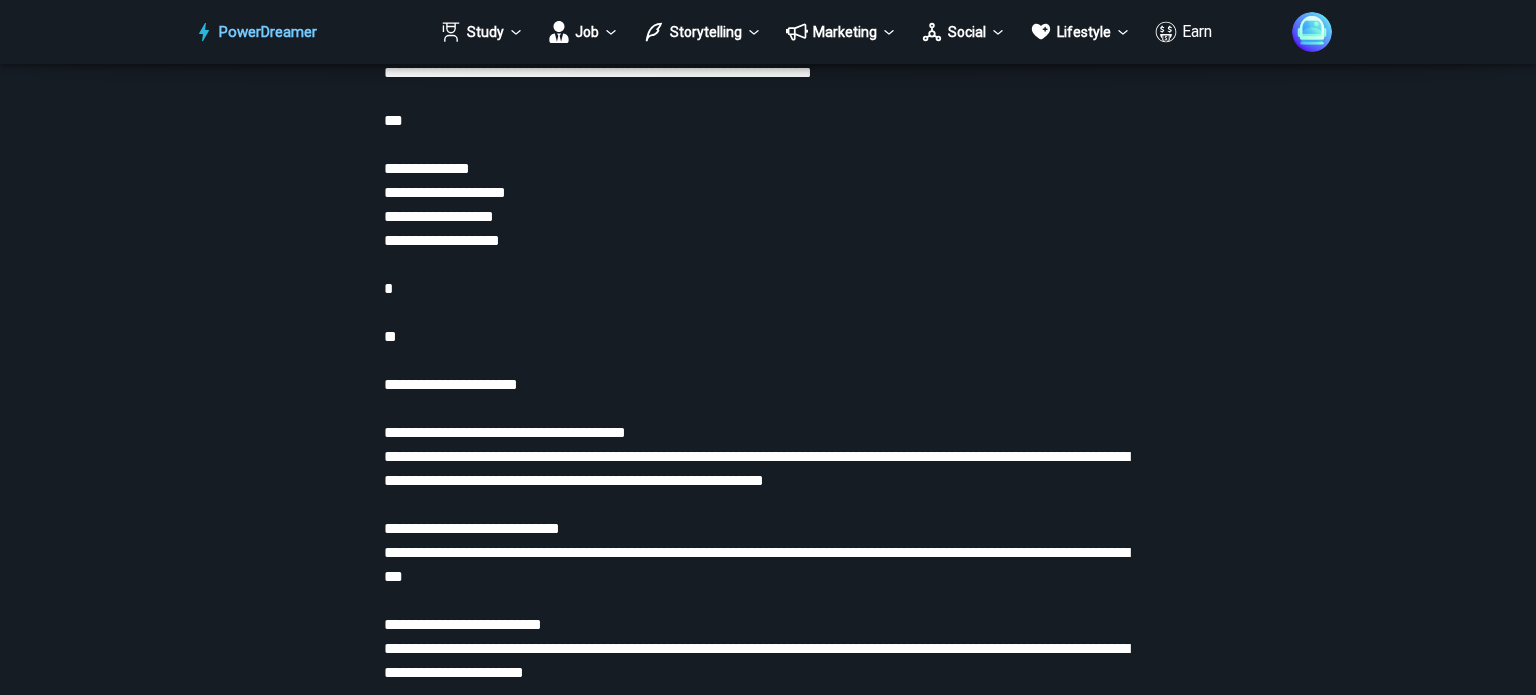 drag, startPoint x: 1283, startPoint y: 391, endPoint x: 1251, endPoint y: 139, distance: 254.02362 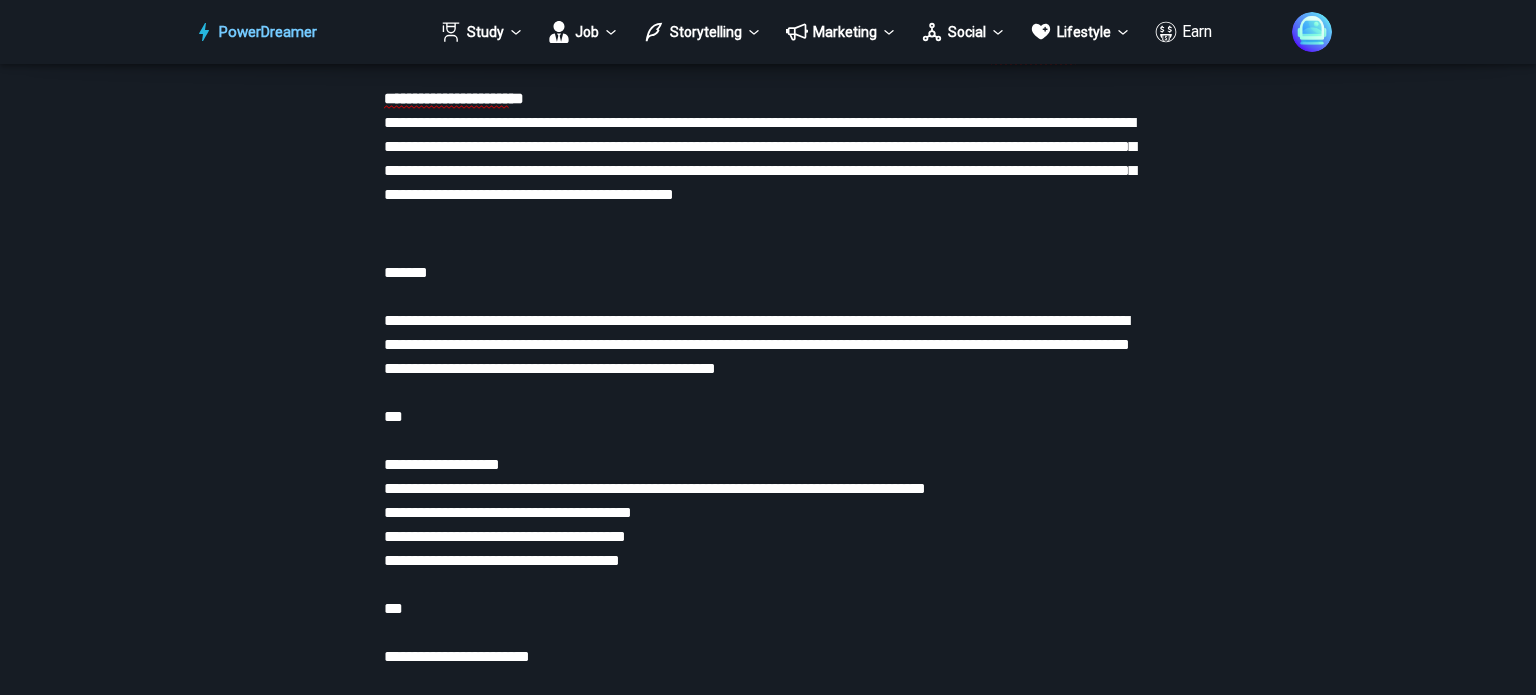 scroll, scrollTop: 4051, scrollLeft: 0, axis: vertical 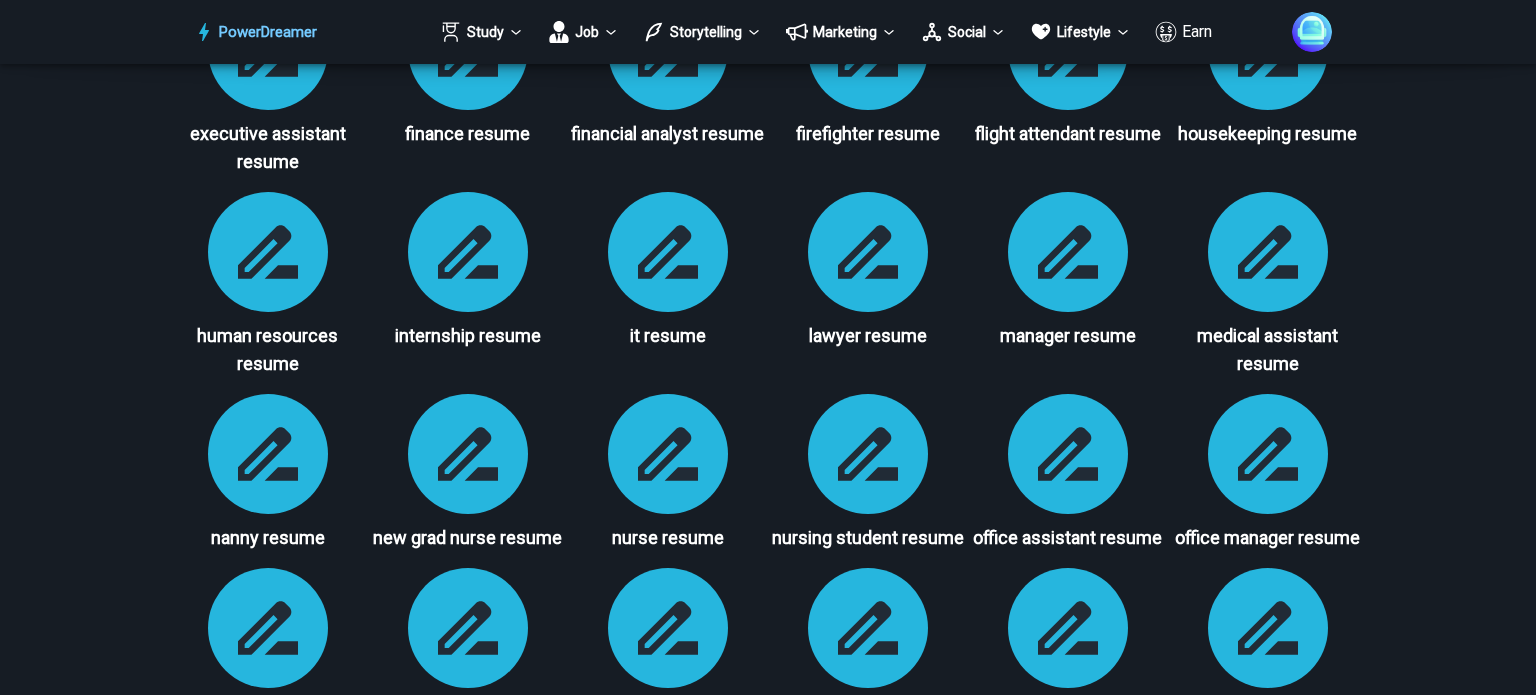 drag, startPoint x: 1404, startPoint y: 345, endPoint x: 1420, endPoint y: 742, distance: 397.3223 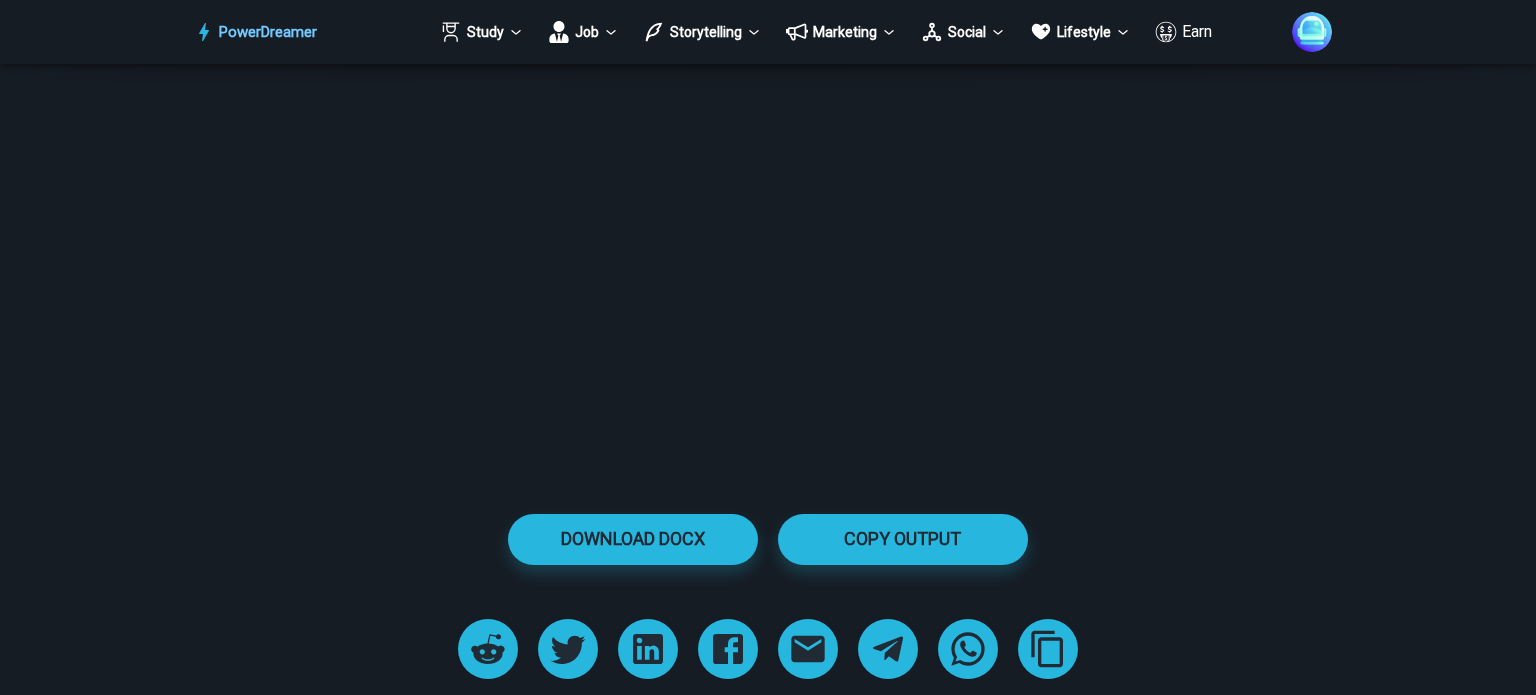 scroll, scrollTop: 18988, scrollLeft: 0, axis: vertical 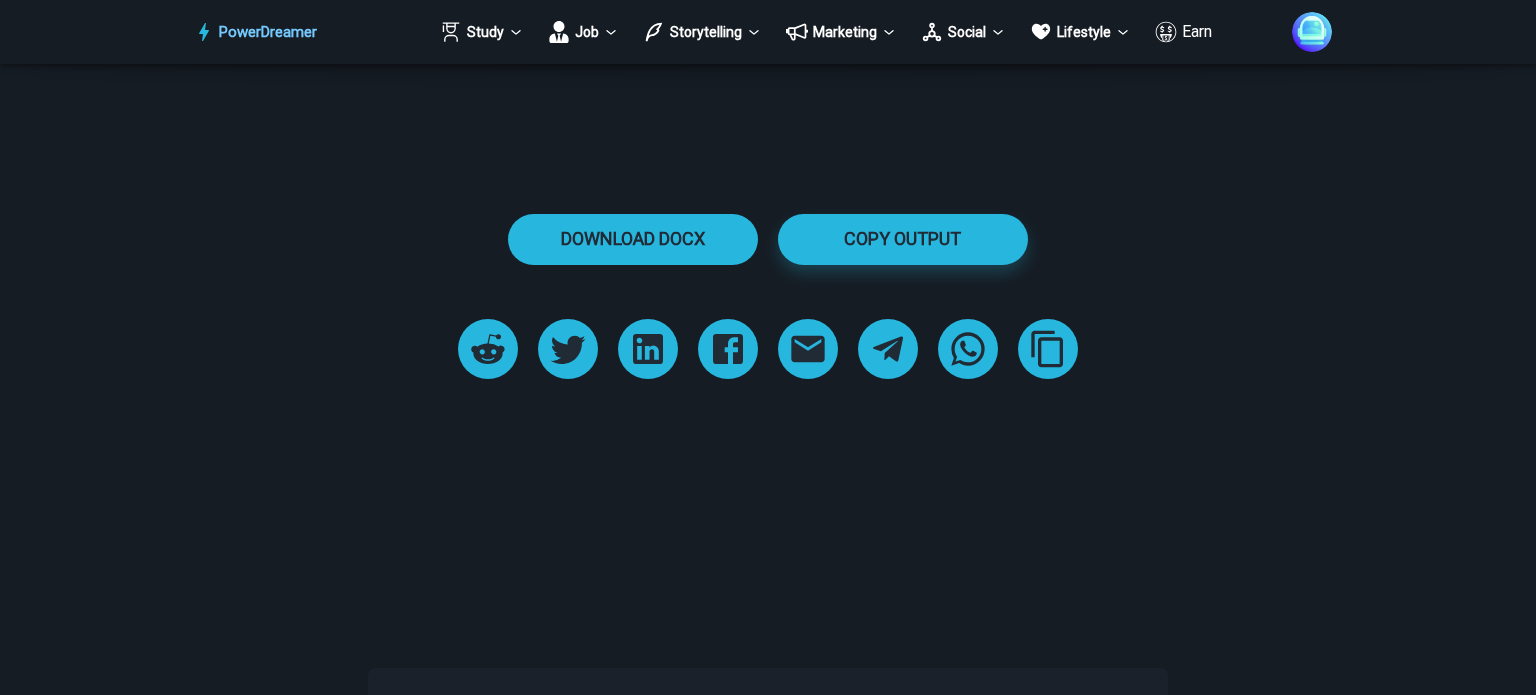 click on "DOWNLOAD DOCX" at bounding box center (633, 238) 